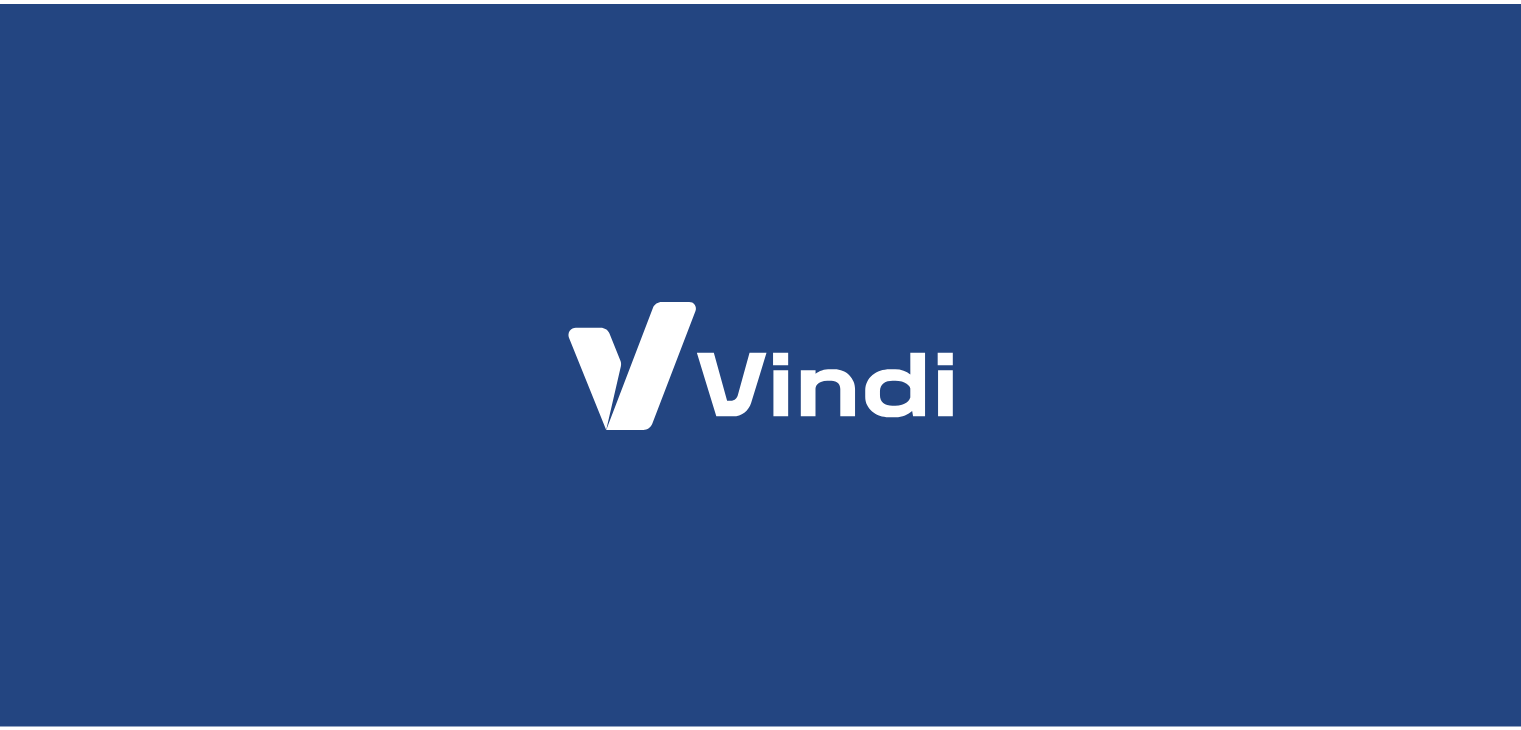 scroll, scrollTop: 0, scrollLeft: 0, axis: both 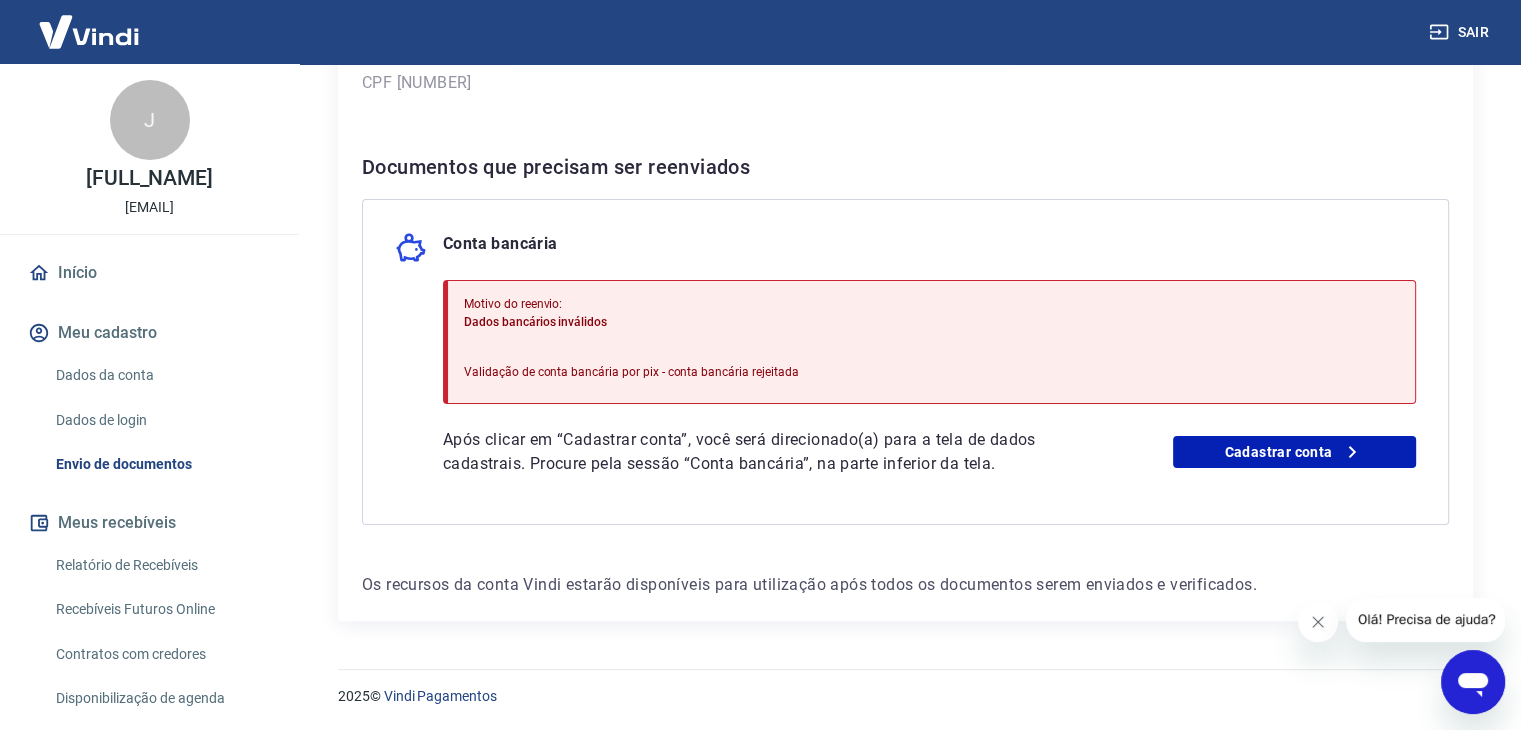 click on "Olá! Precisa de ajuda?" at bounding box center (1427, 619) 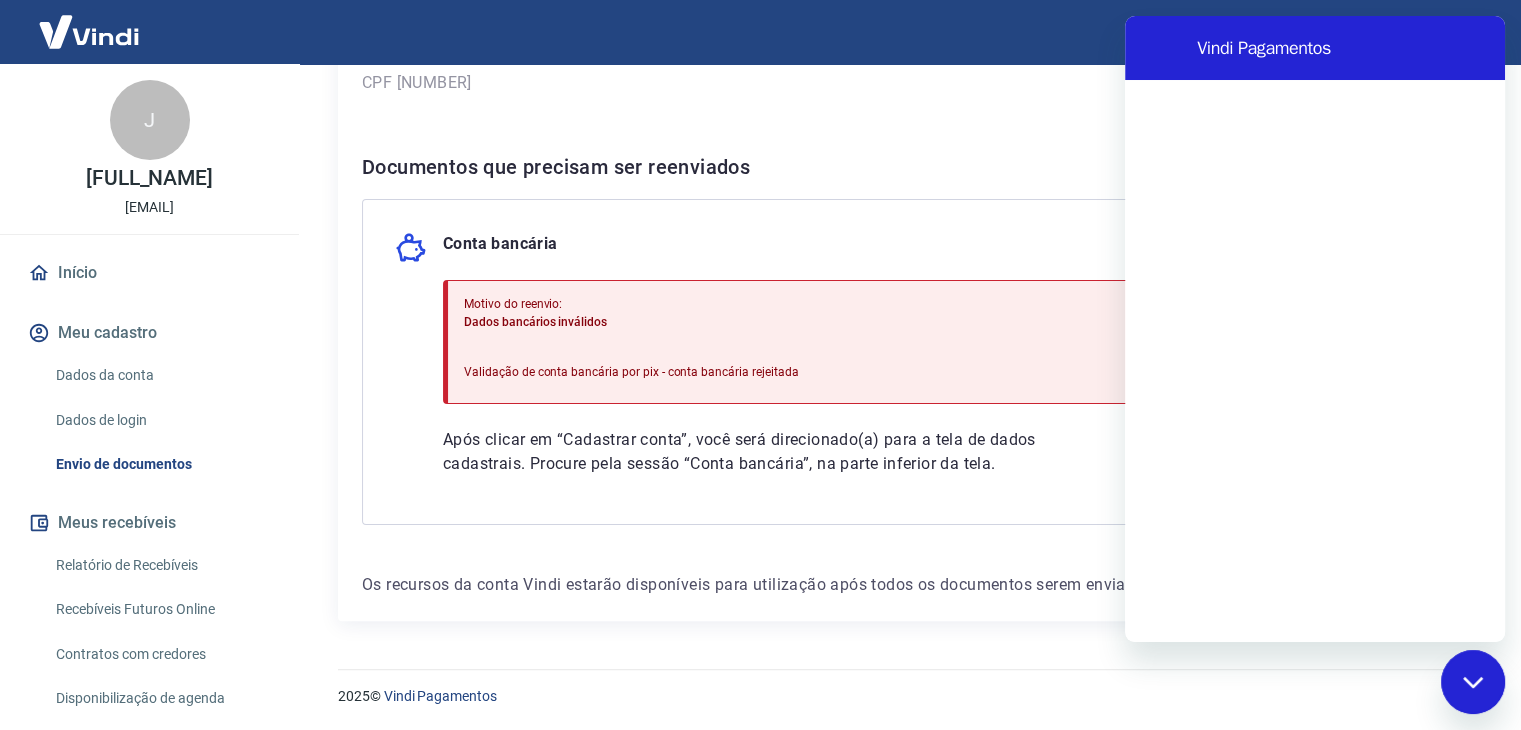 scroll, scrollTop: 0, scrollLeft: 0, axis: both 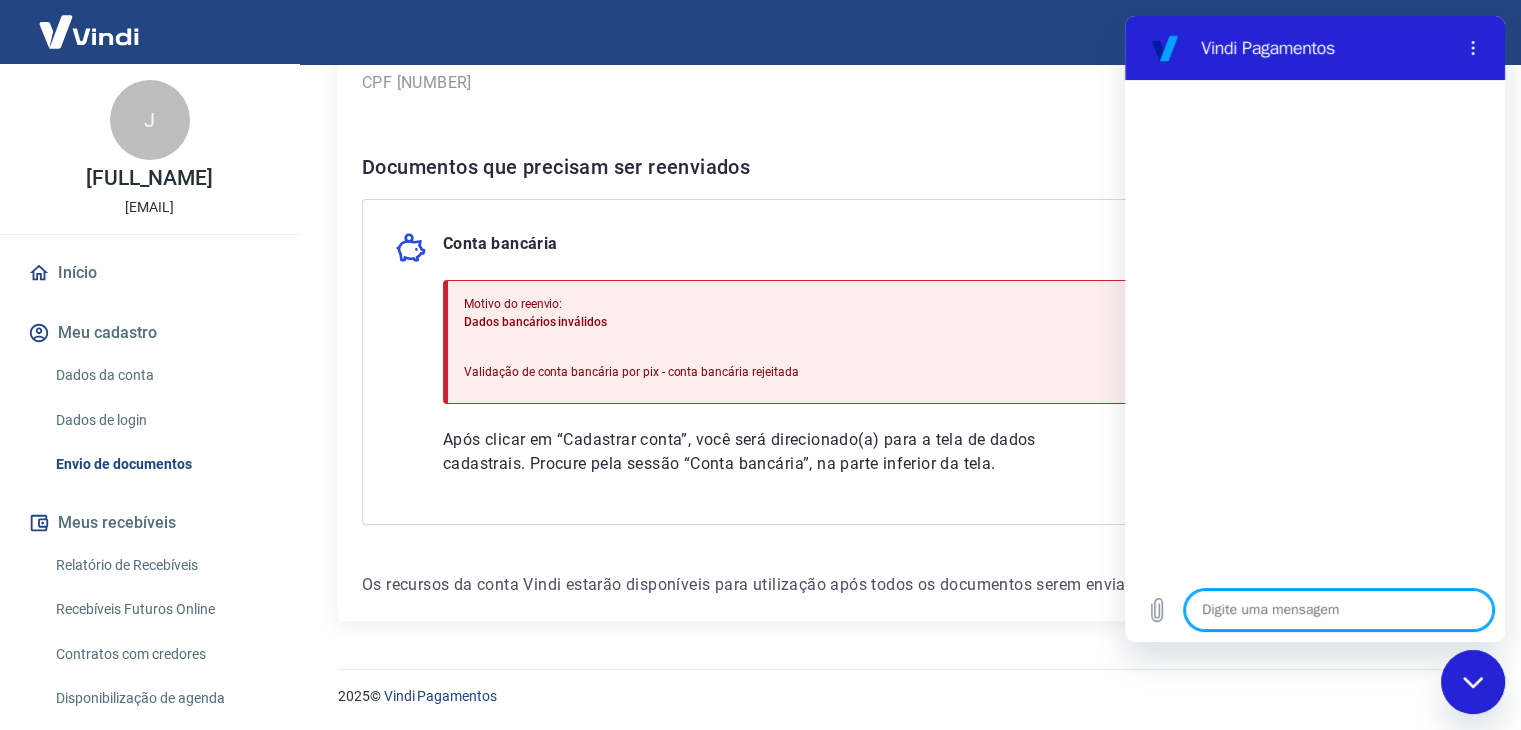 type on "o" 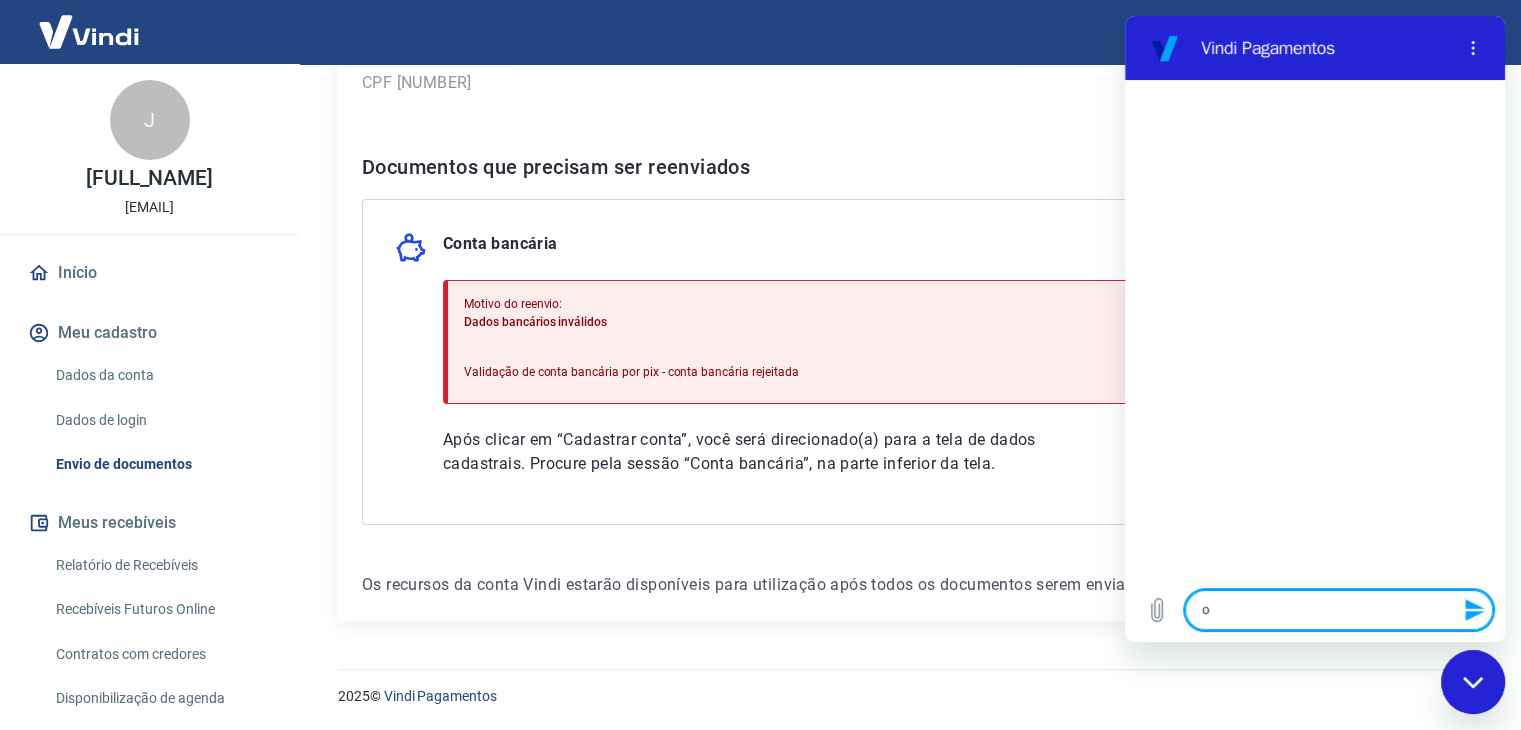 type on "oi" 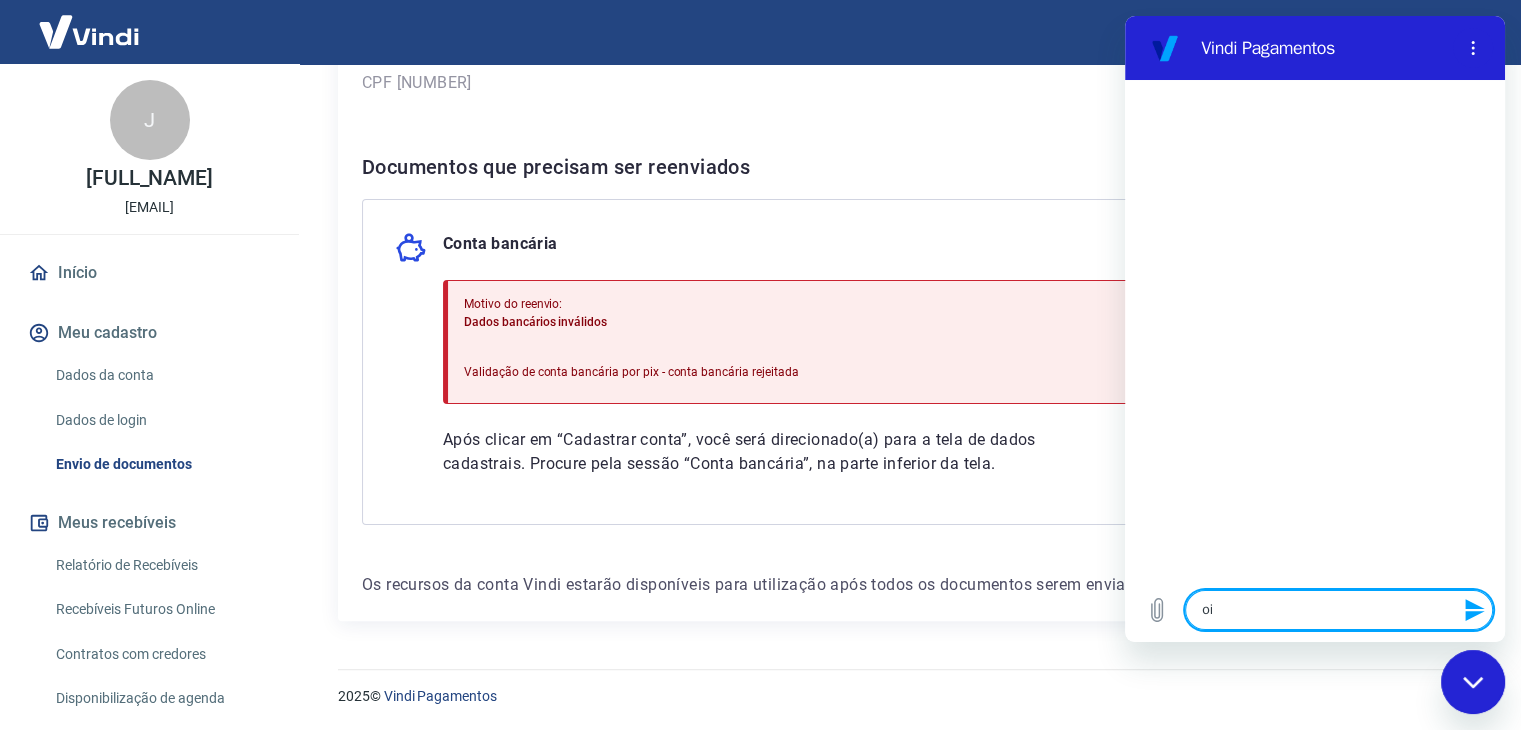 type 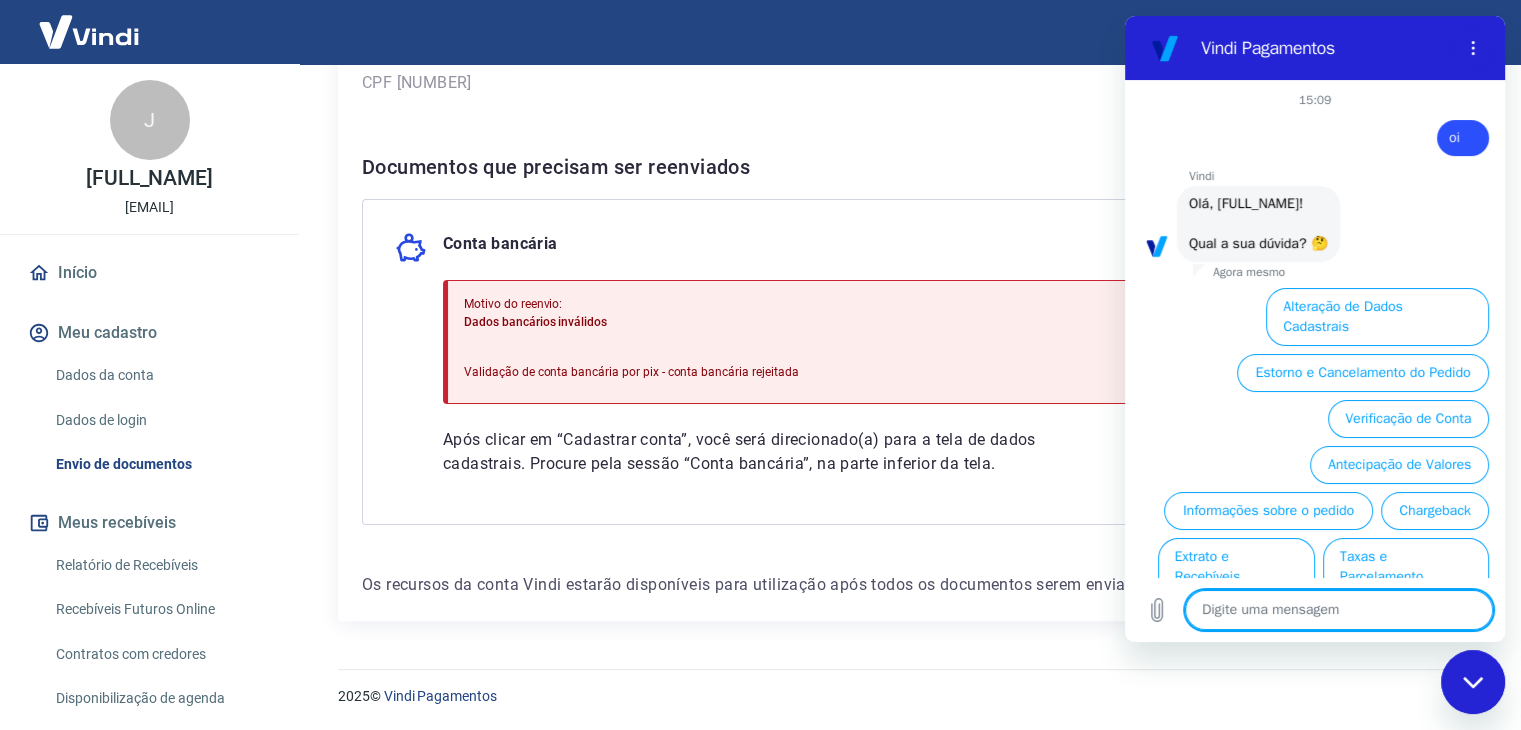 scroll, scrollTop: 72, scrollLeft: 0, axis: vertical 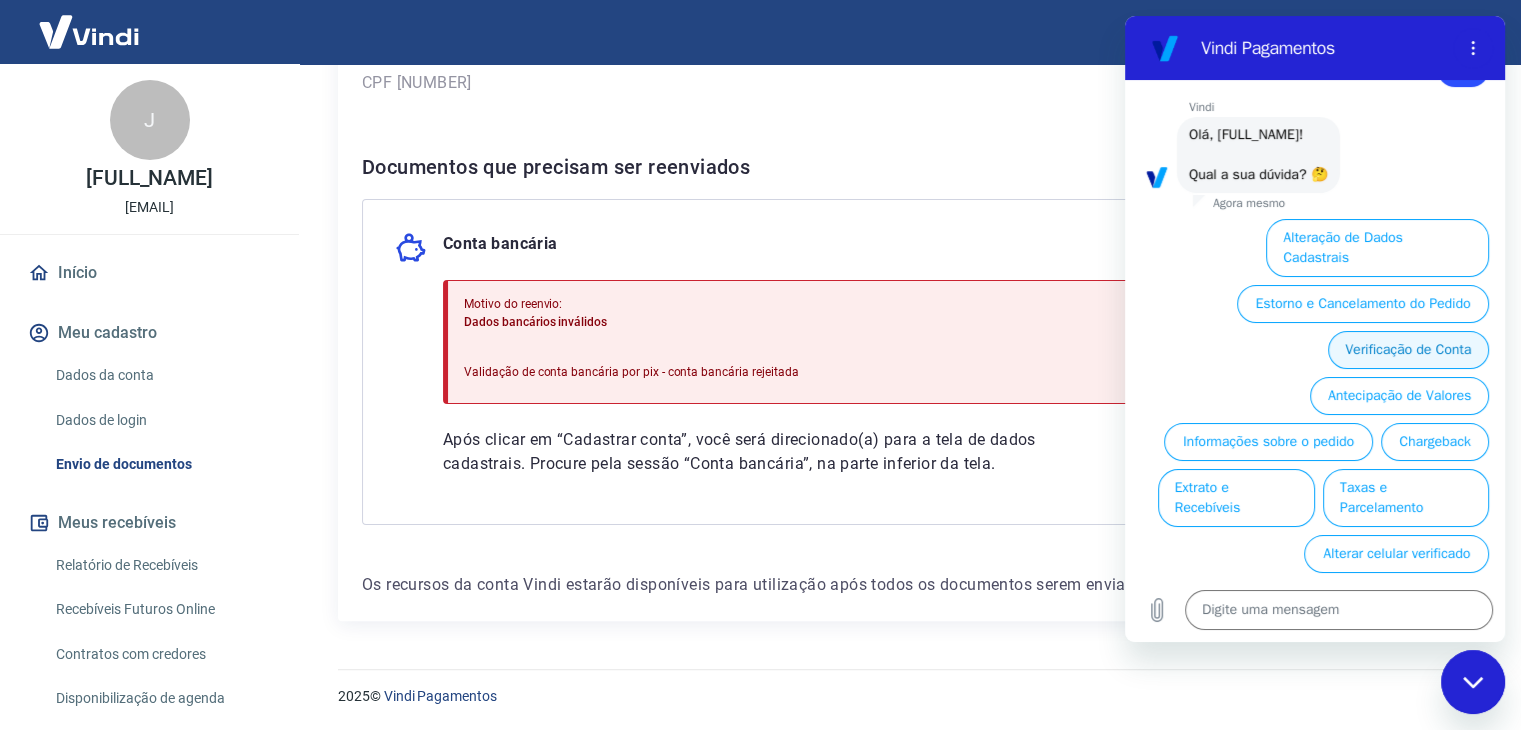 click on "Verificação de Conta" at bounding box center [1408, 350] 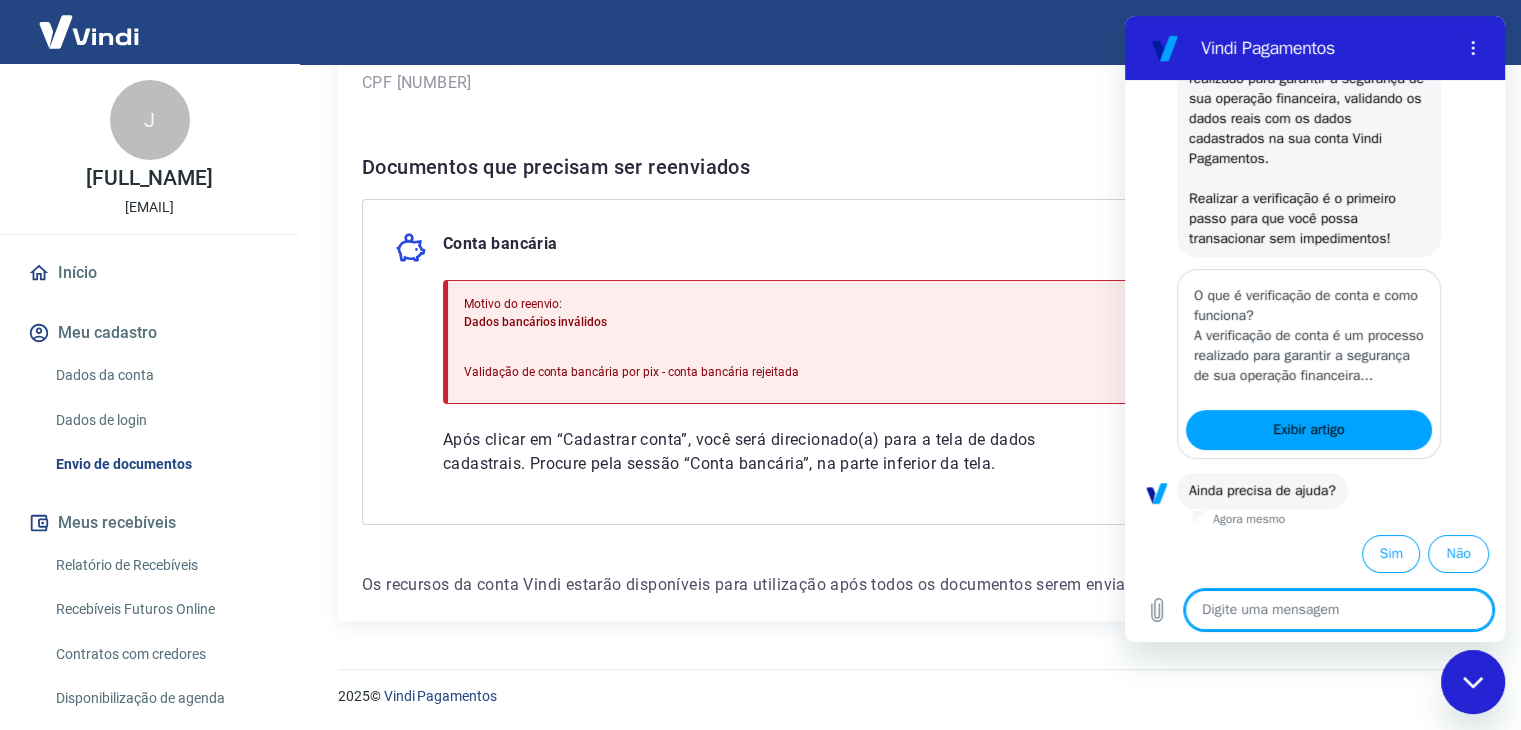 scroll, scrollTop: 318, scrollLeft: 0, axis: vertical 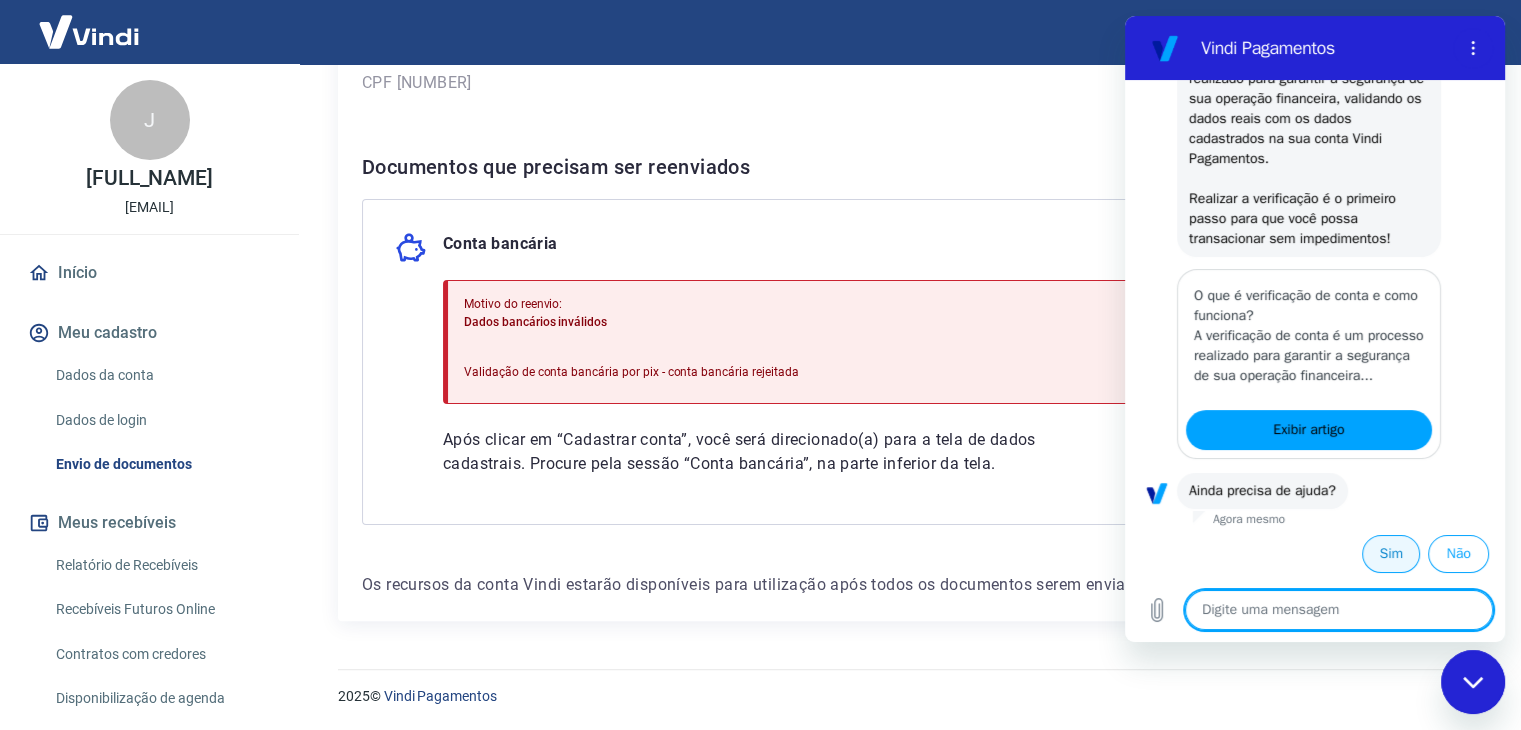 click on "Sim" at bounding box center (1391, 554) 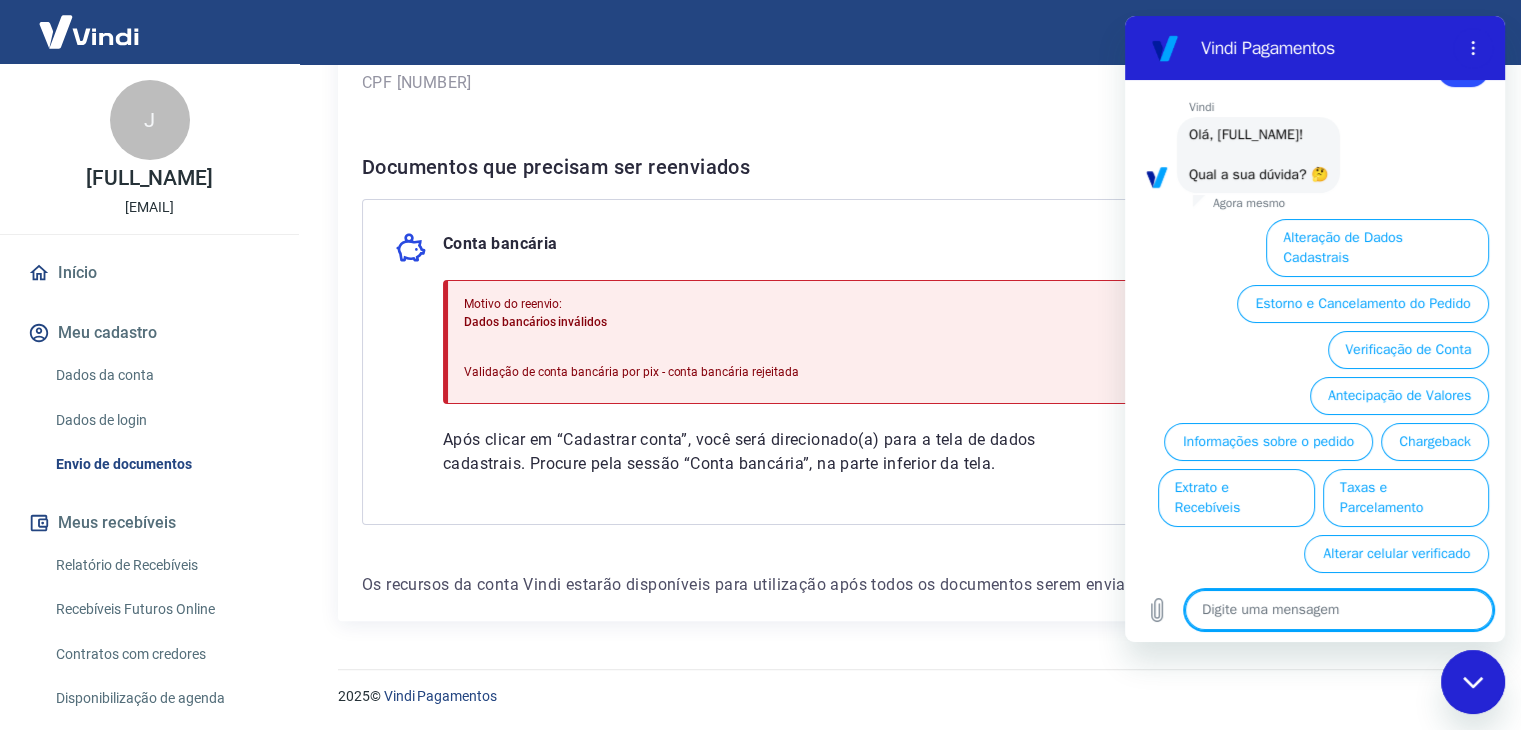 scroll, scrollTop: 792, scrollLeft: 0, axis: vertical 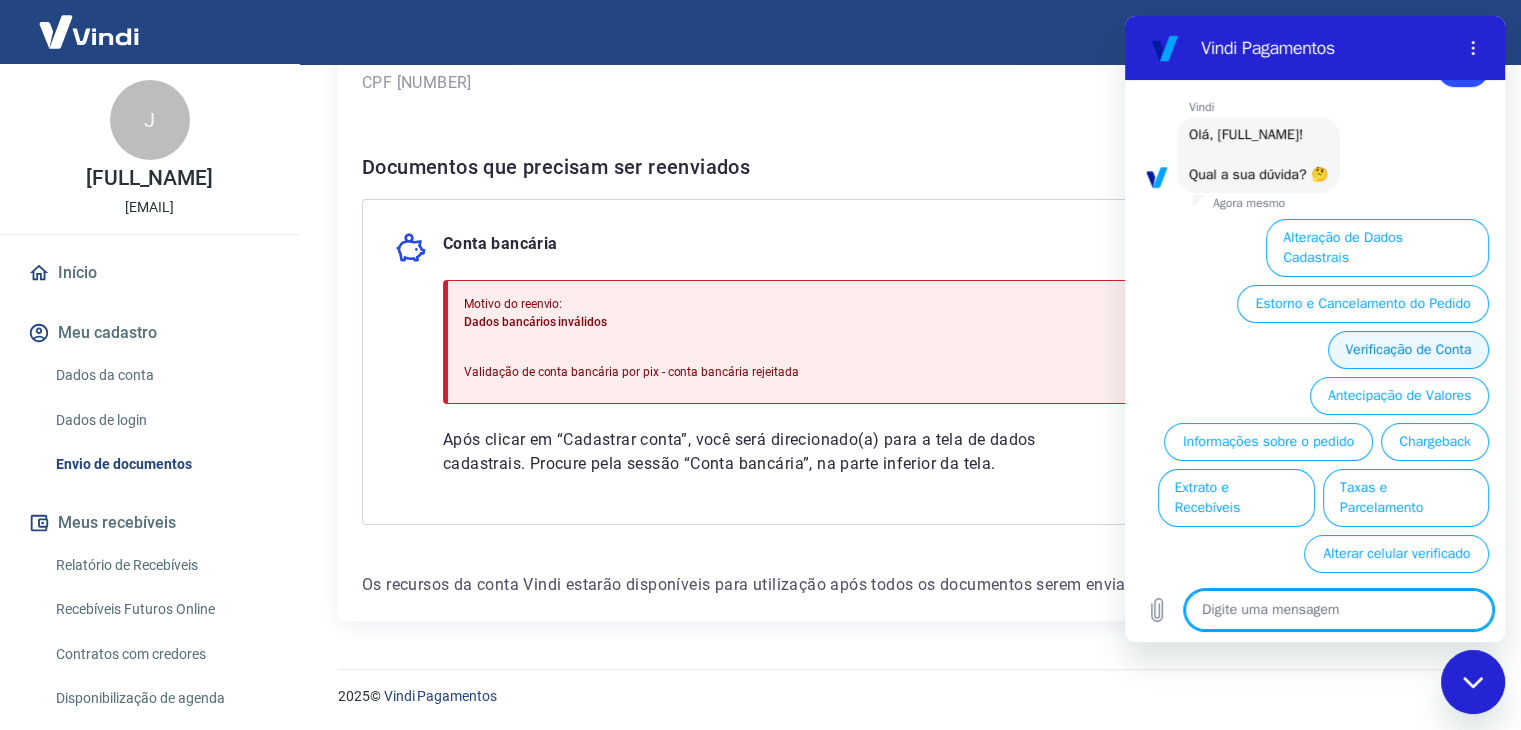 click on "Verificação de Conta" at bounding box center [1408, 350] 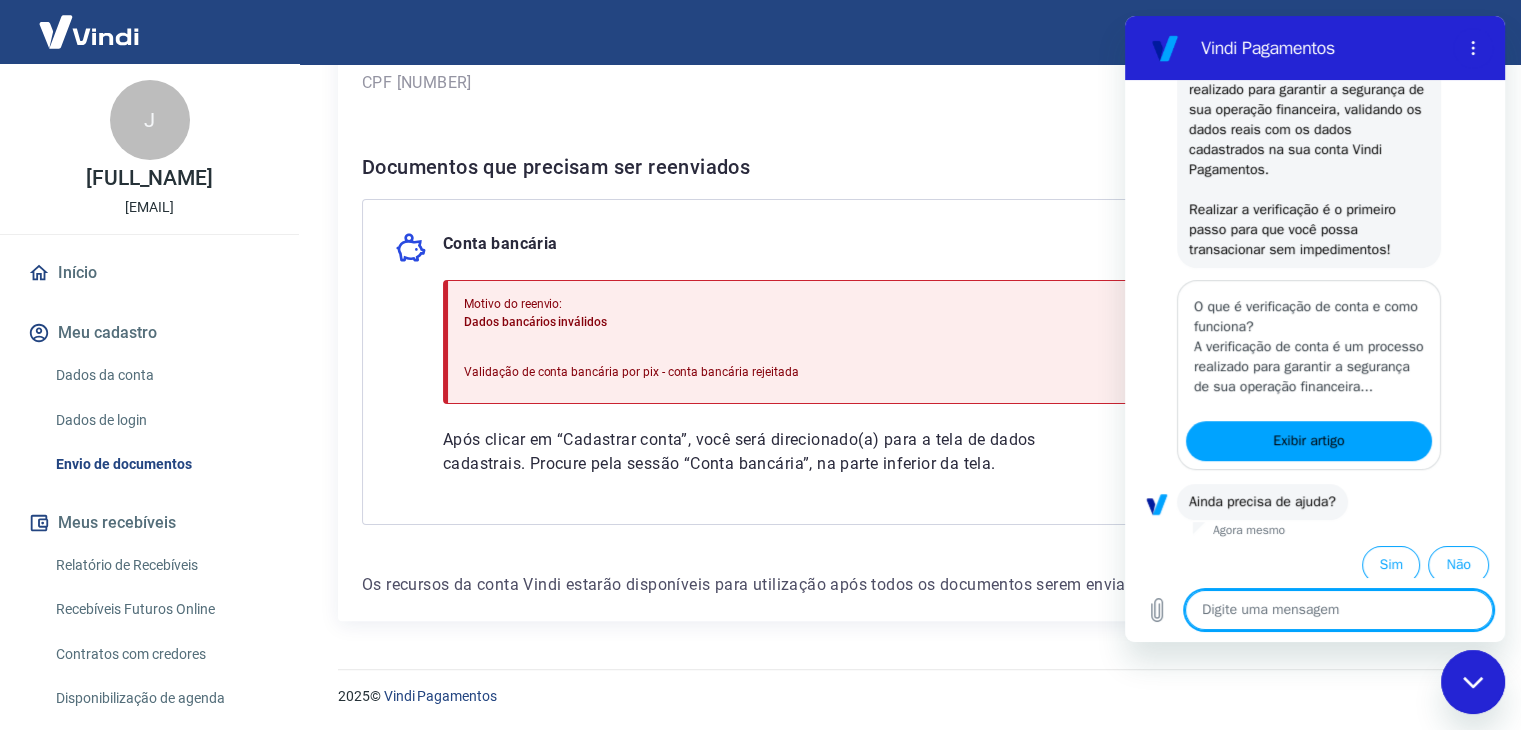 scroll, scrollTop: 1038, scrollLeft: 0, axis: vertical 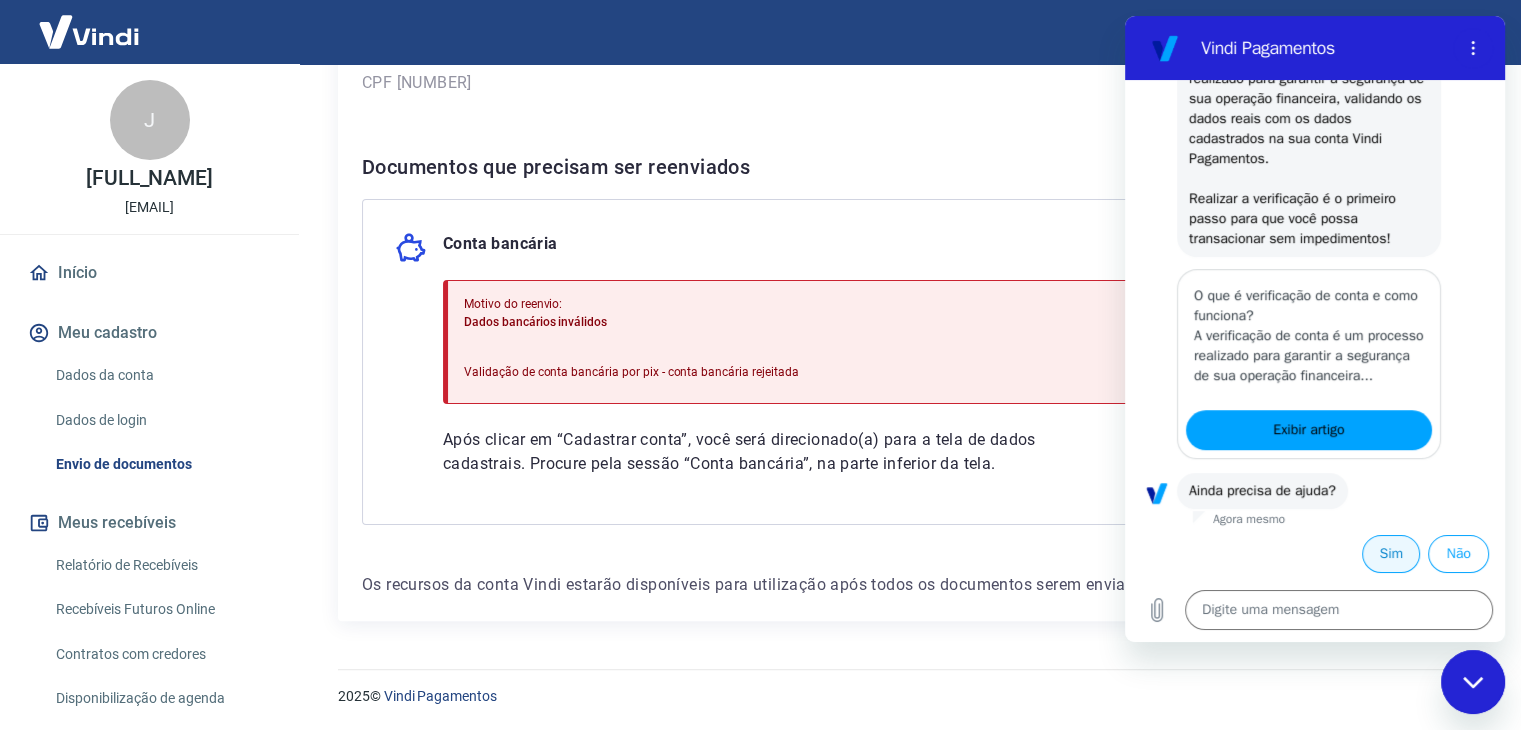 click on "Sim" at bounding box center (1391, 554) 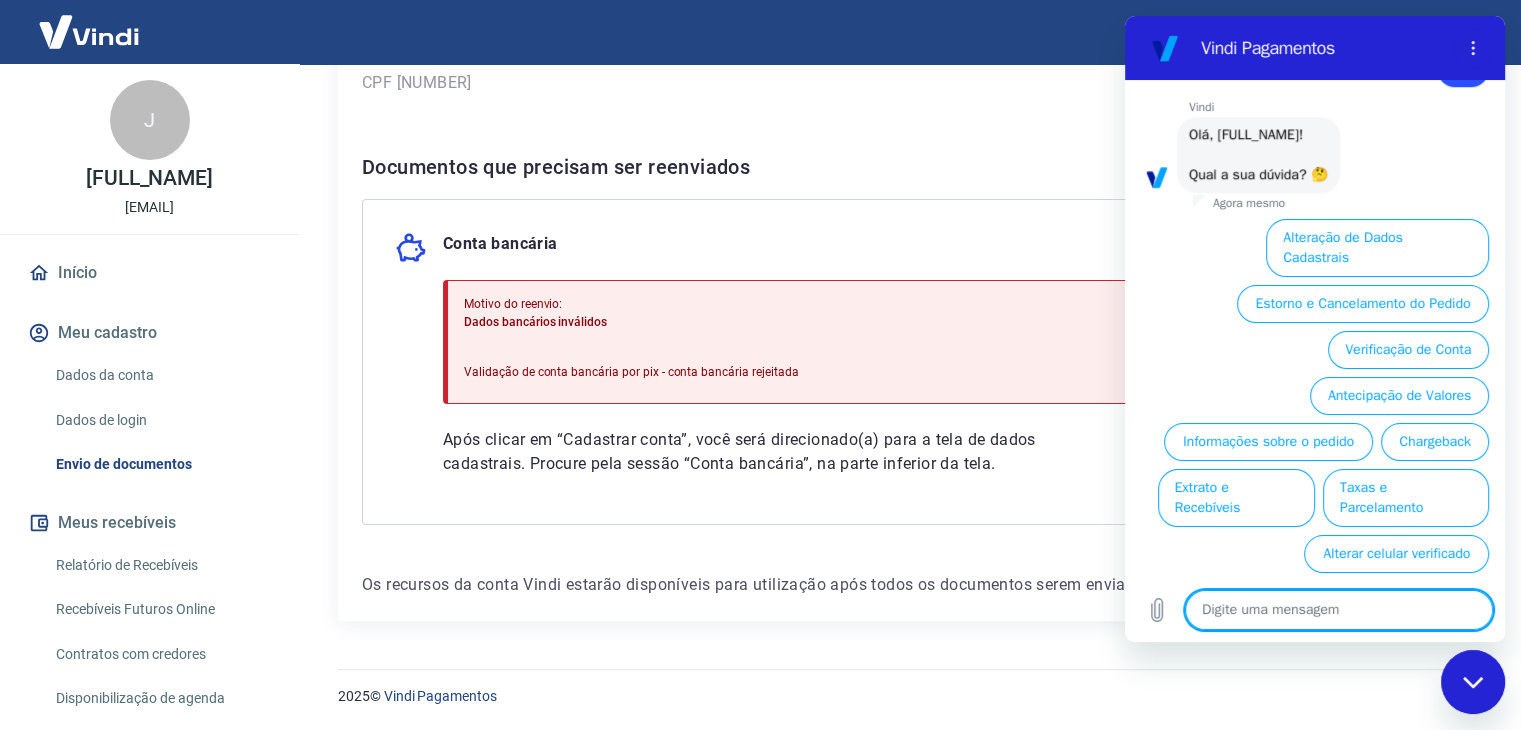 scroll, scrollTop: 1511, scrollLeft: 0, axis: vertical 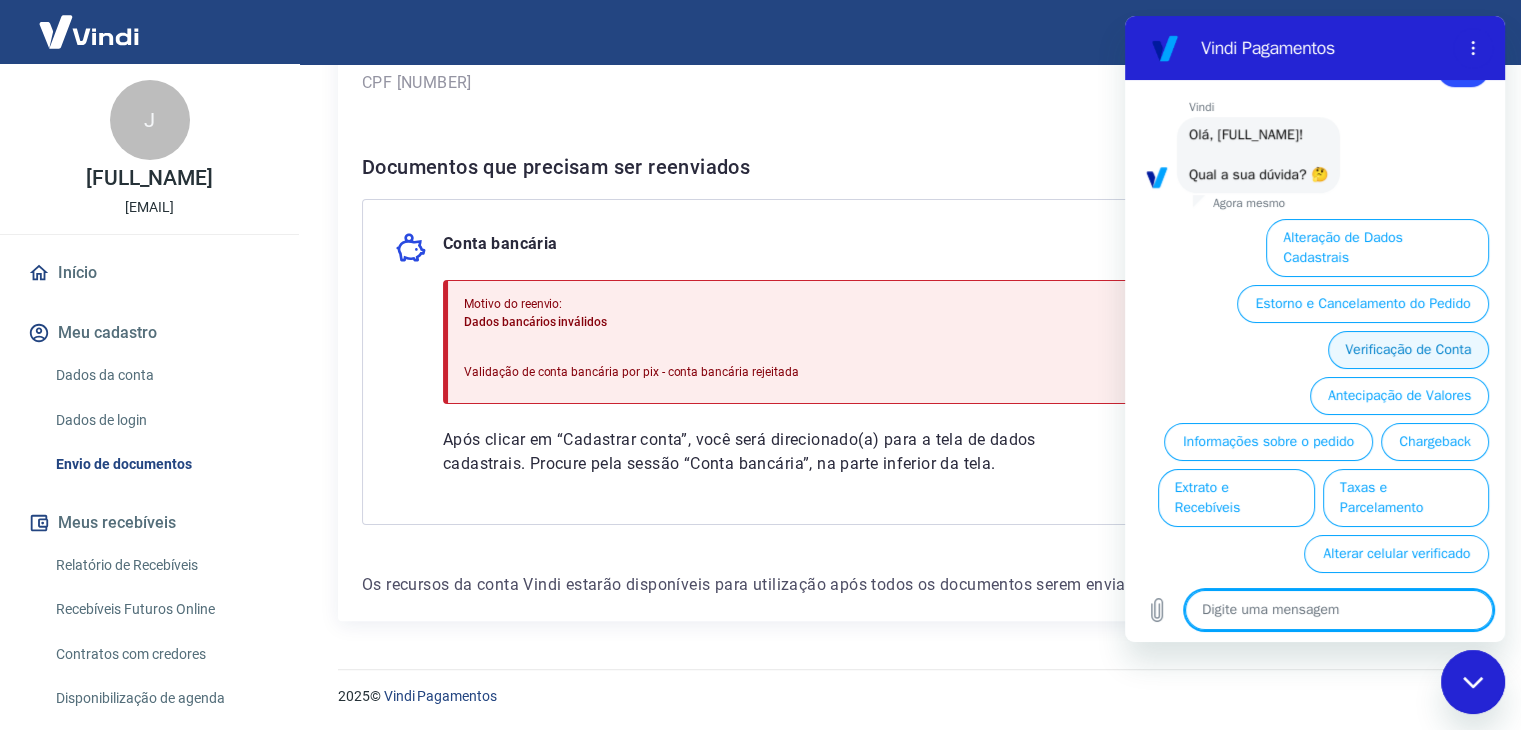 click on "Verificação de Conta" at bounding box center [1408, 350] 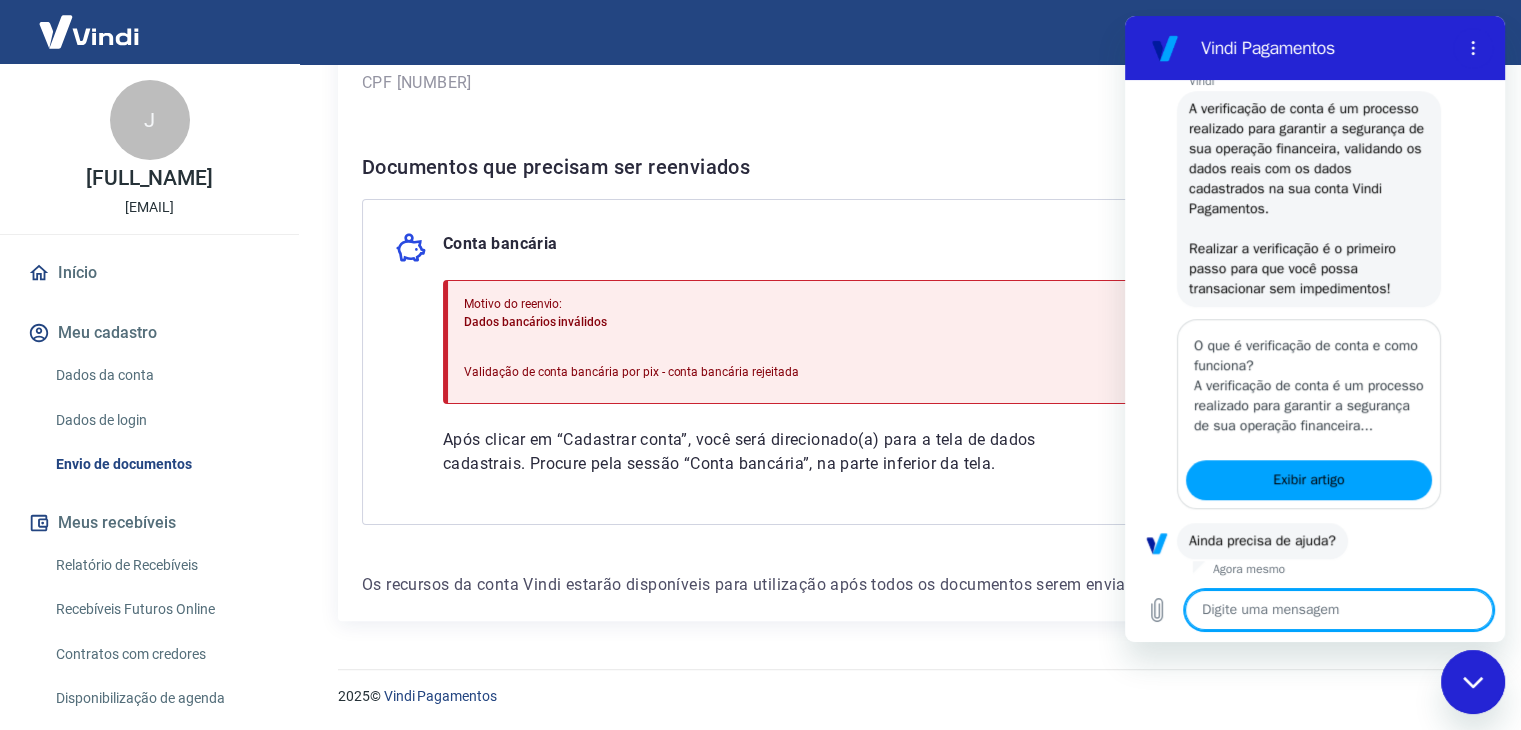 scroll, scrollTop: 1757, scrollLeft: 0, axis: vertical 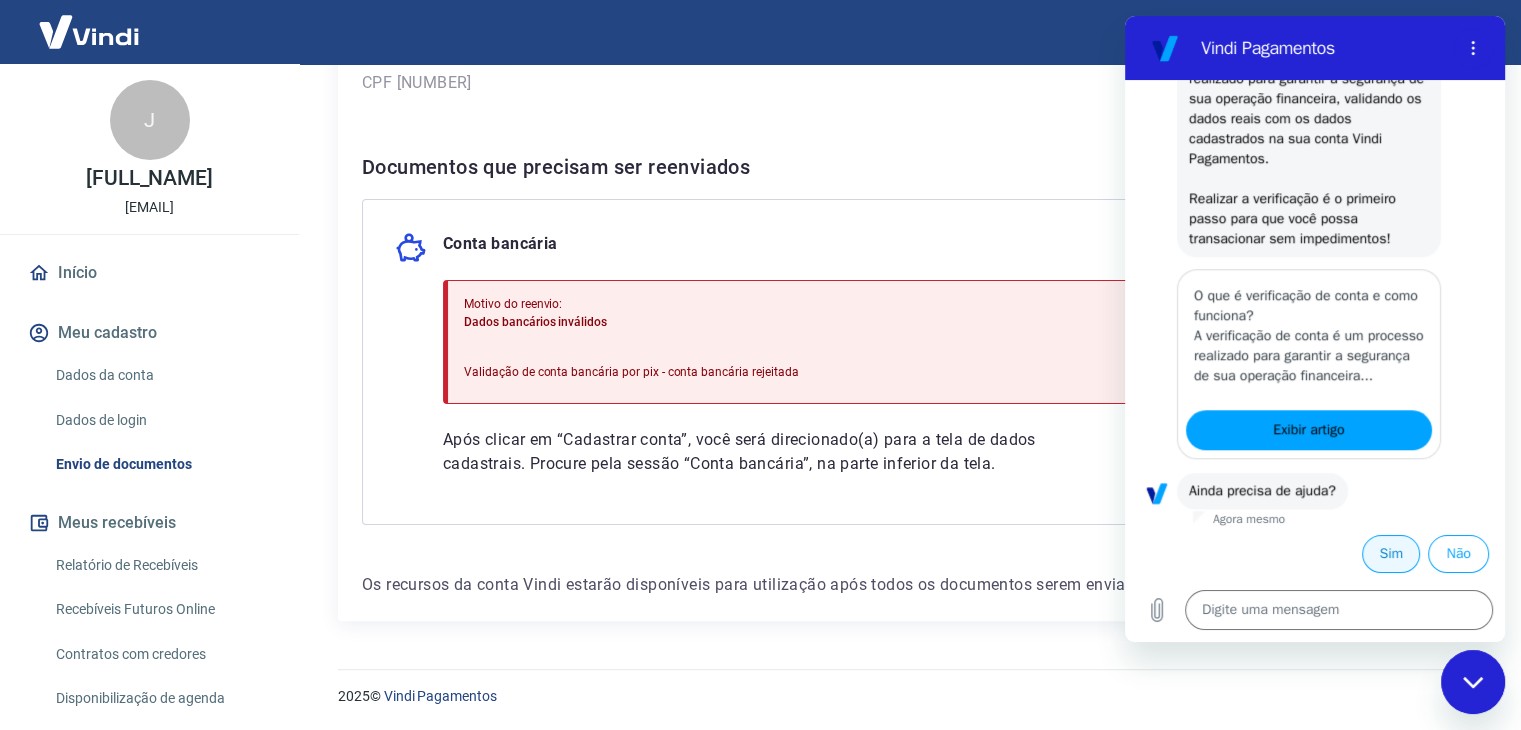 click on "Sim" at bounding box center [1391, 554] 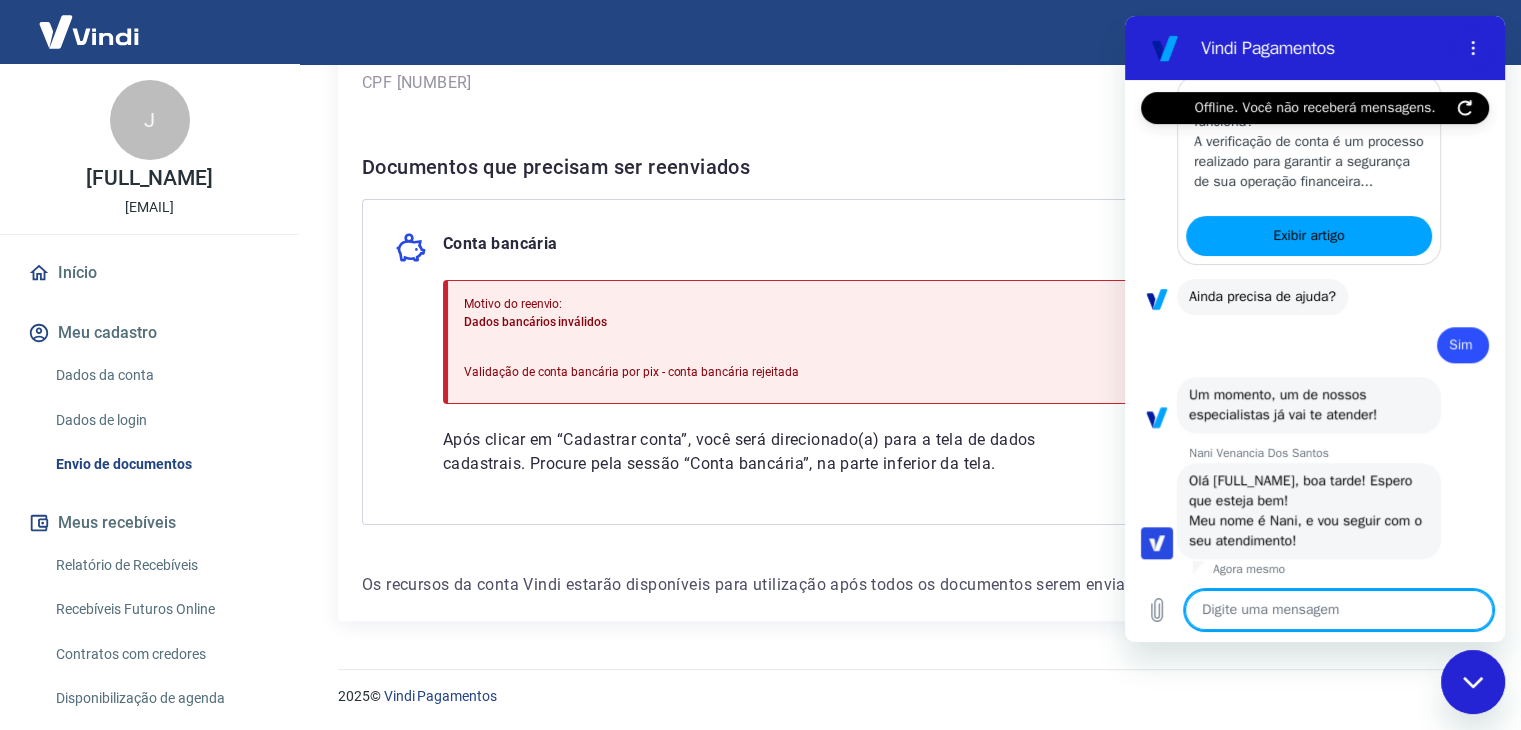 scroll, scrollTop: 1956, scrollLeft: 0, axis: vertical 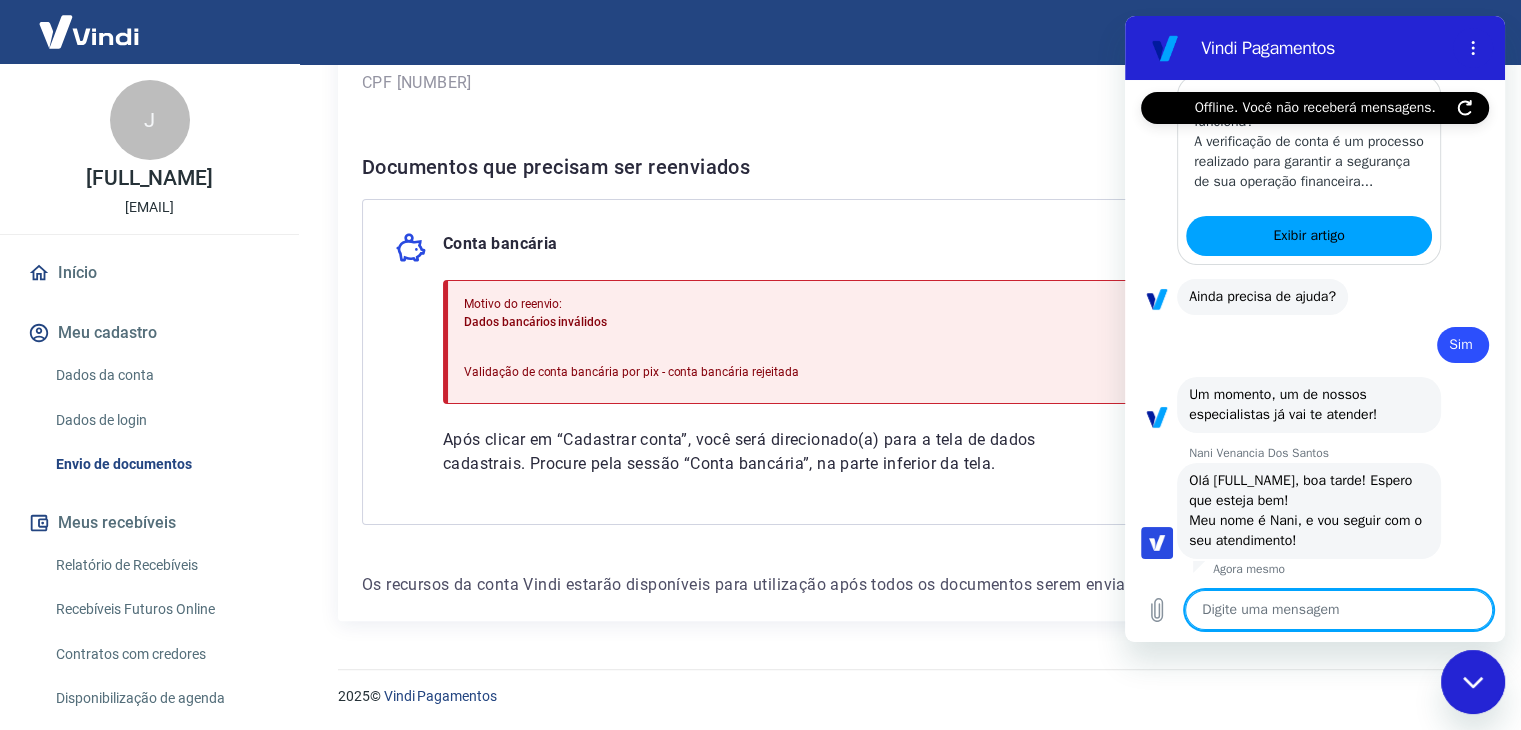 type on "x" 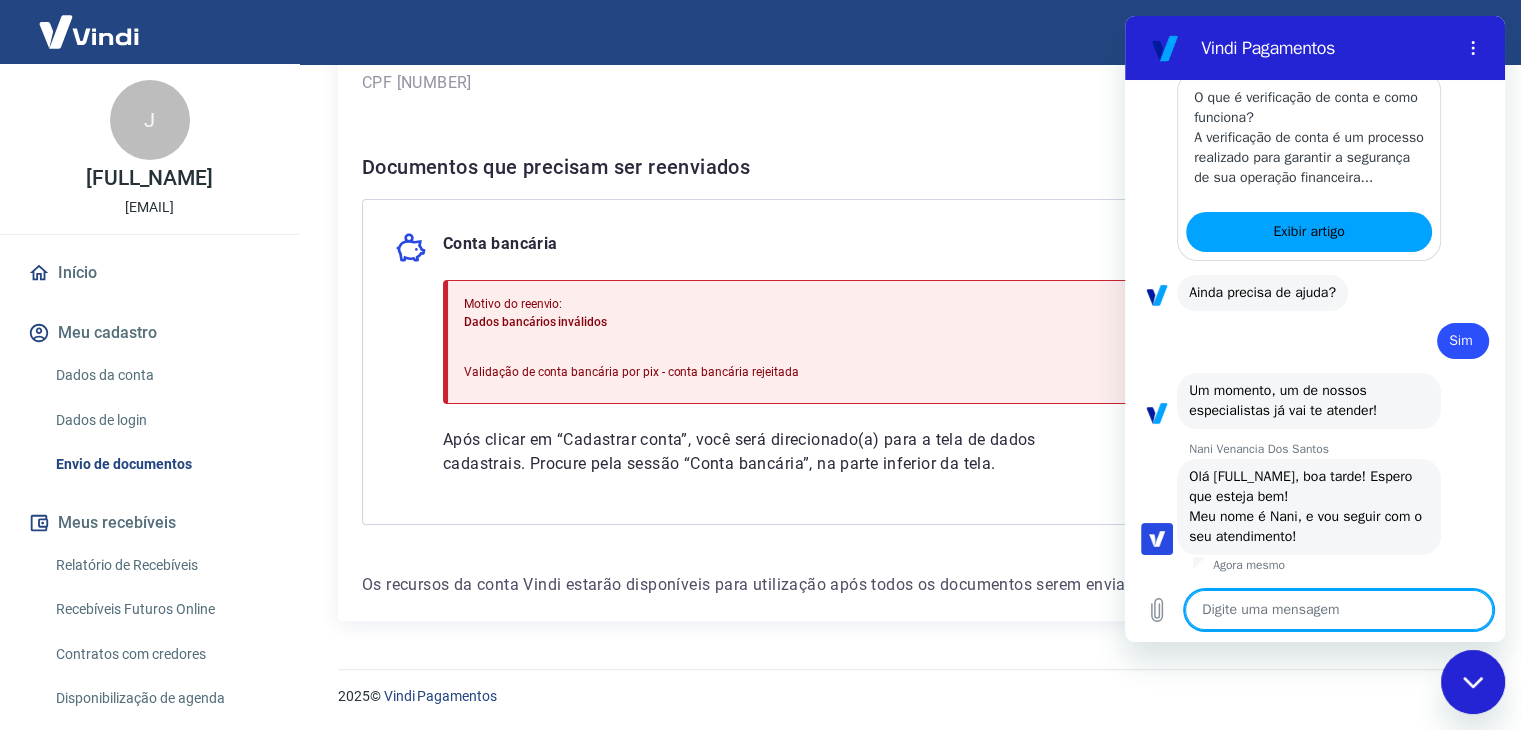 type on "b" 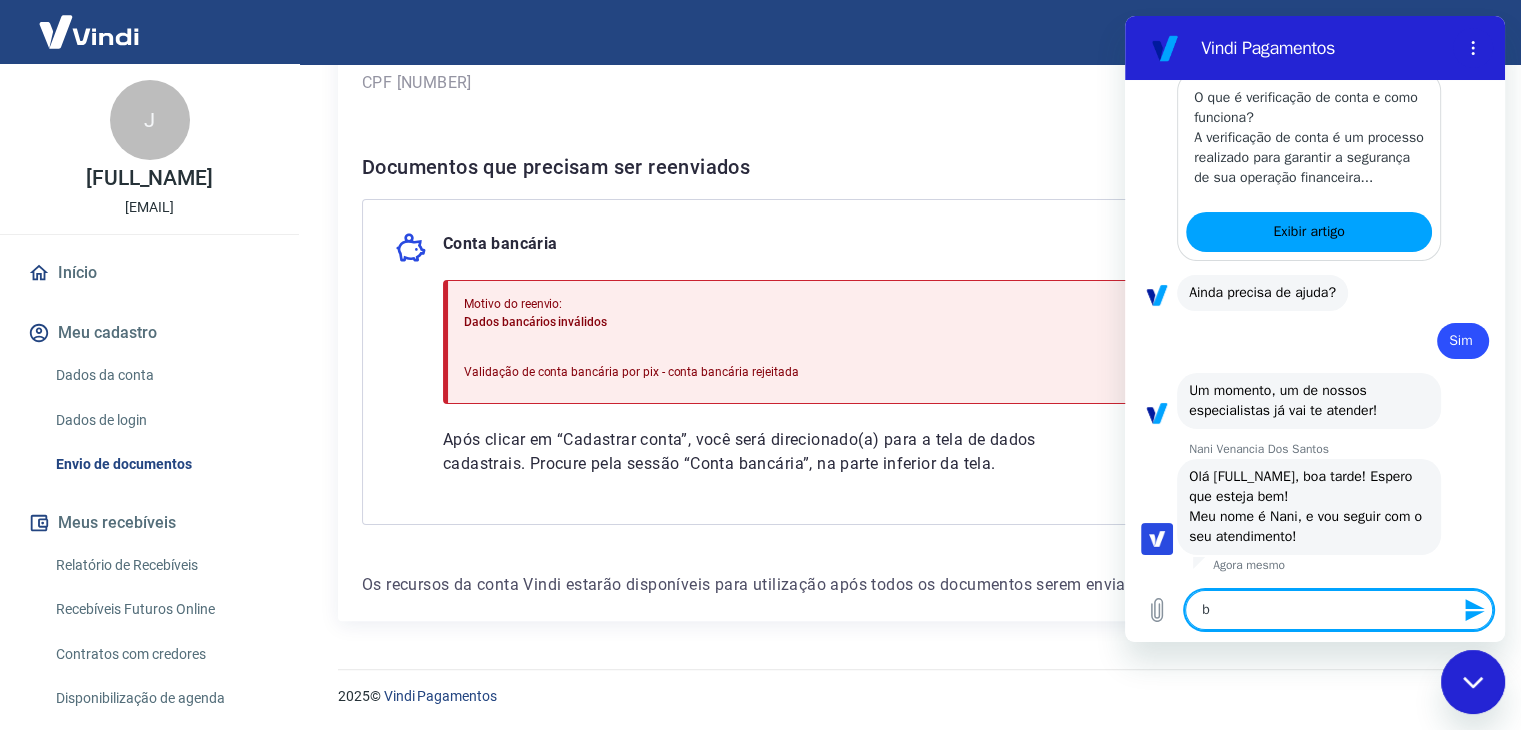 type on "bo" 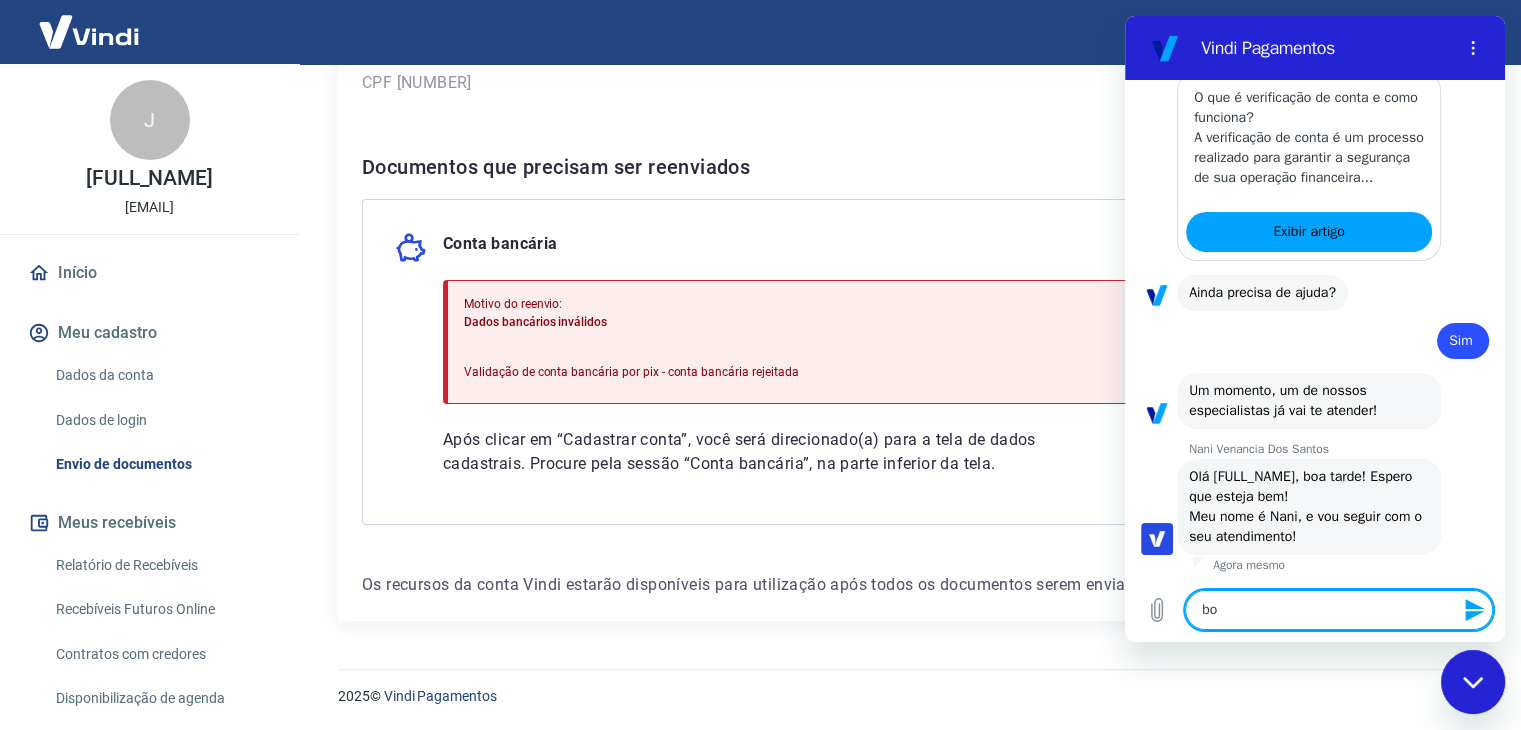 type on "boa" 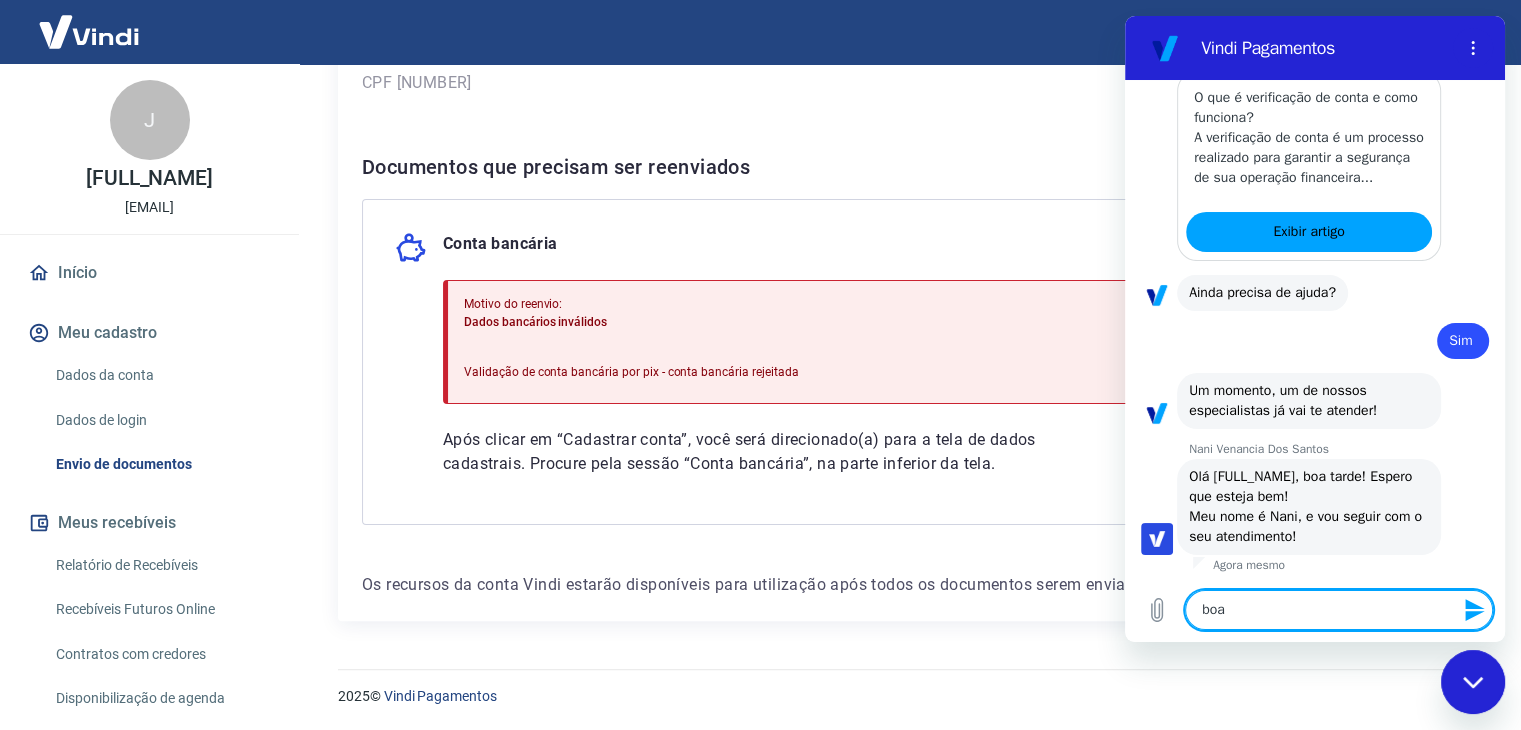 type on "x" 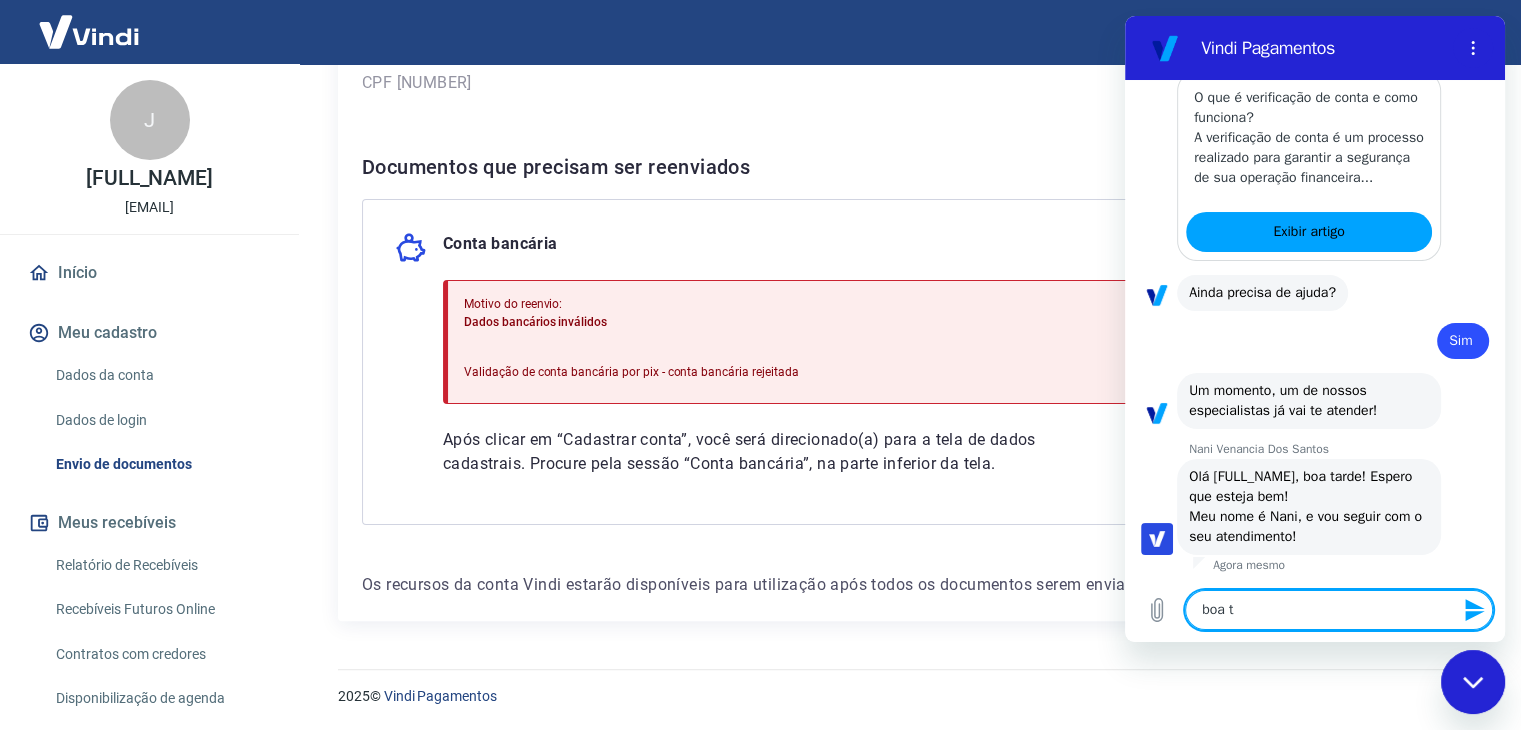 type on "boa ta" 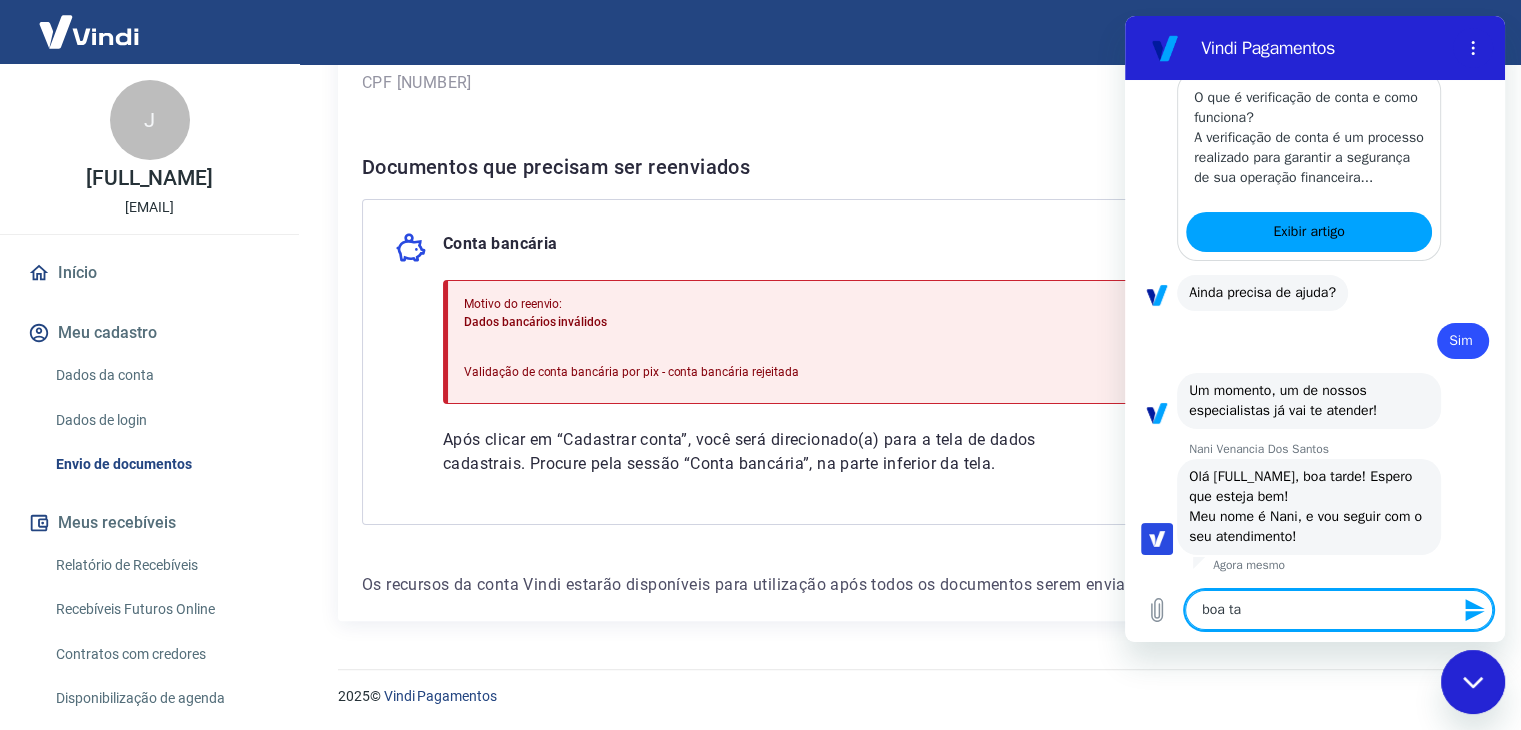 type on "boa tar" 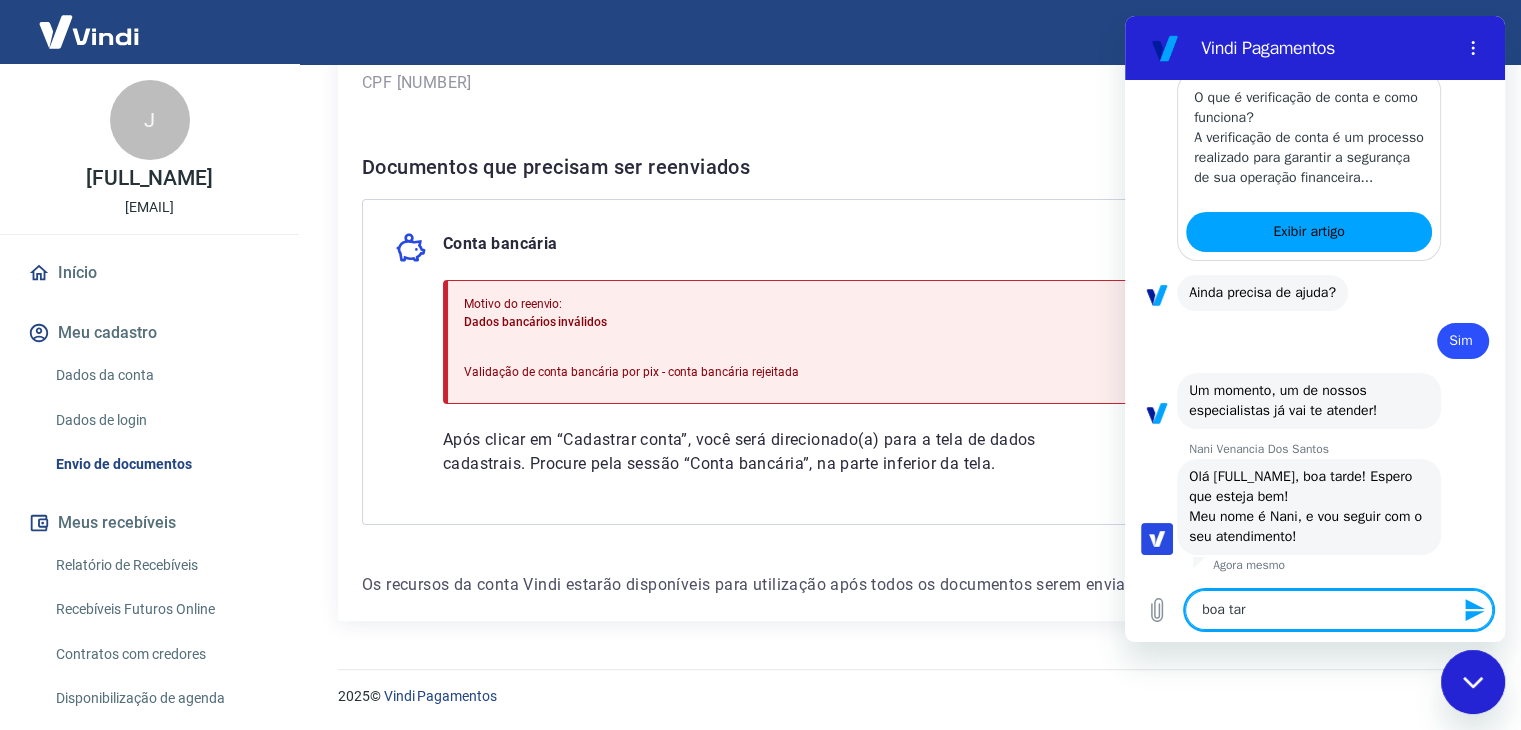type on "boa tard" 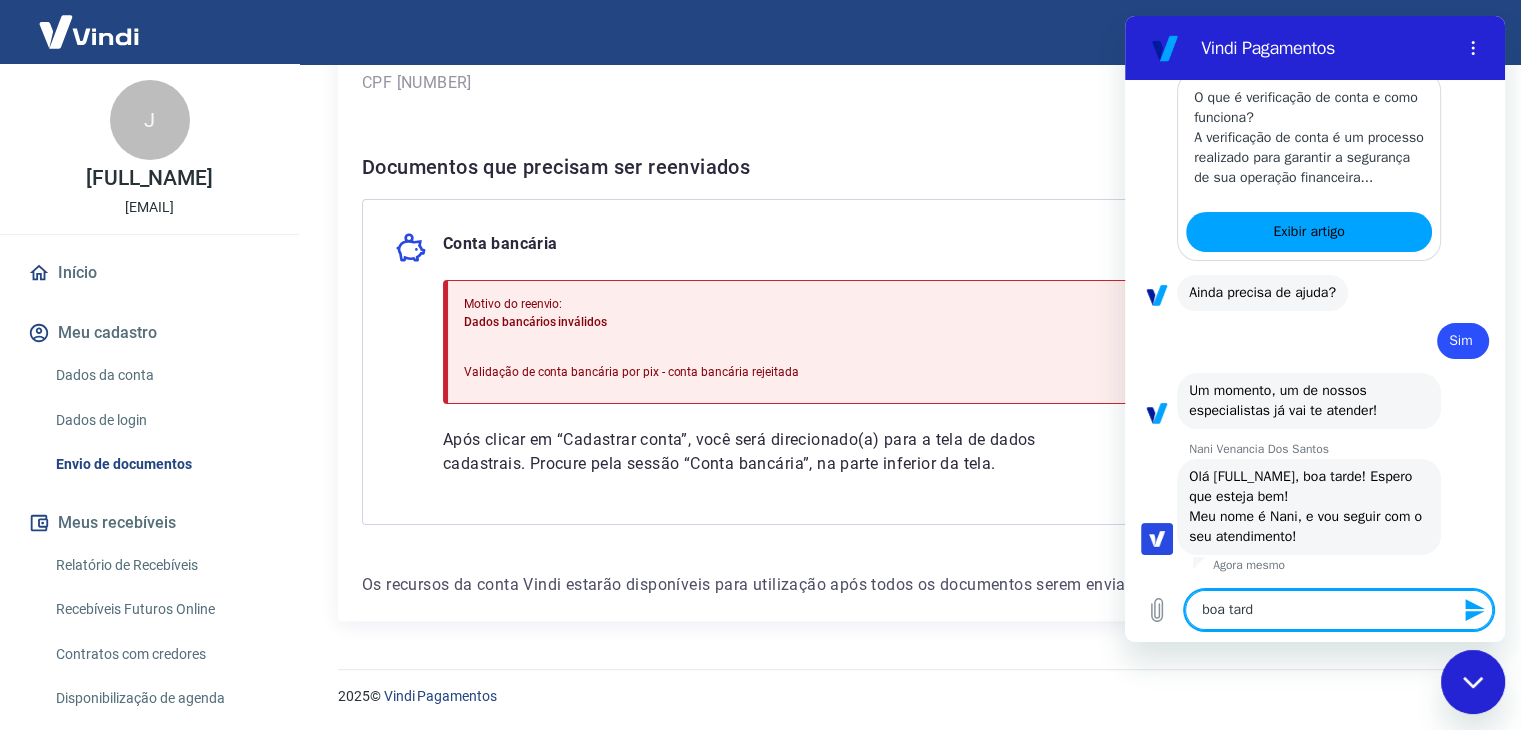 type on "boa tarde" 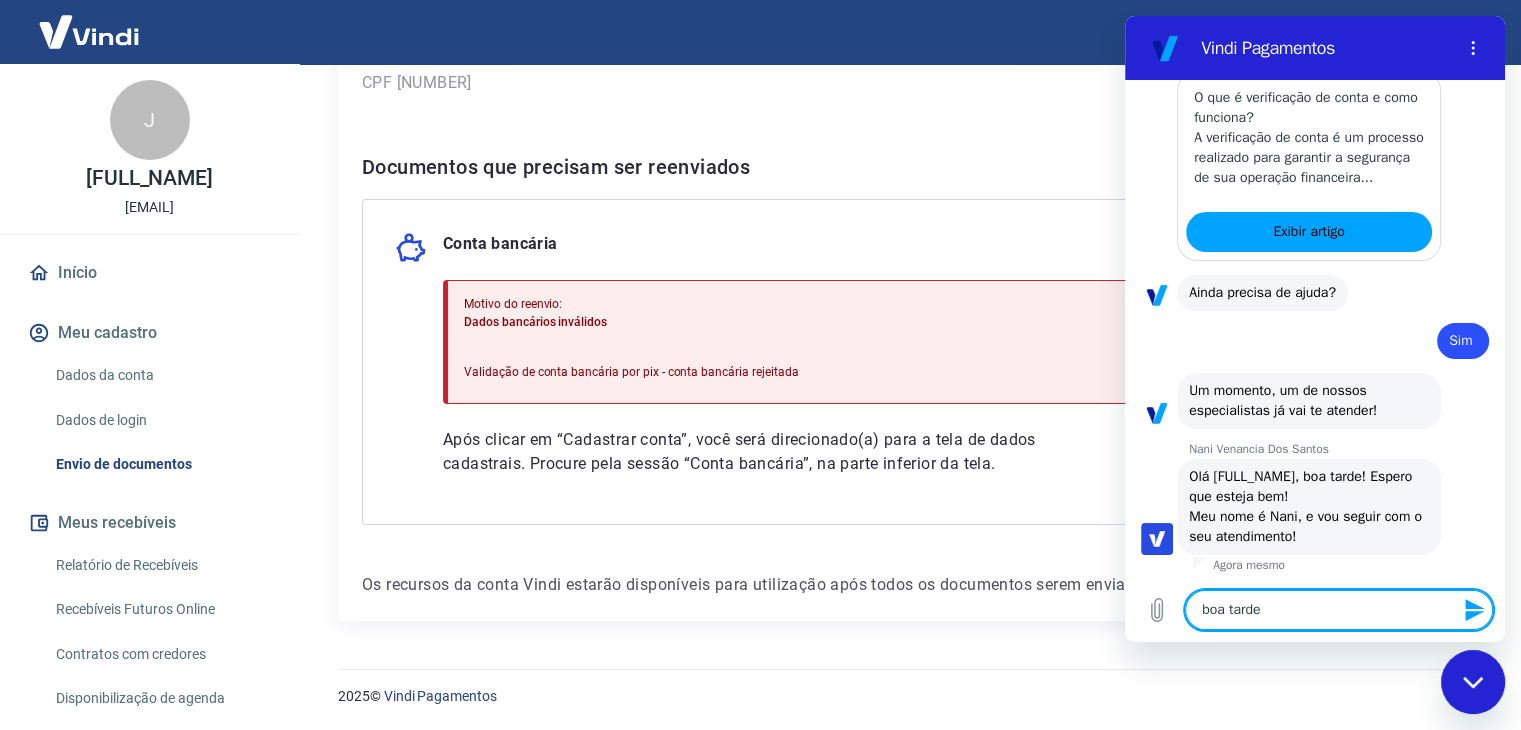 type 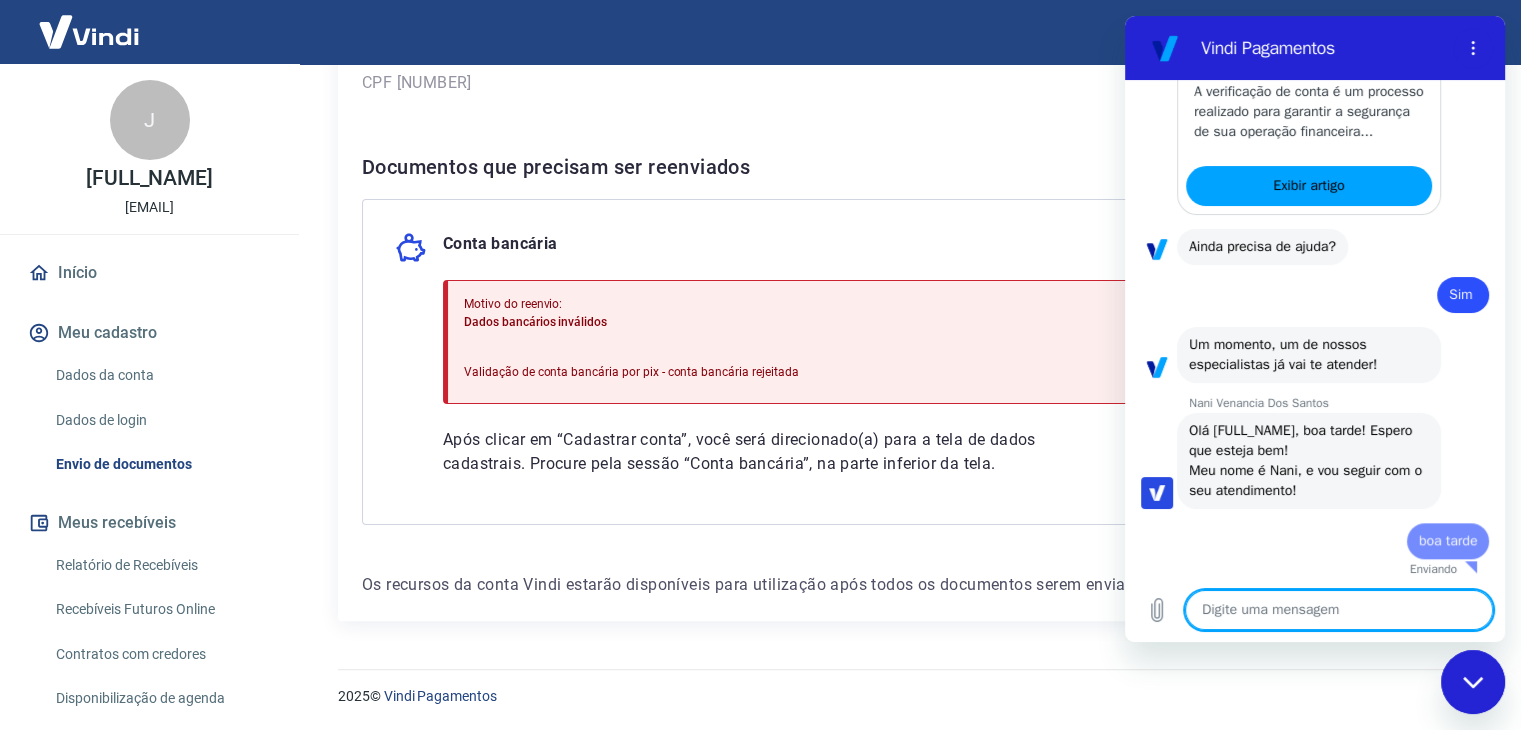 type on "x" 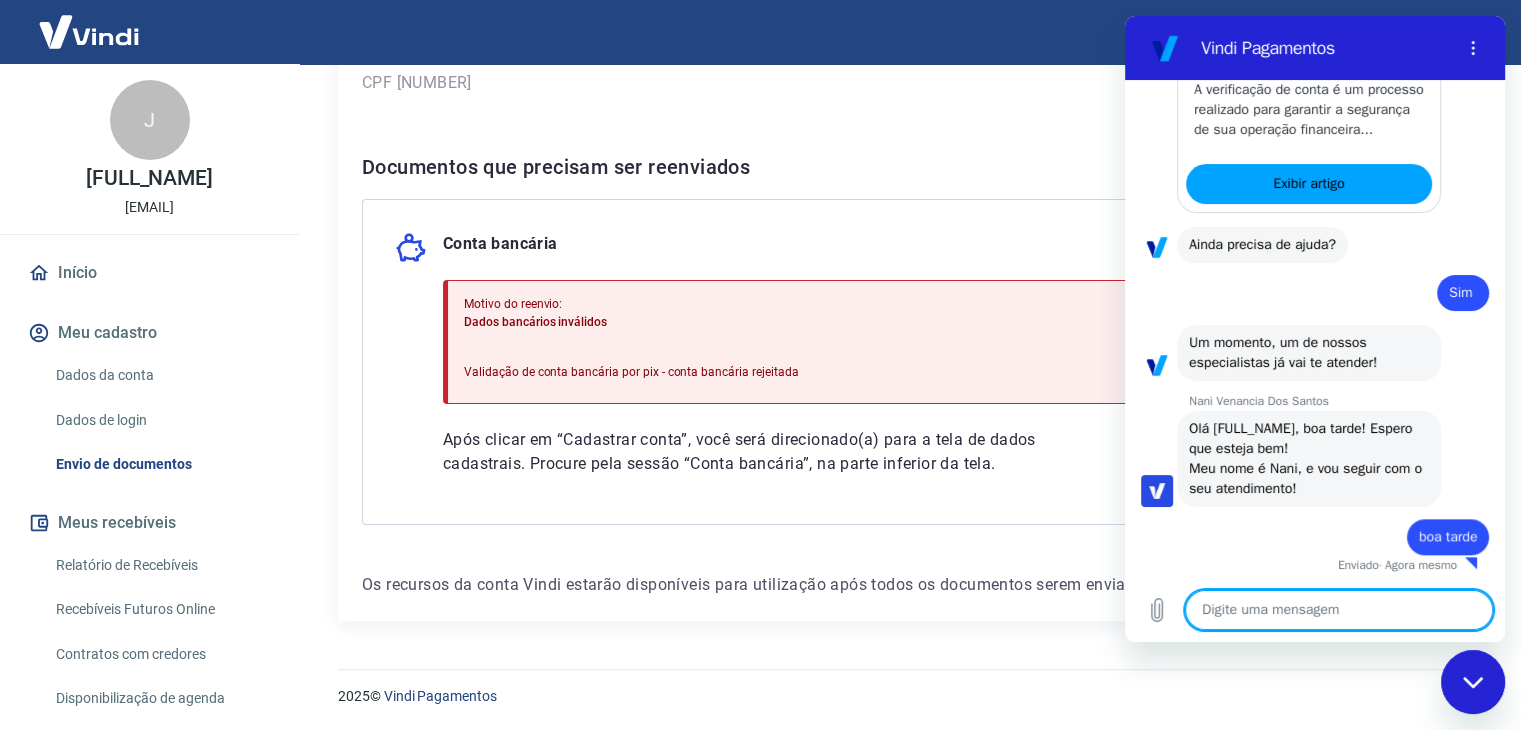 scroll, scrollTop: 2004, scrollLeft: 0, axis: vertical 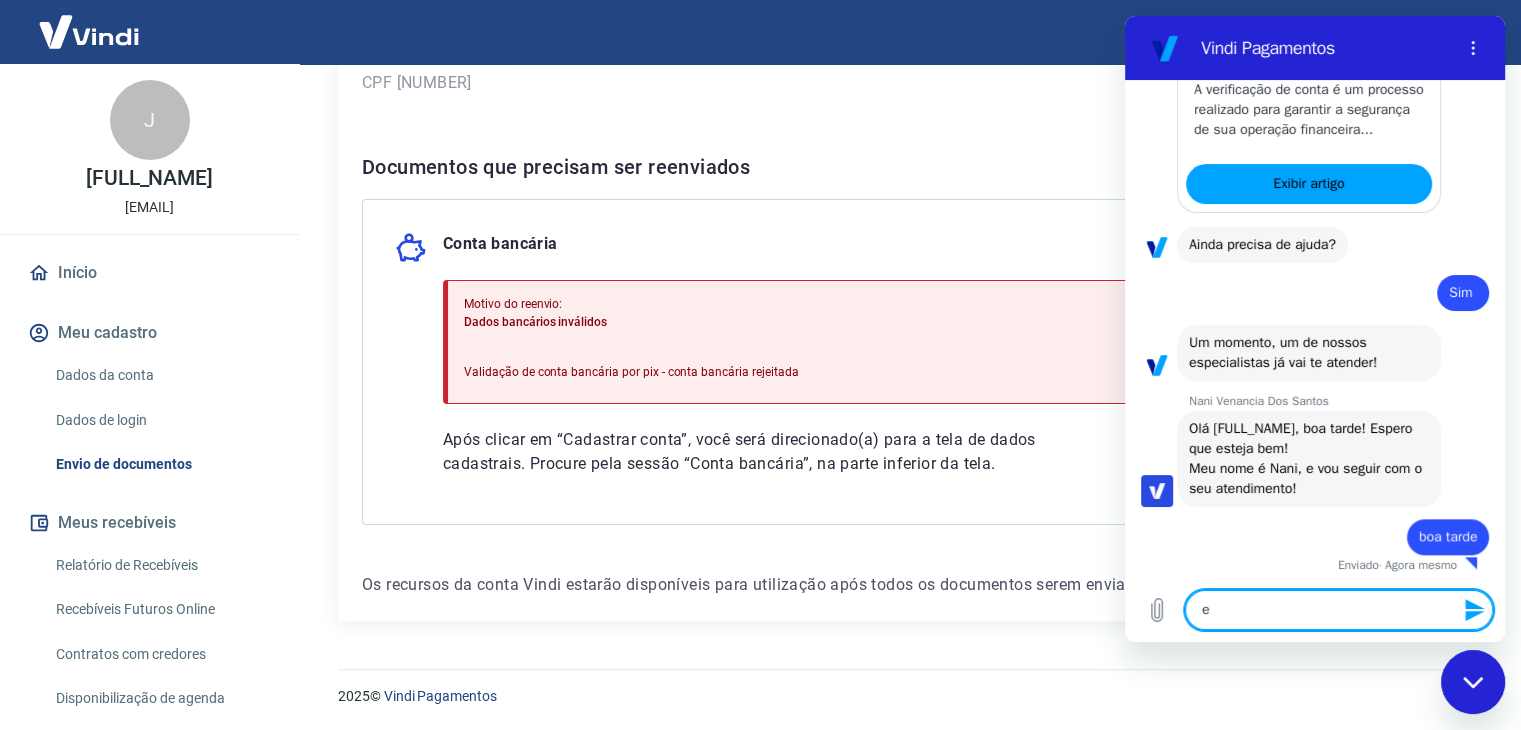 type on "es" 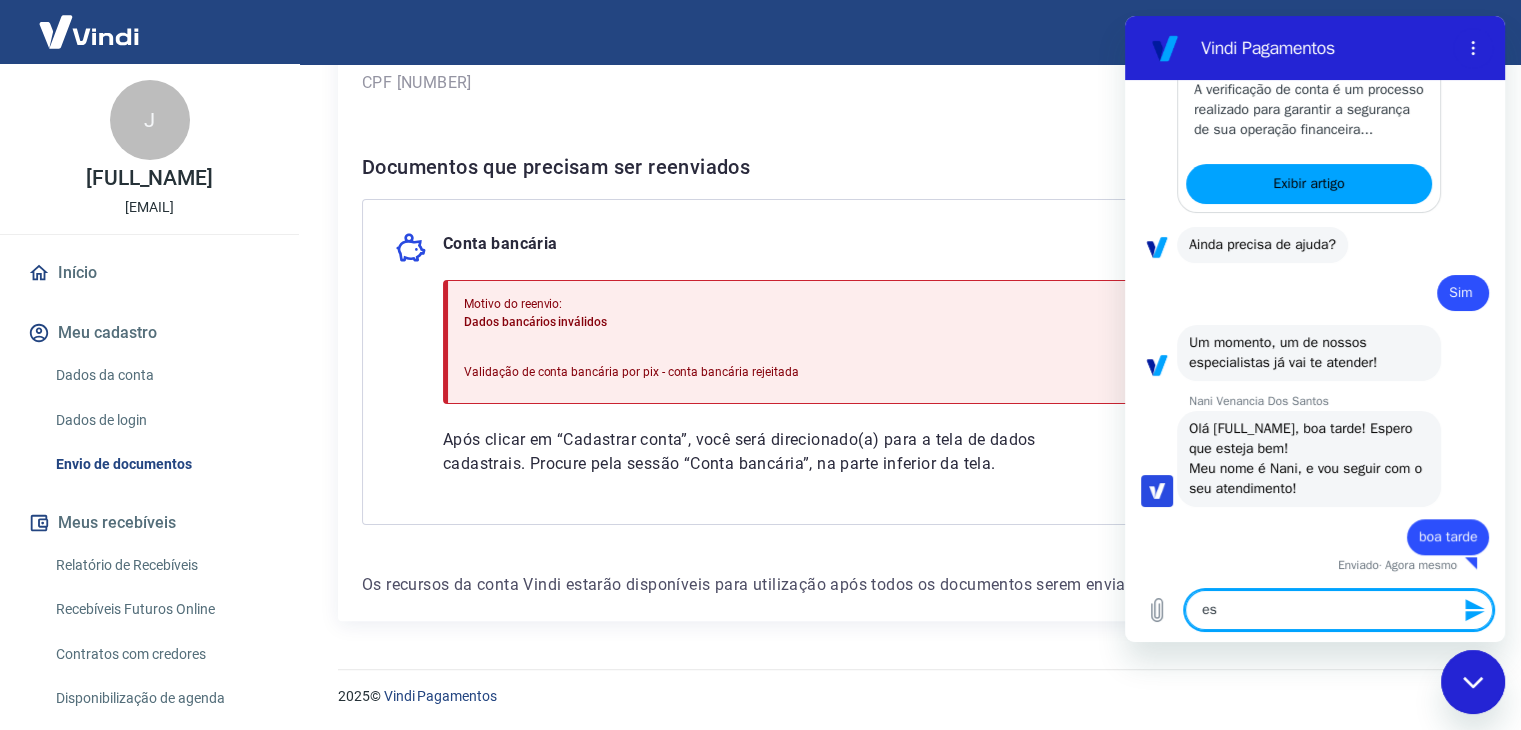 type on "est" 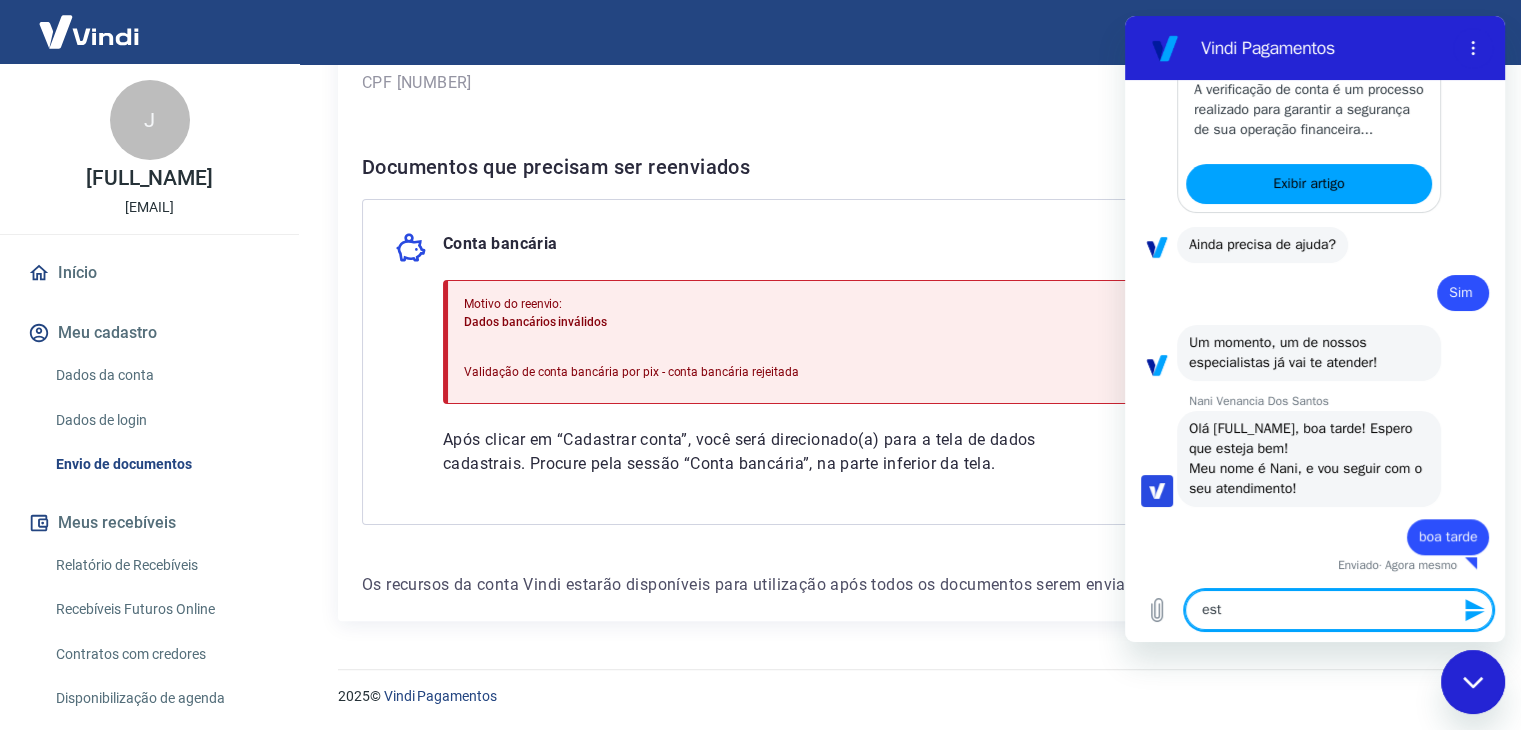 type on "esto" 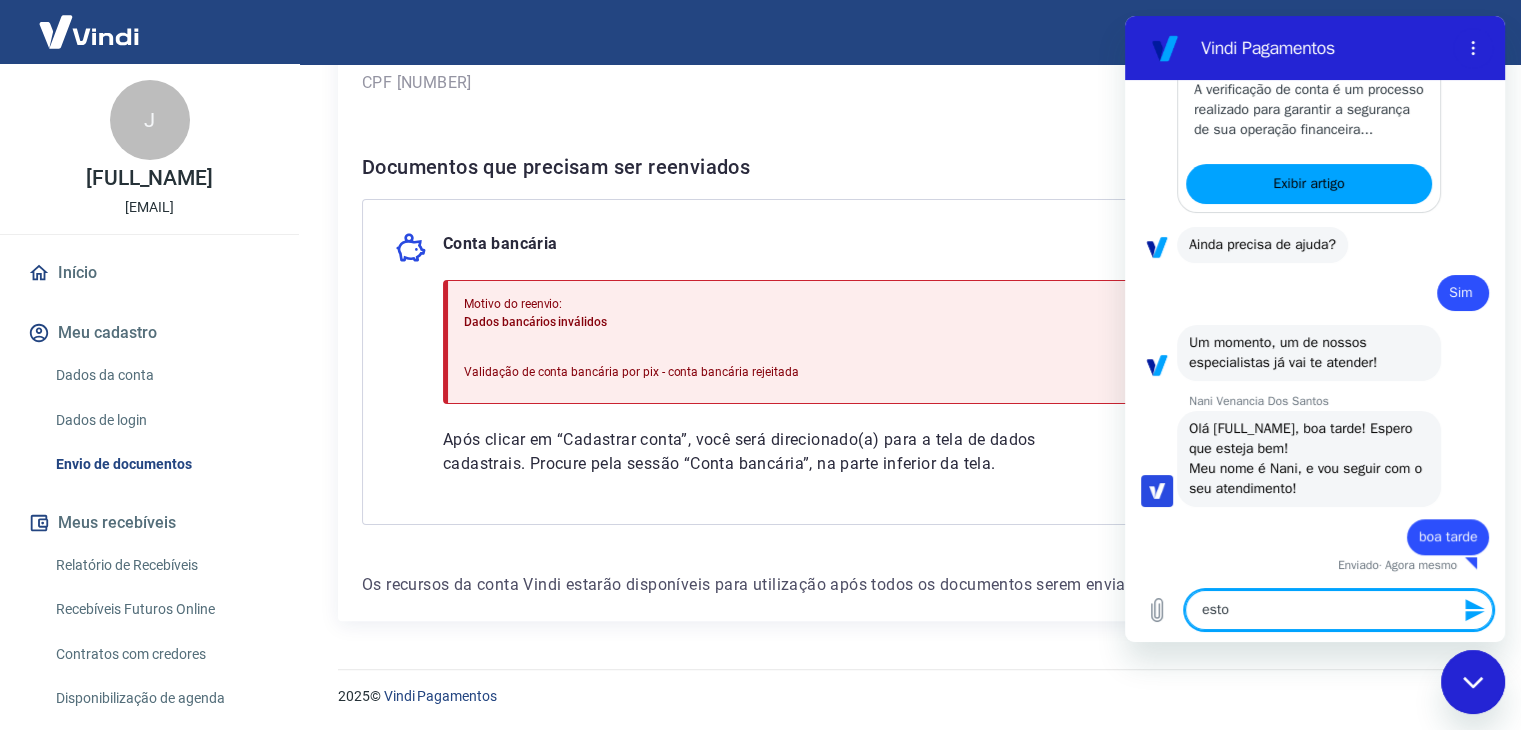 type on "x" 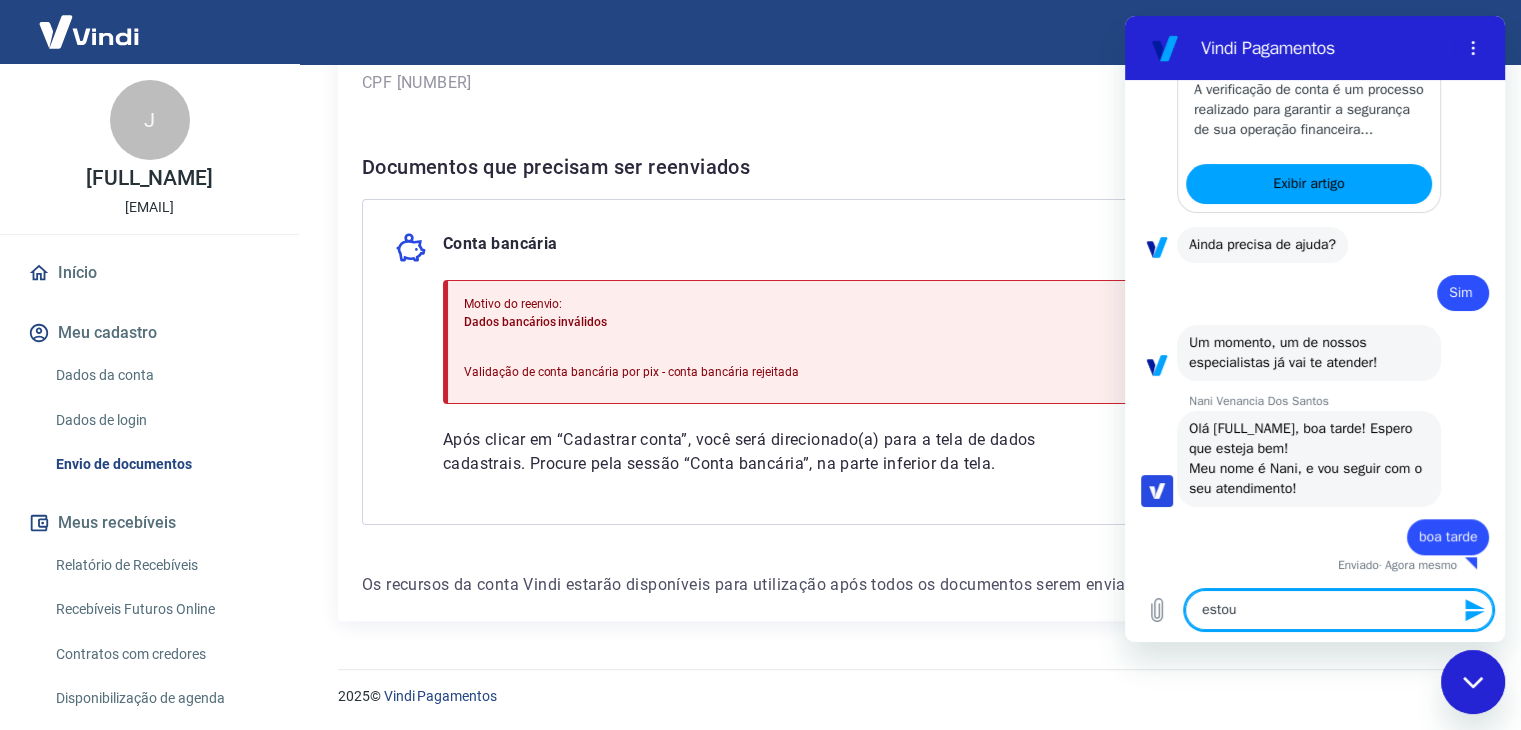 type on "estou" 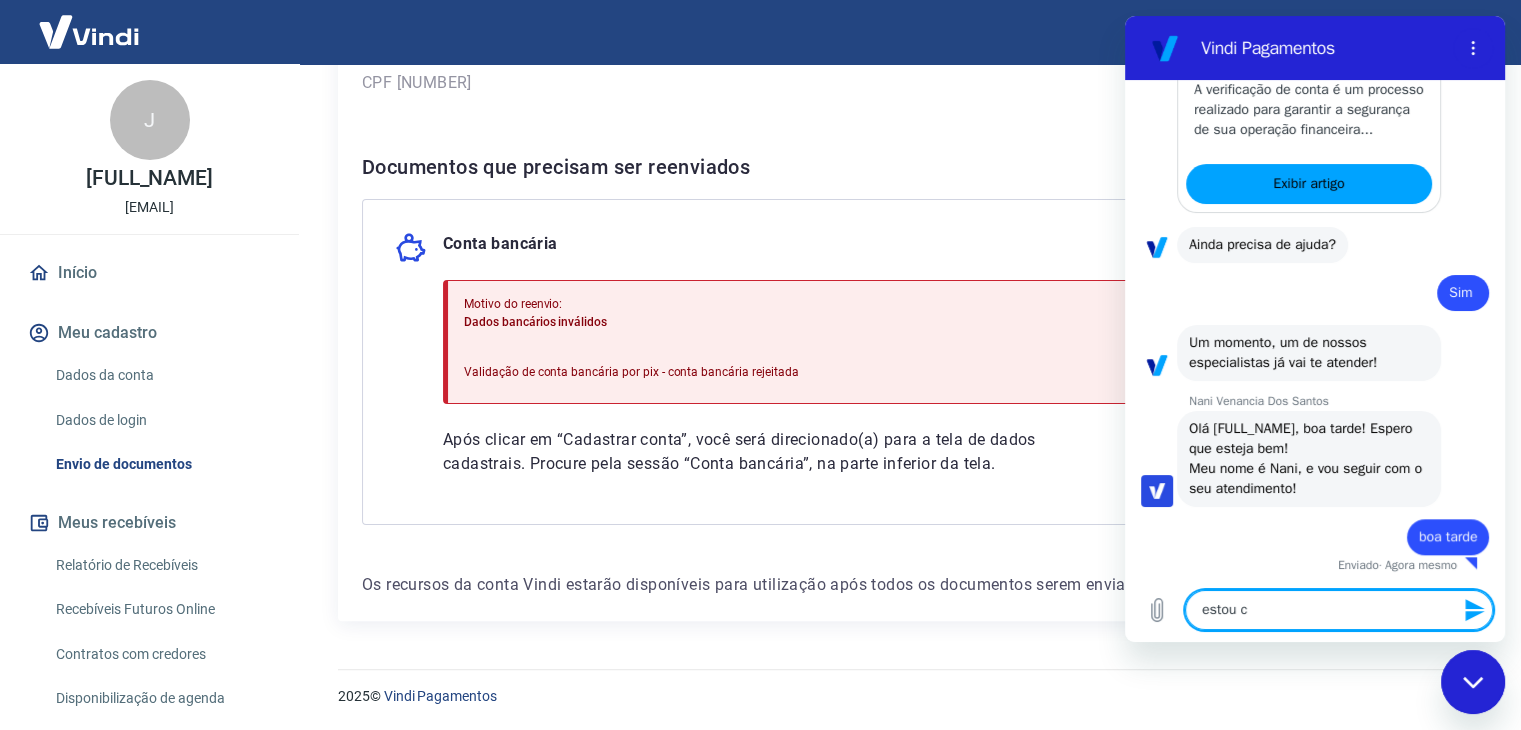 type on "estou co" 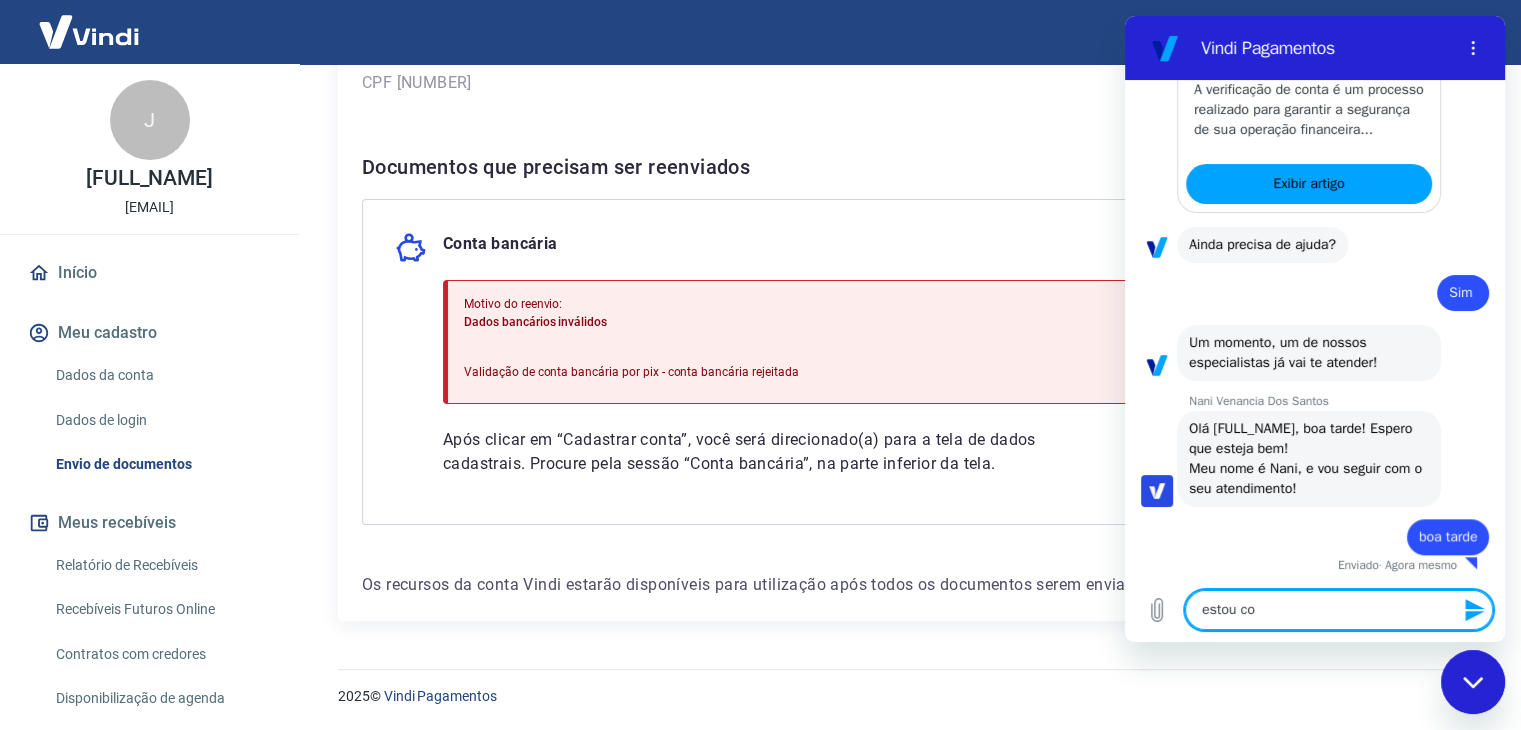 type on "estou com" 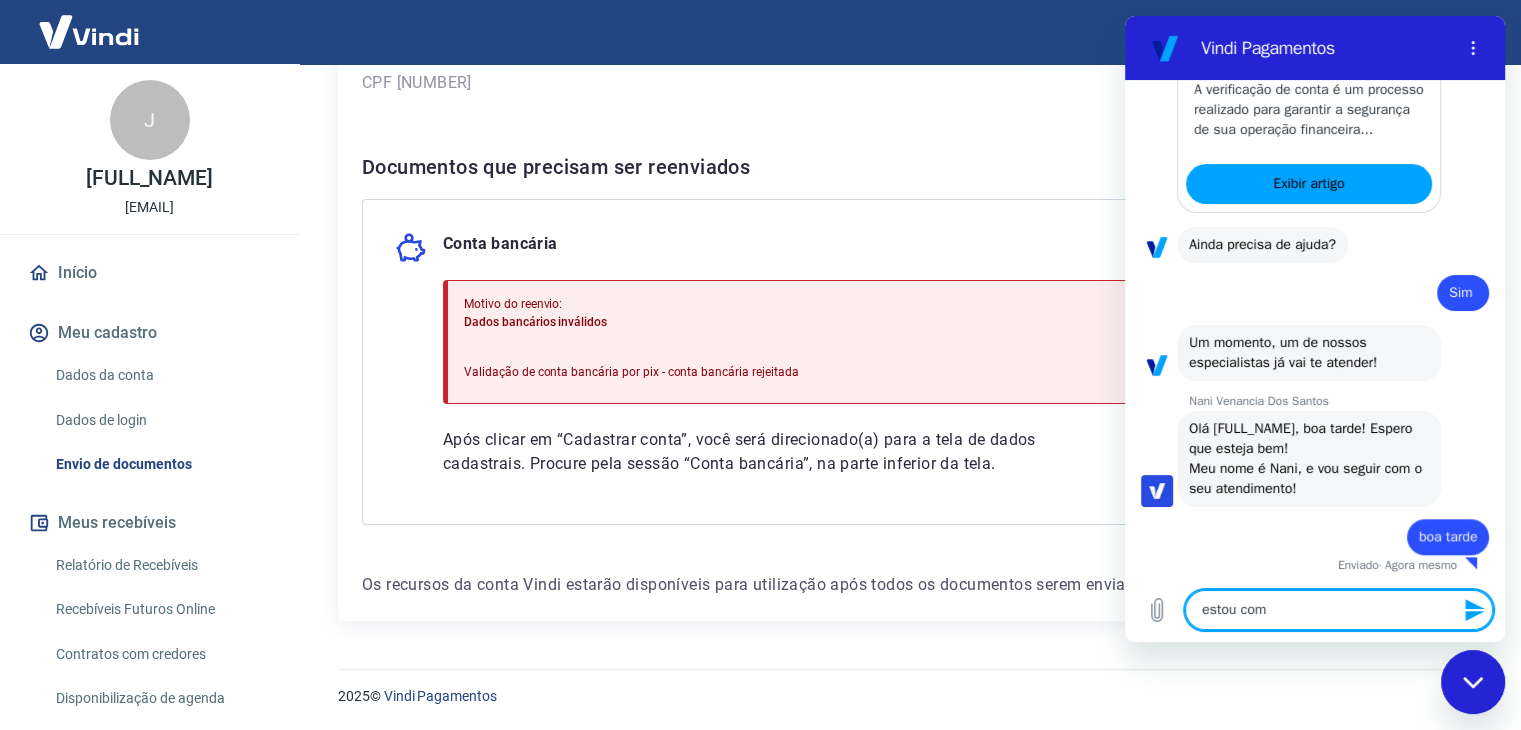 type on "estou com" 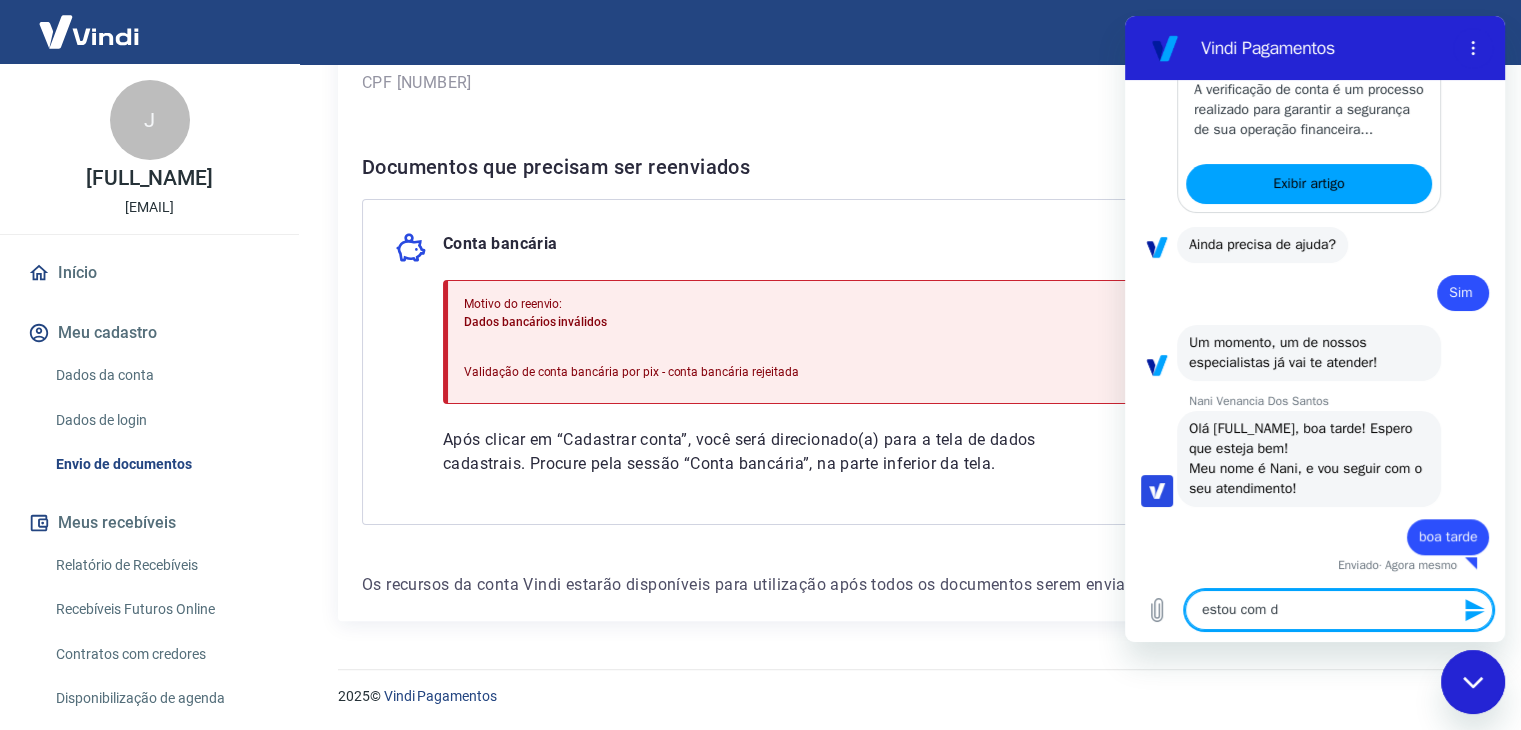 type on "estou com di" 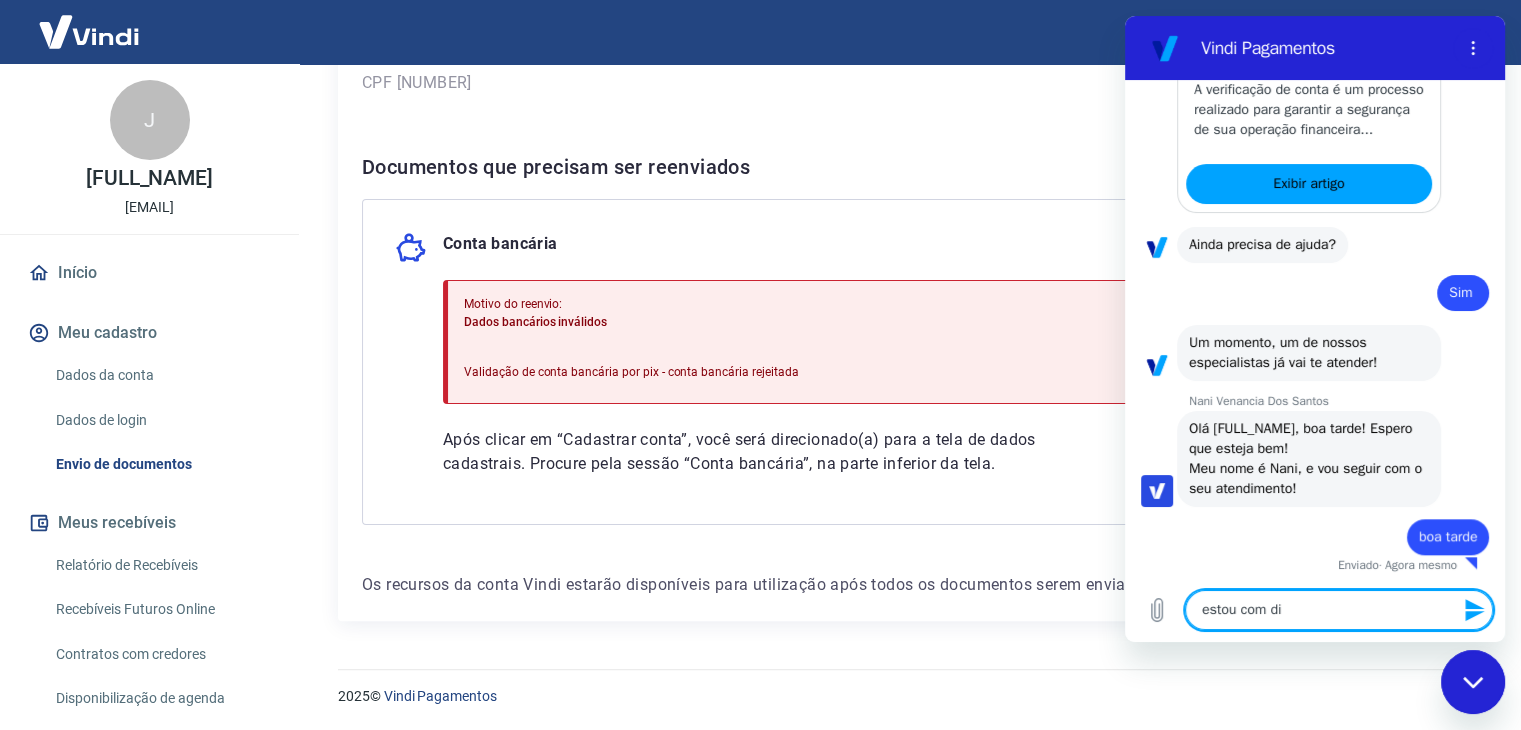 type on "estou com dif" 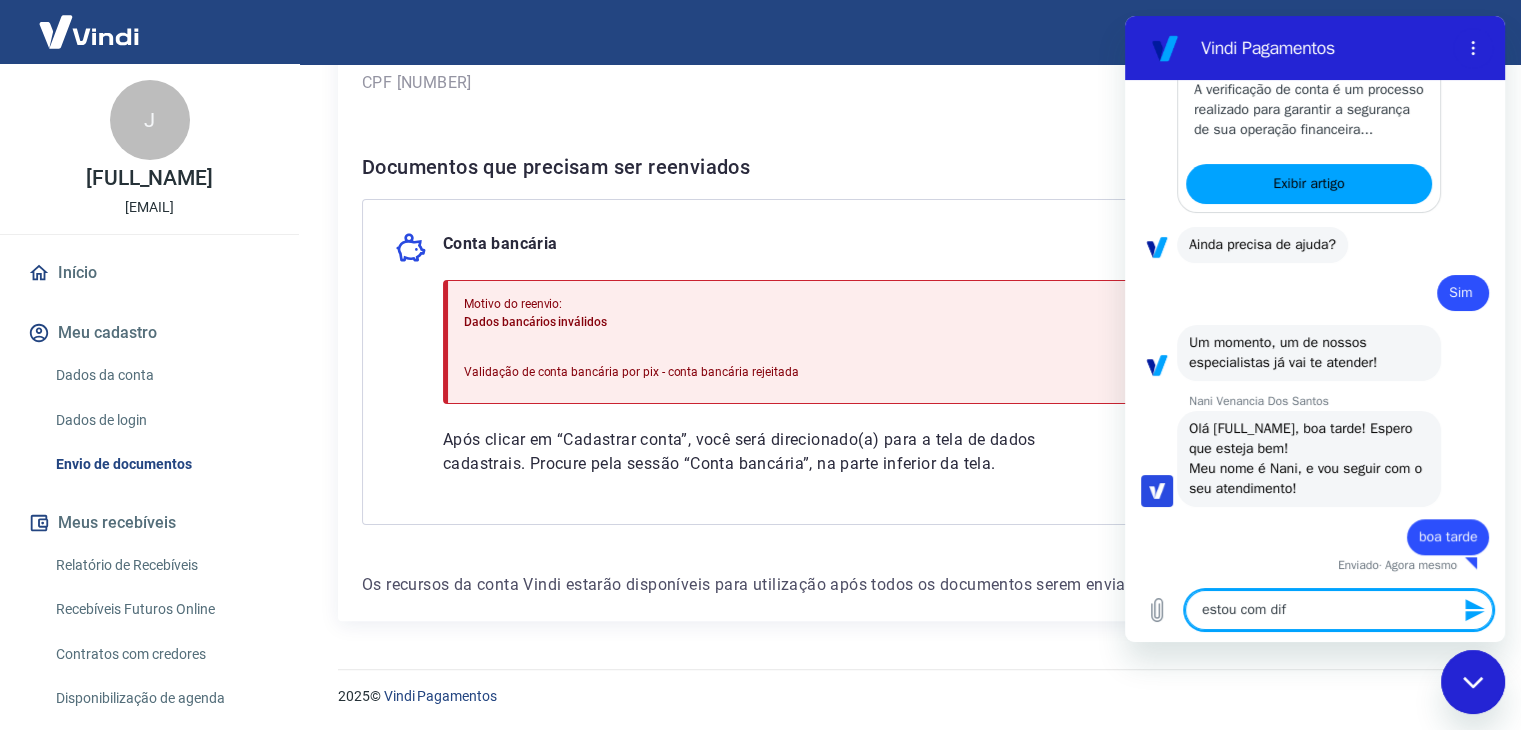 type on "estou com difi" 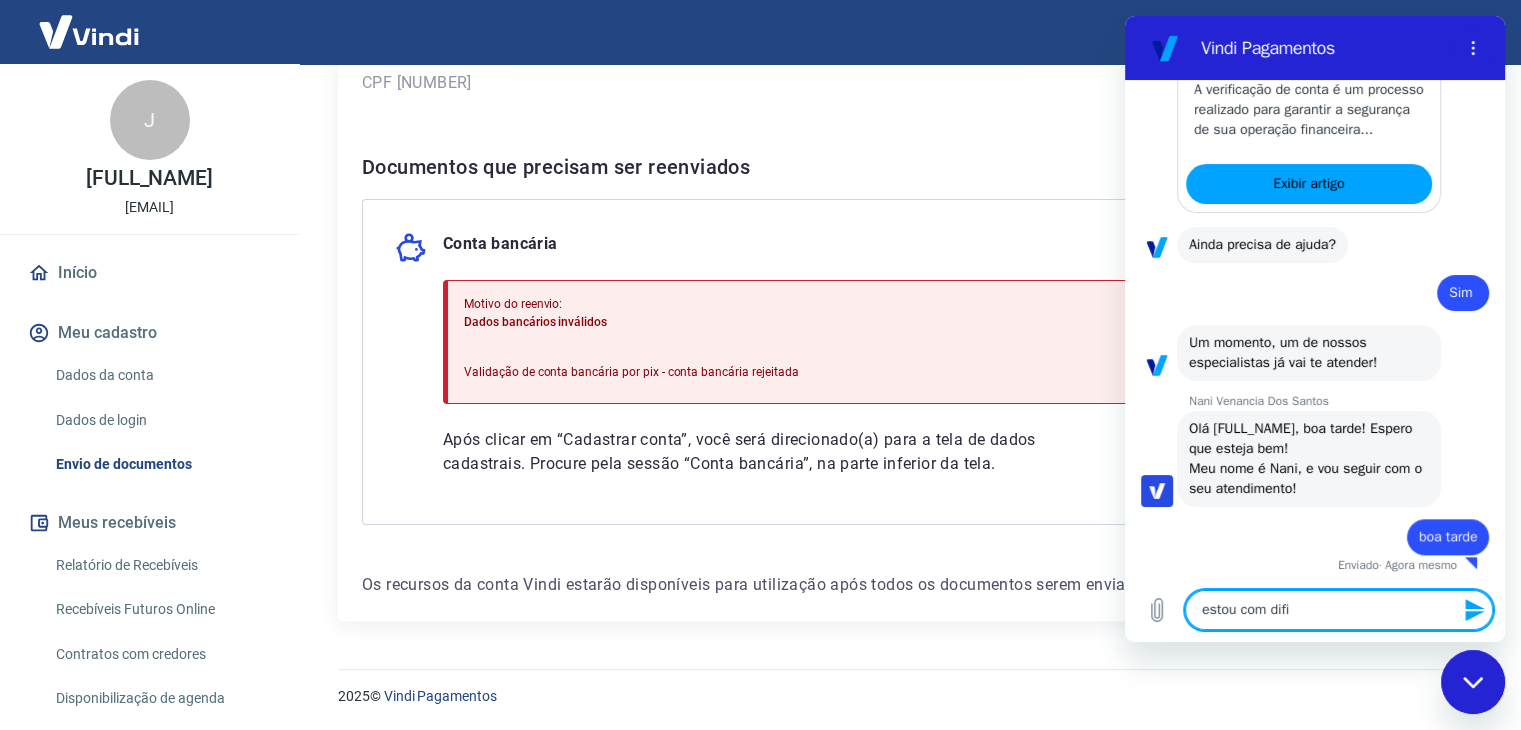 type on "estou com dific" 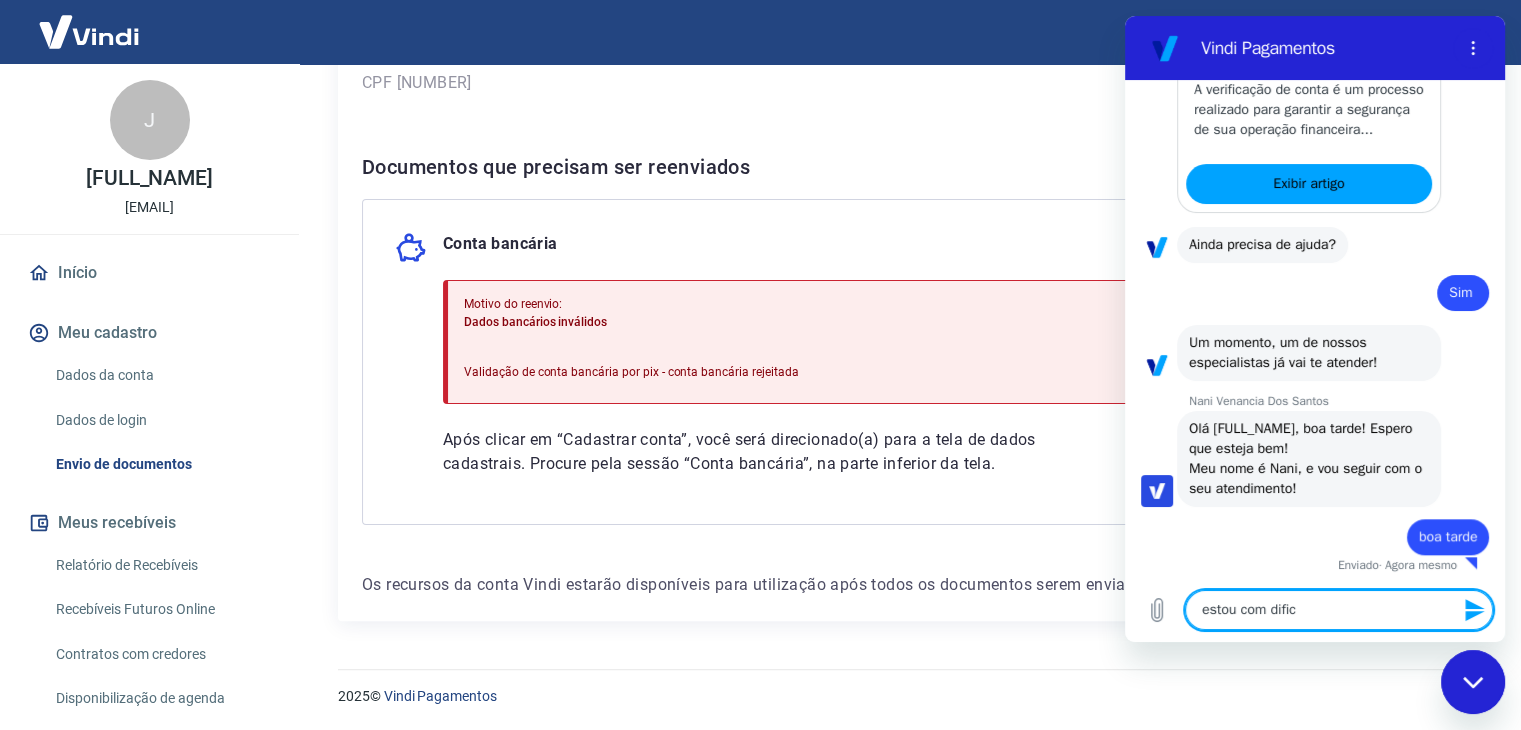 type on "estou com dificu" 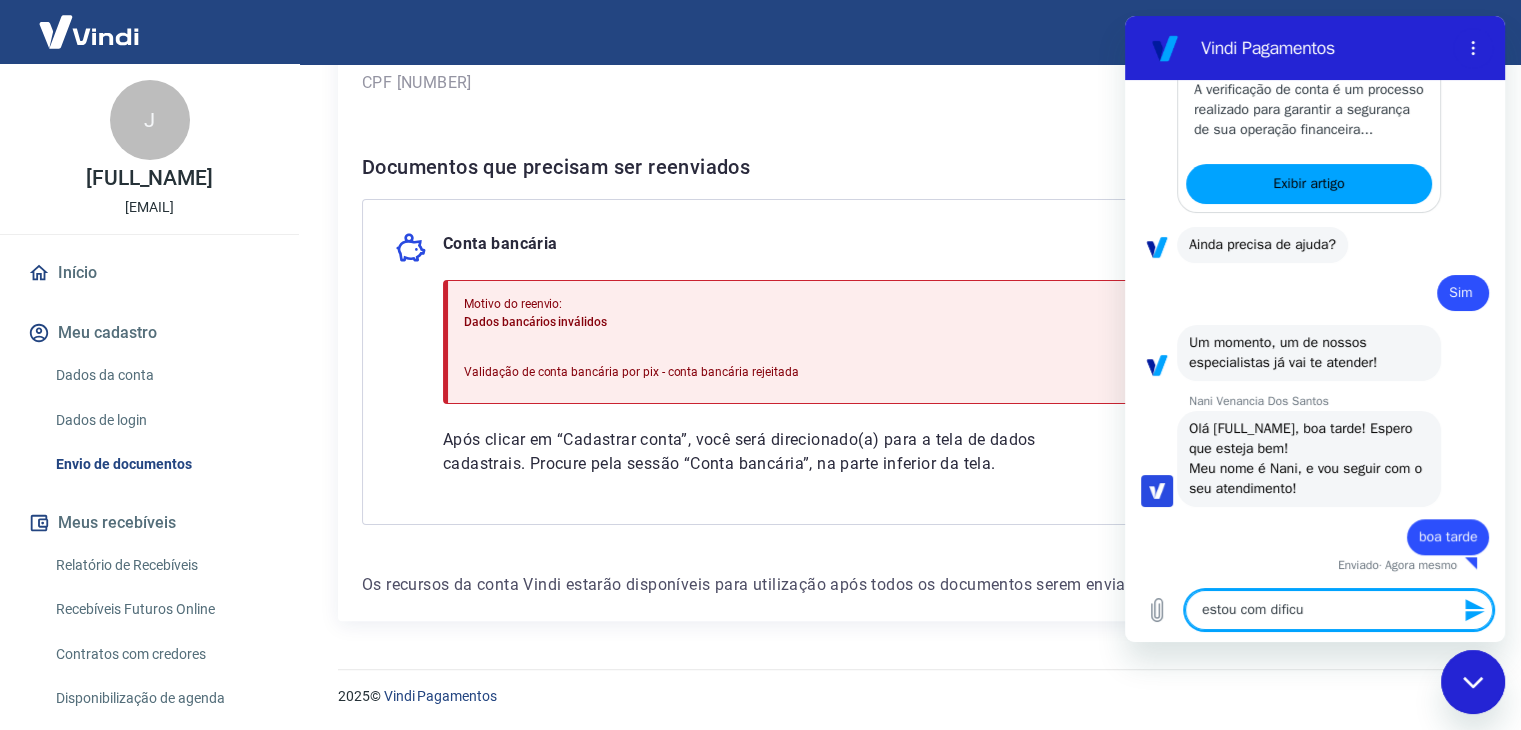 type on "estou com dificul" 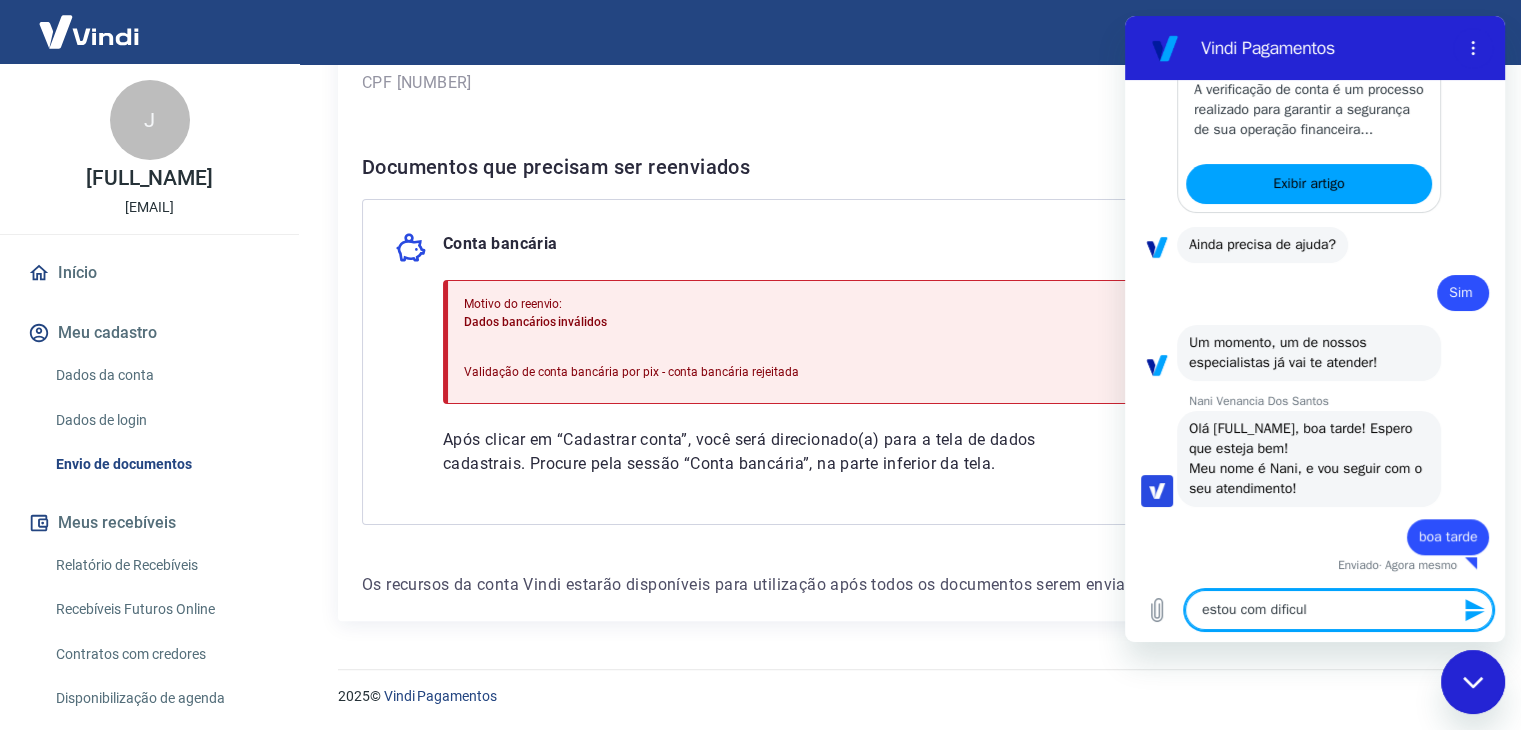 type on "estou com dificuld" 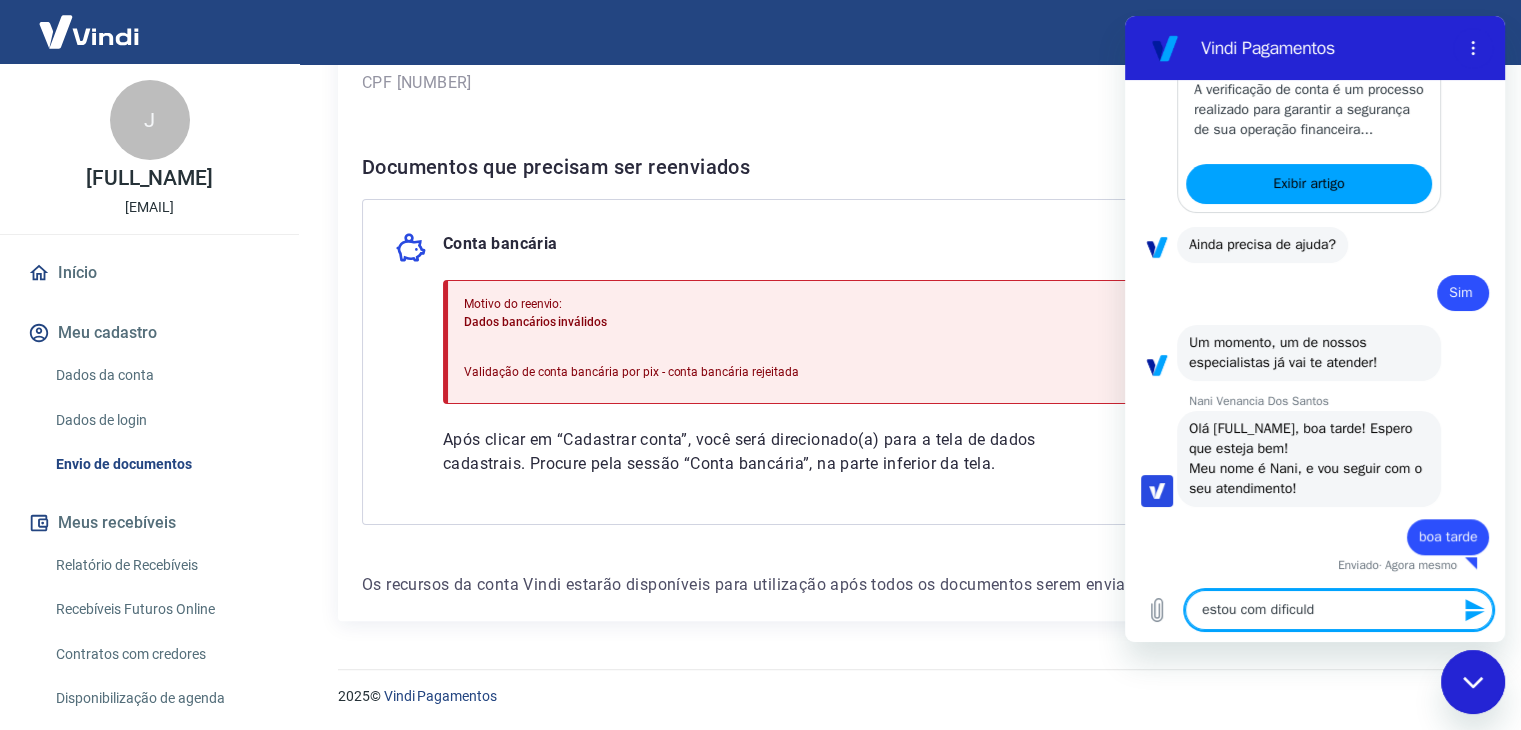 type on "x" 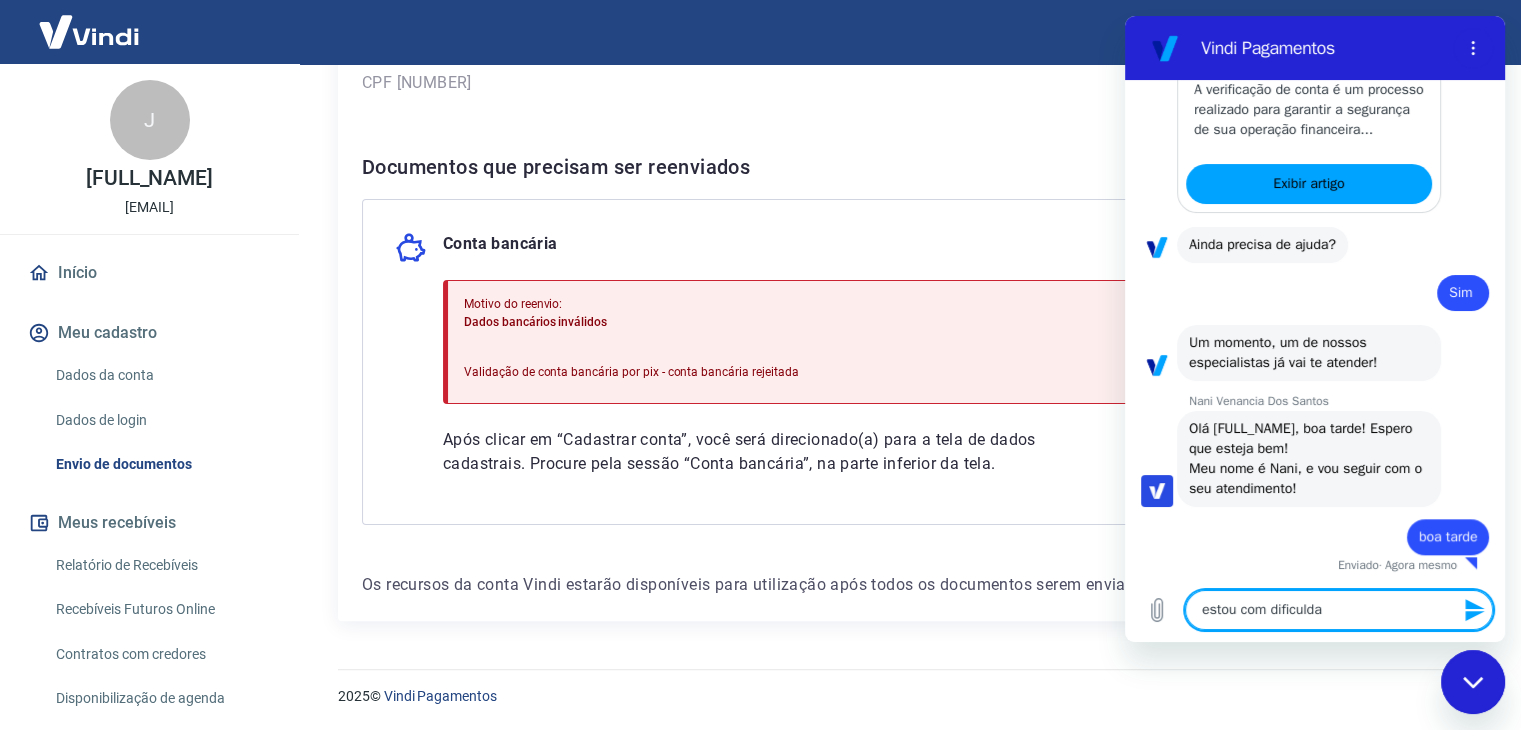 type on "estou com dificuldad" 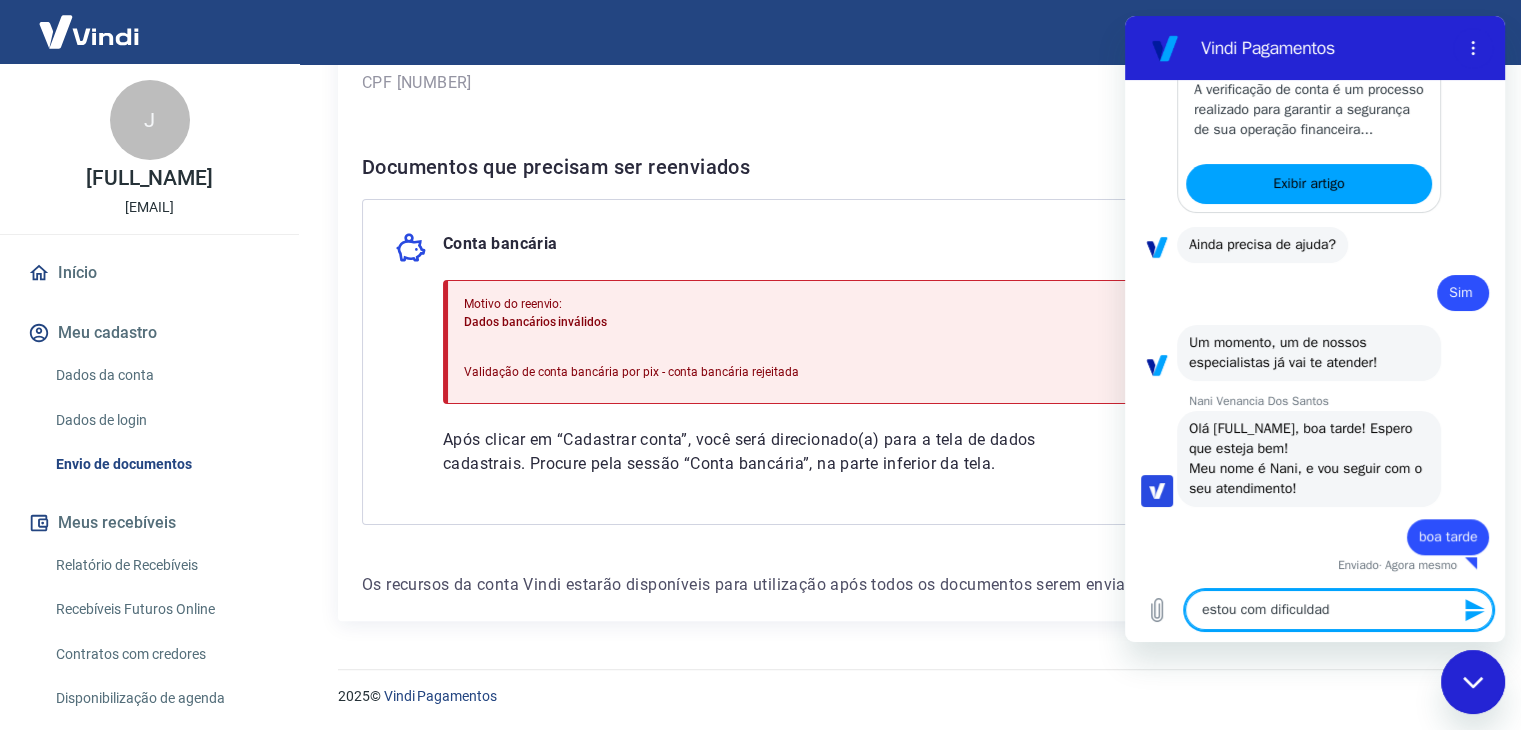 type on "estou com dificuldade" 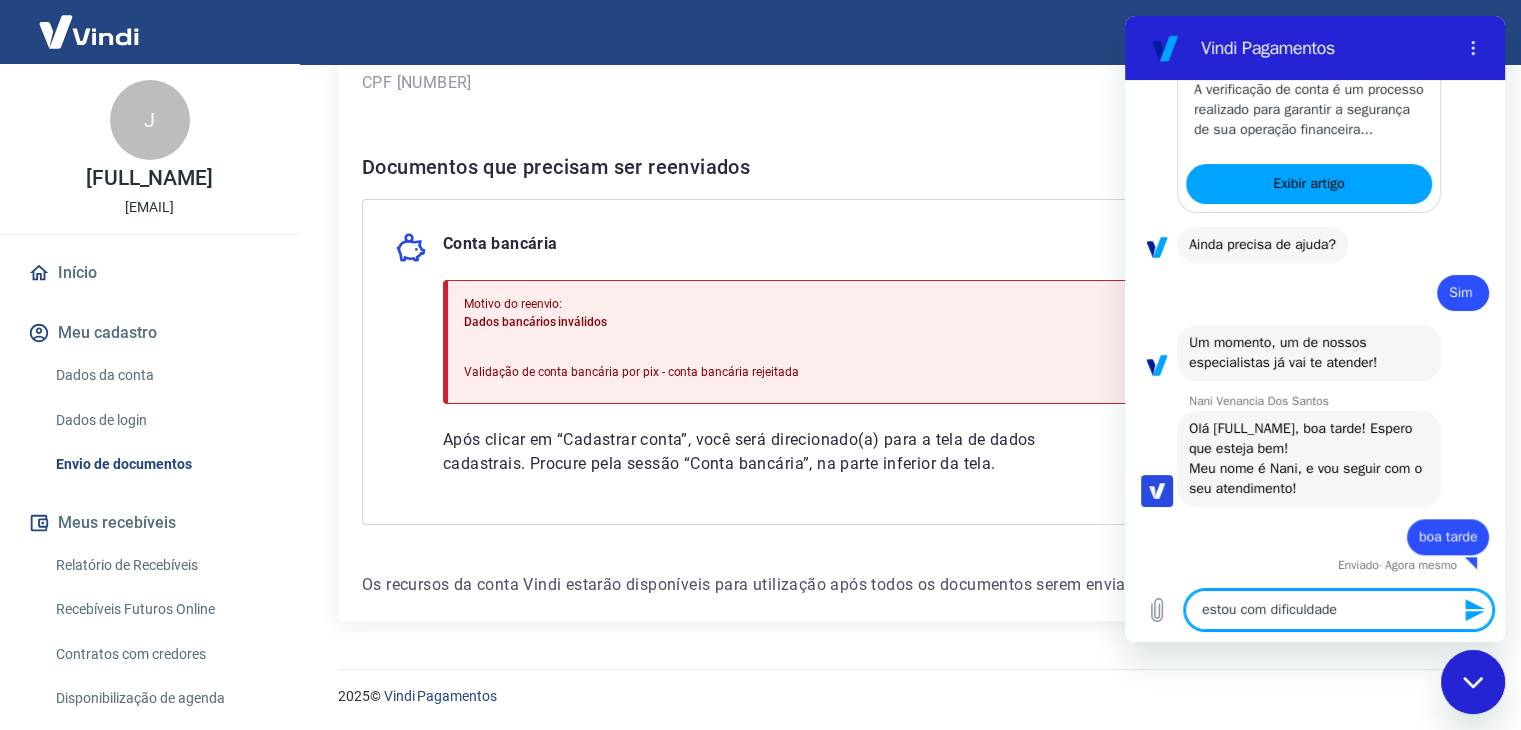 type on "estou com dificuldade" 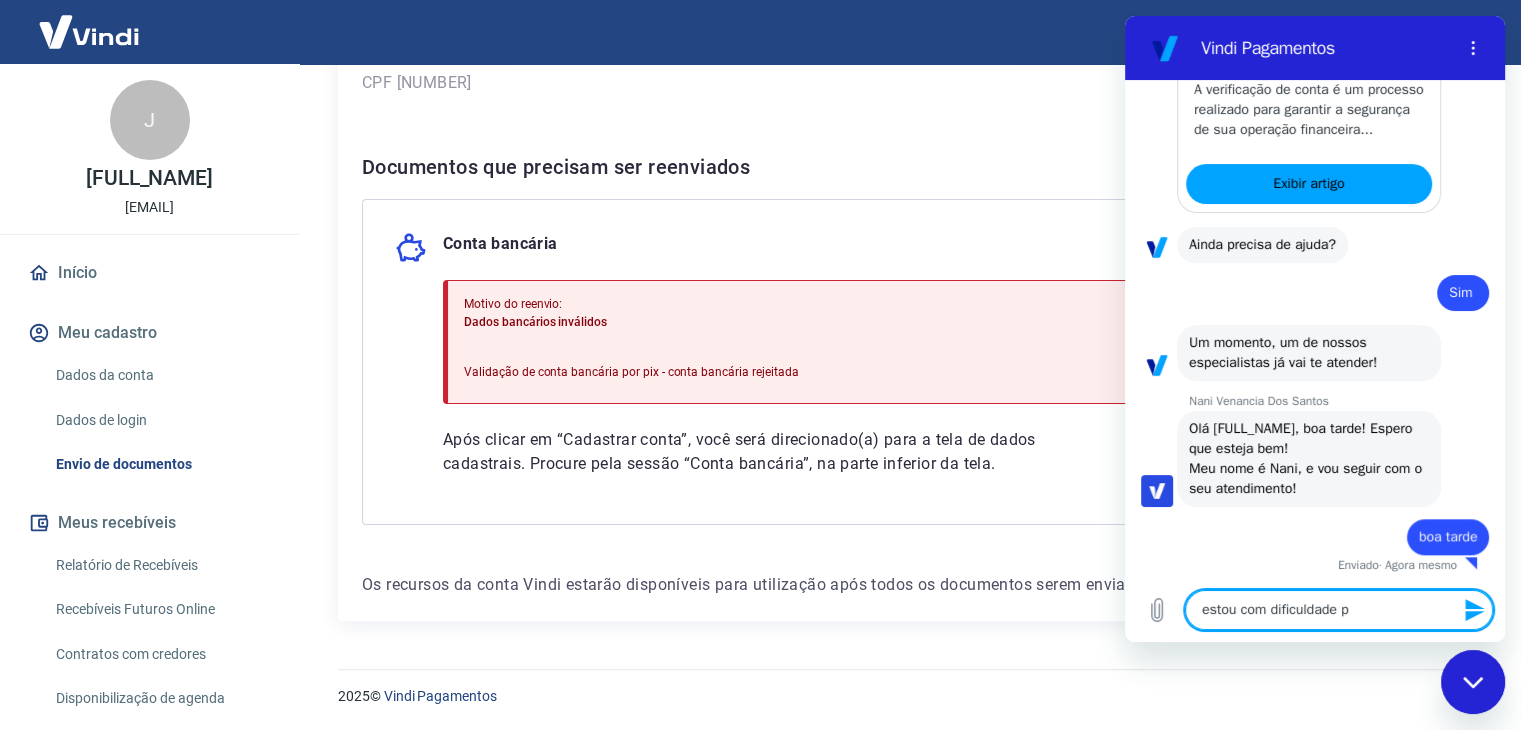 type on "estou com dificuldade pa" 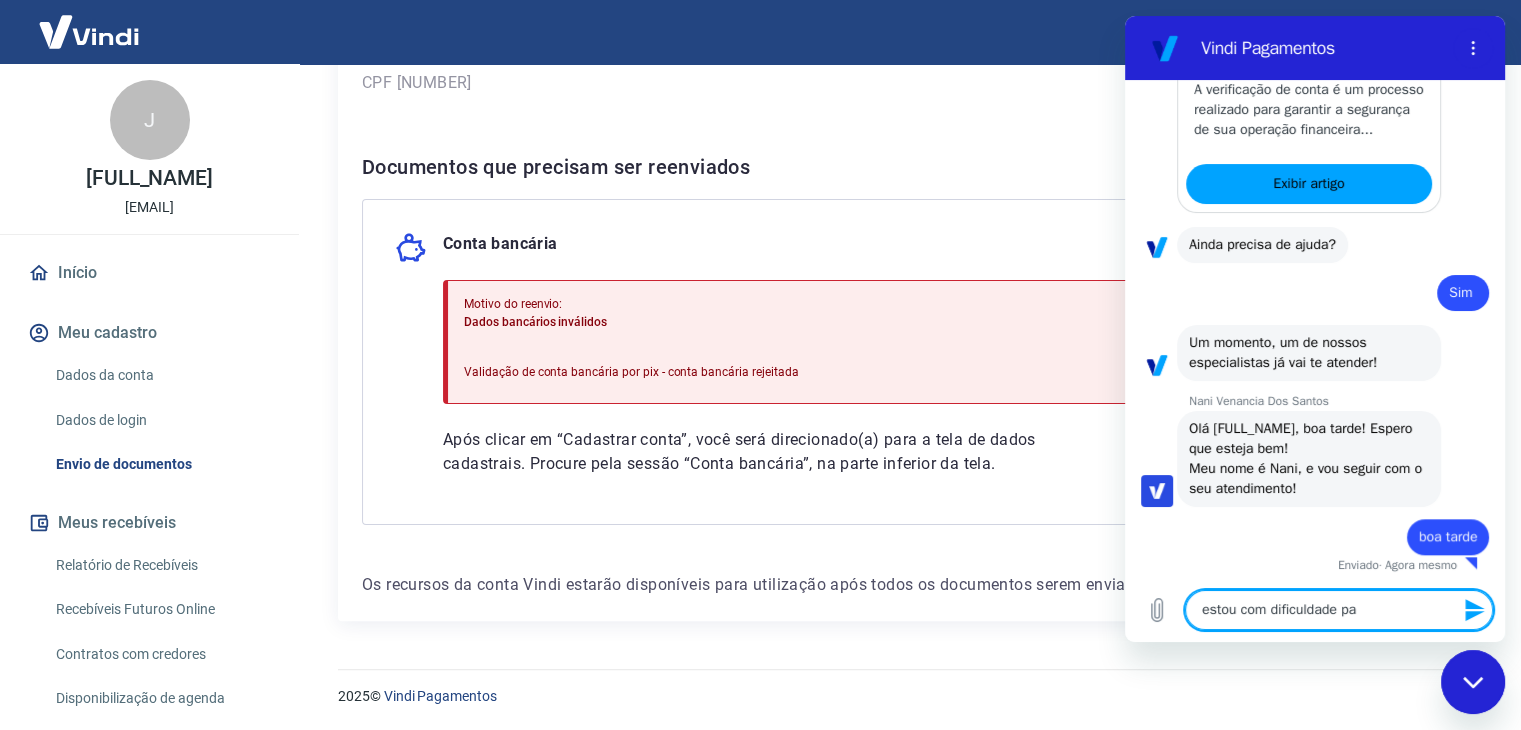 type on "estou com dificuldade par" 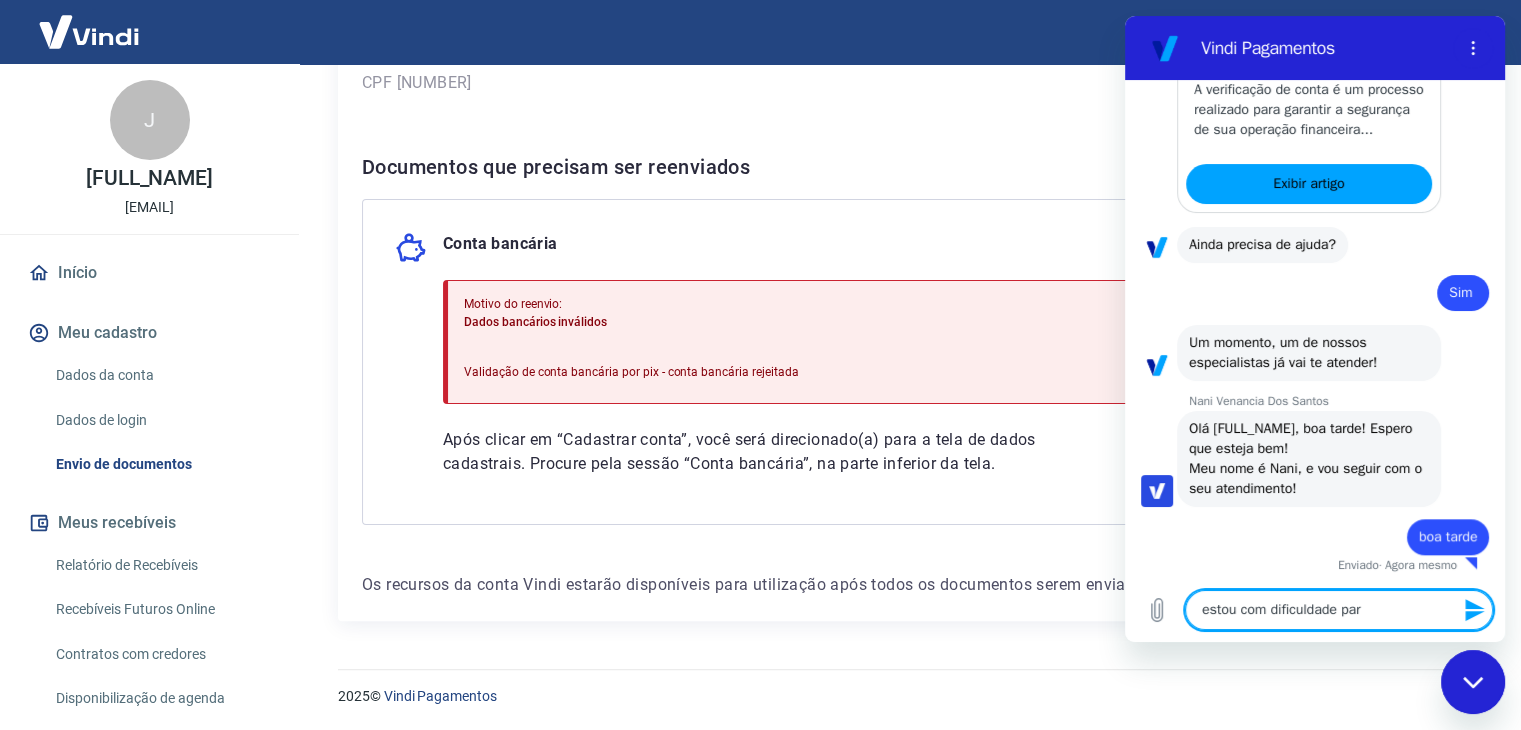 type on "estou com dificuldade para" 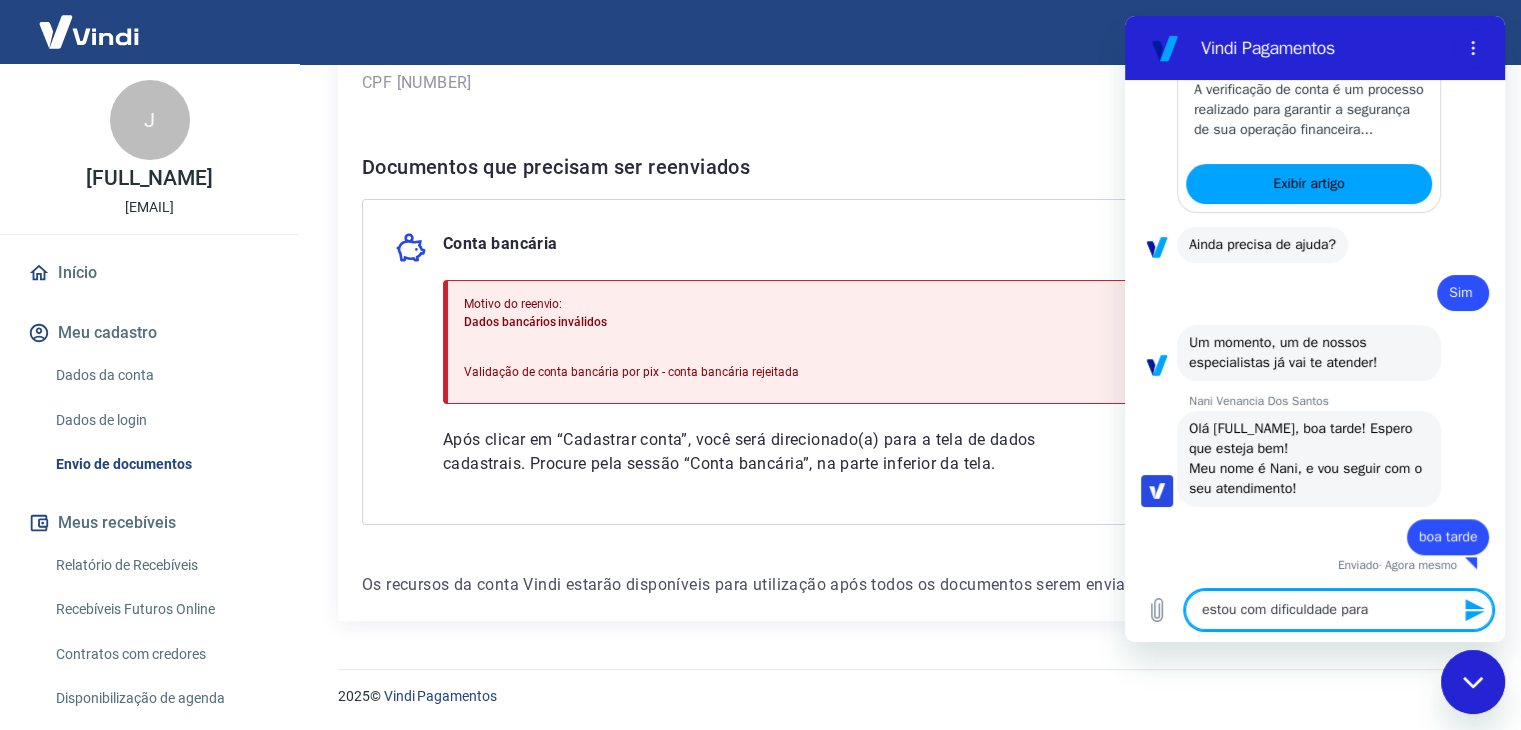 type on "estou com dificuldade para" 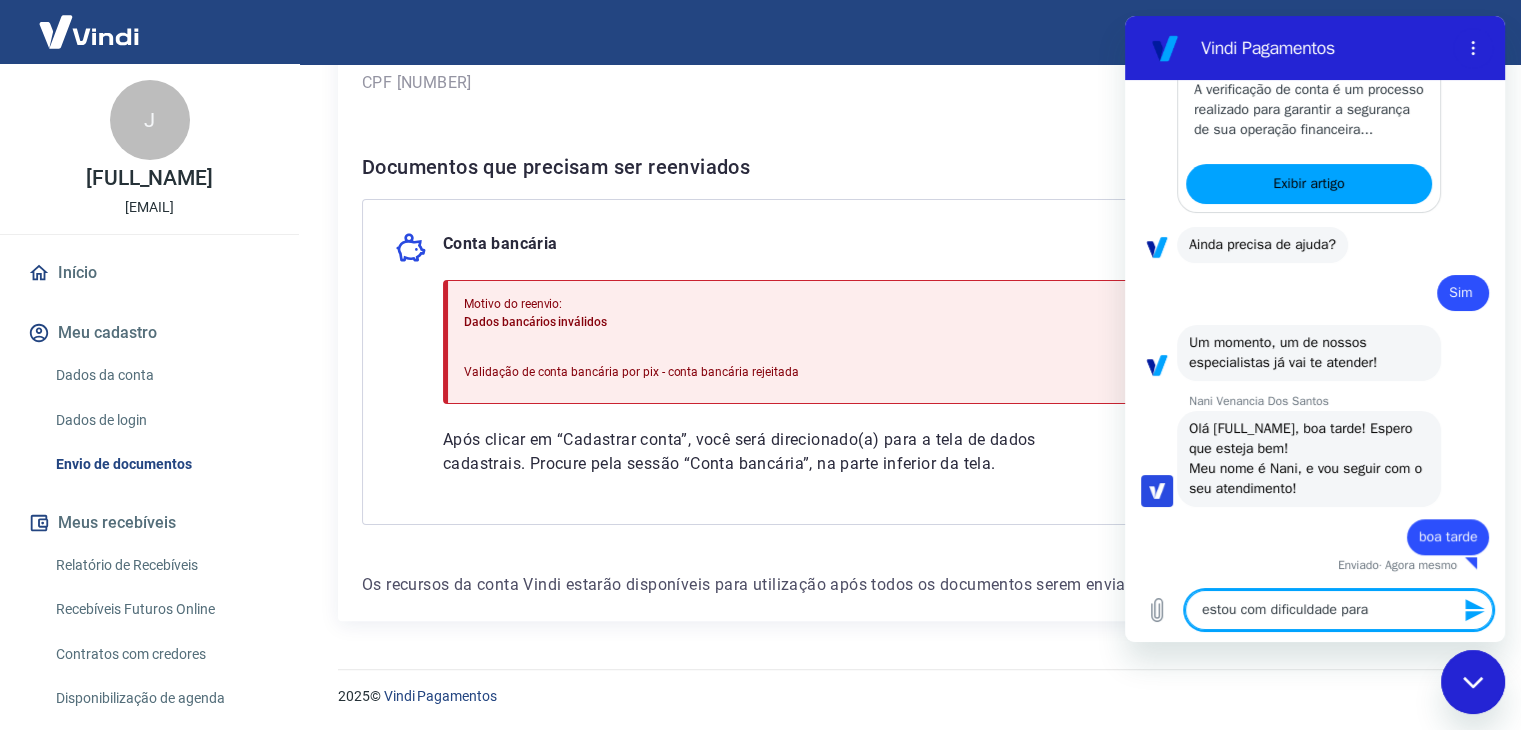 type on "estou com dificuldade para" 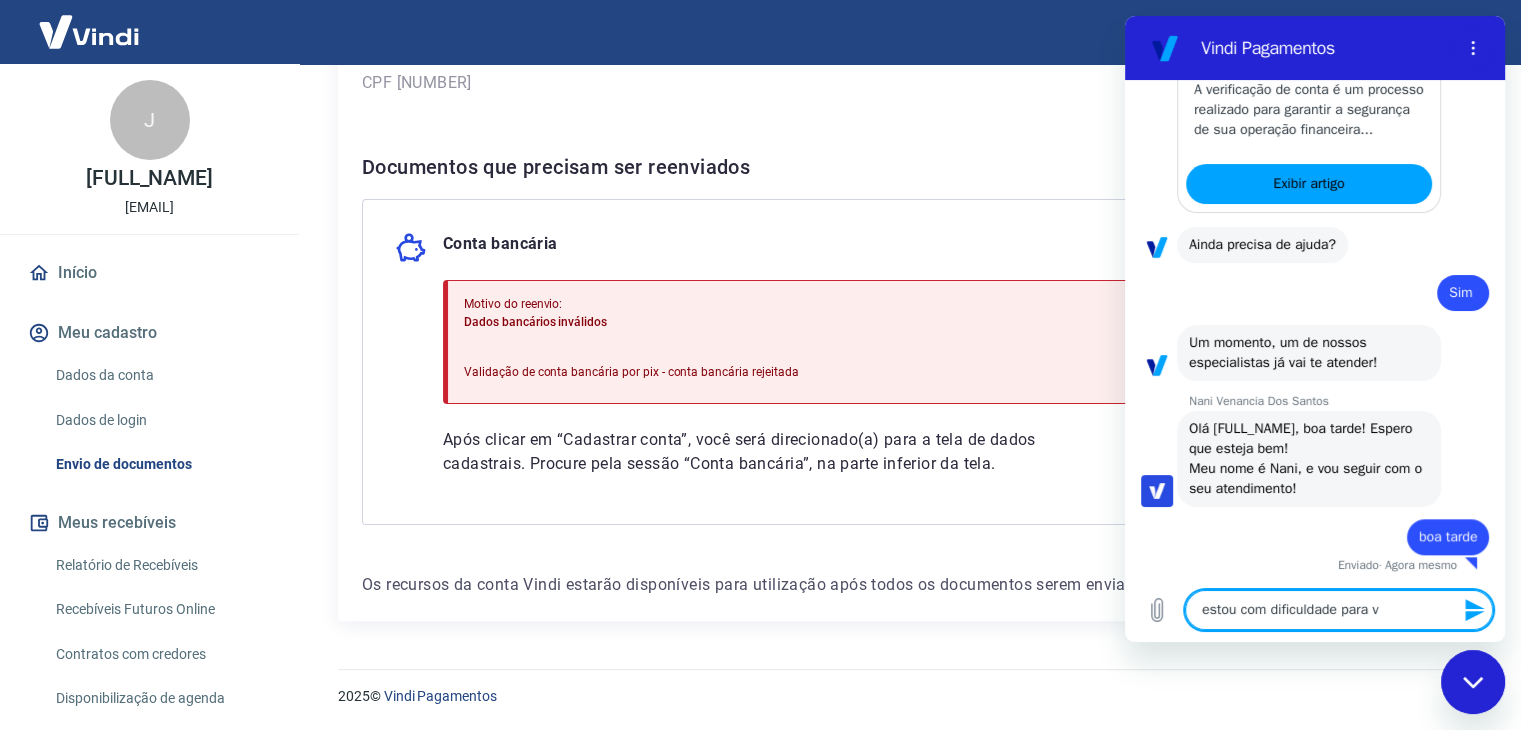 type on "estou com dificuldade para  ve" 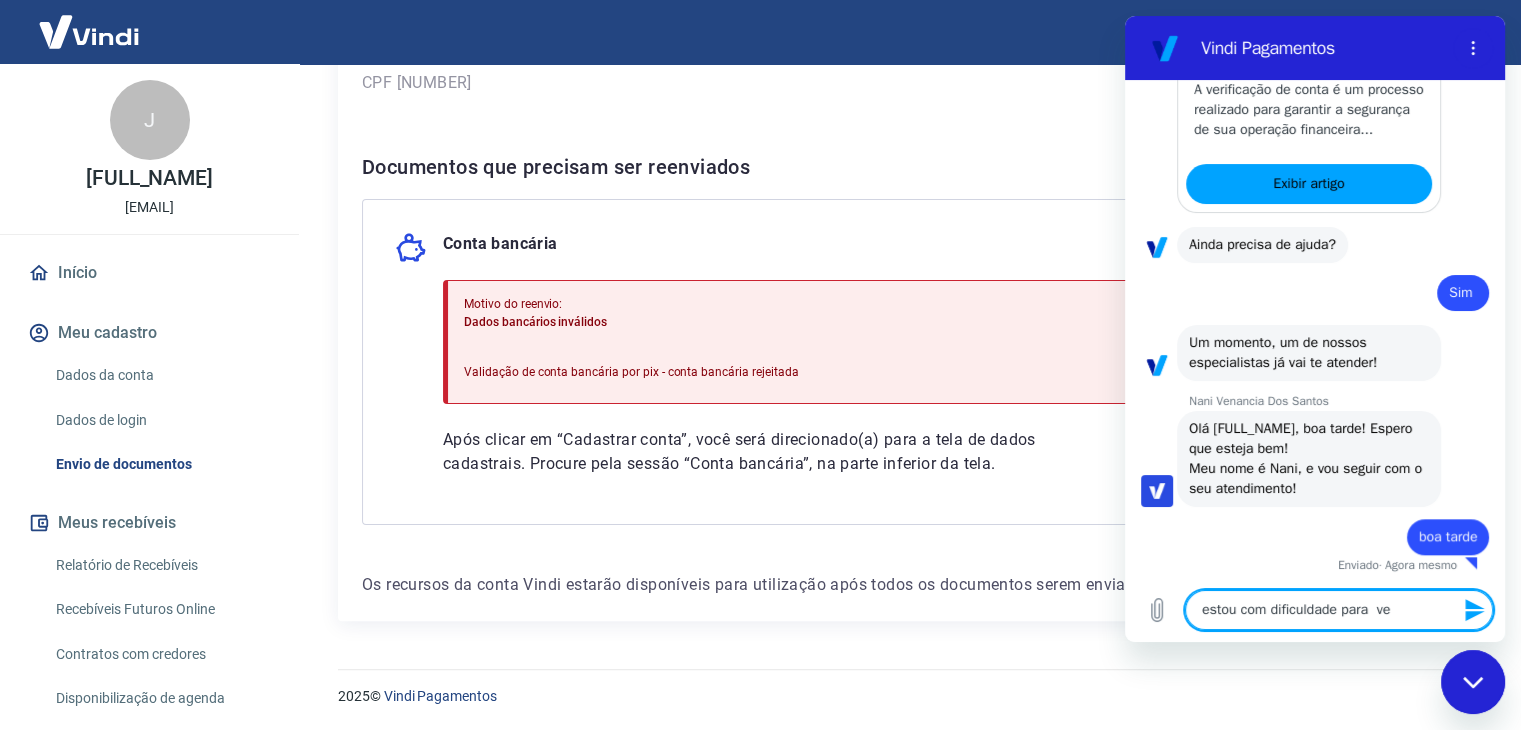 type on "estou com dificuldade para  ver" 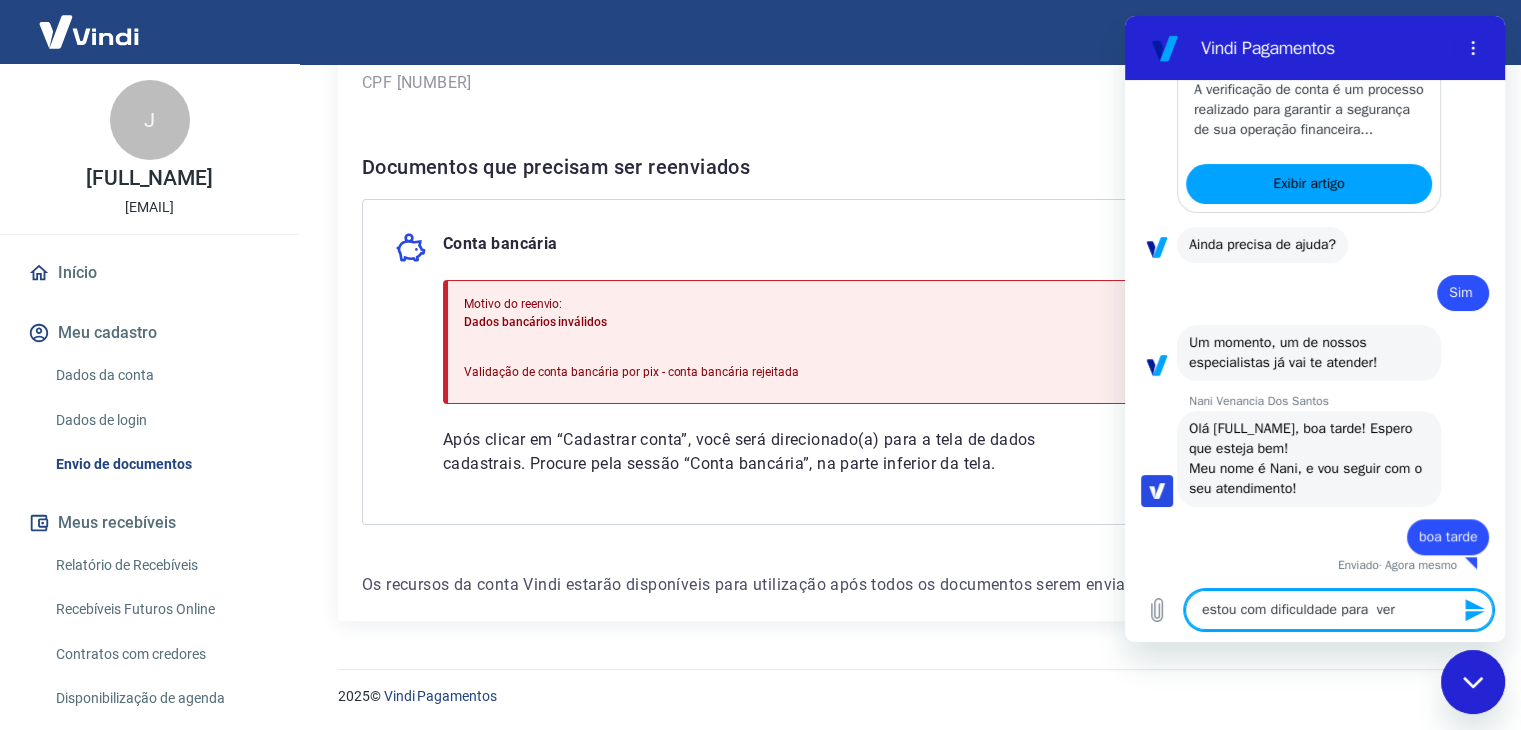type on "estou com dificuldade para veri" 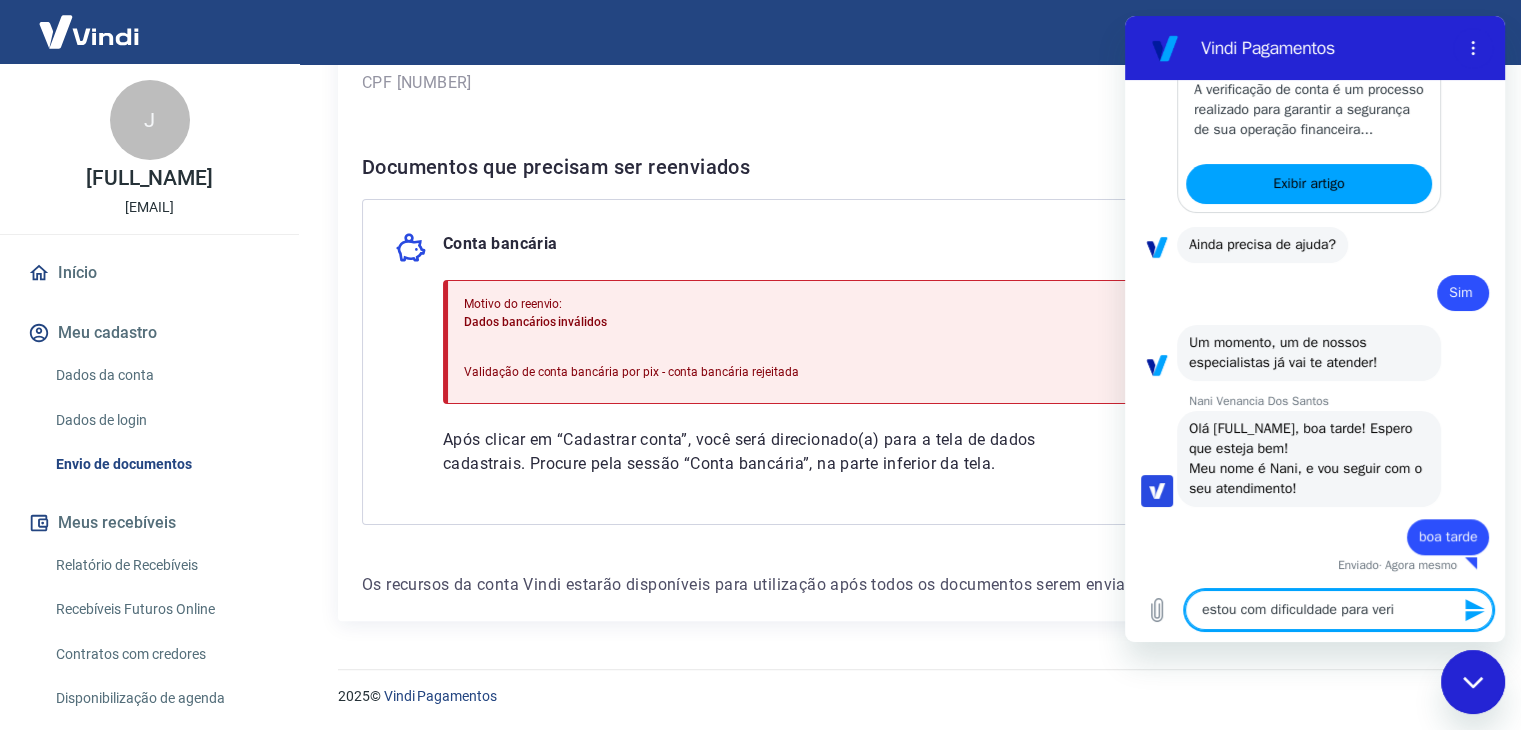 type on "estou com dificuldade para  verif" 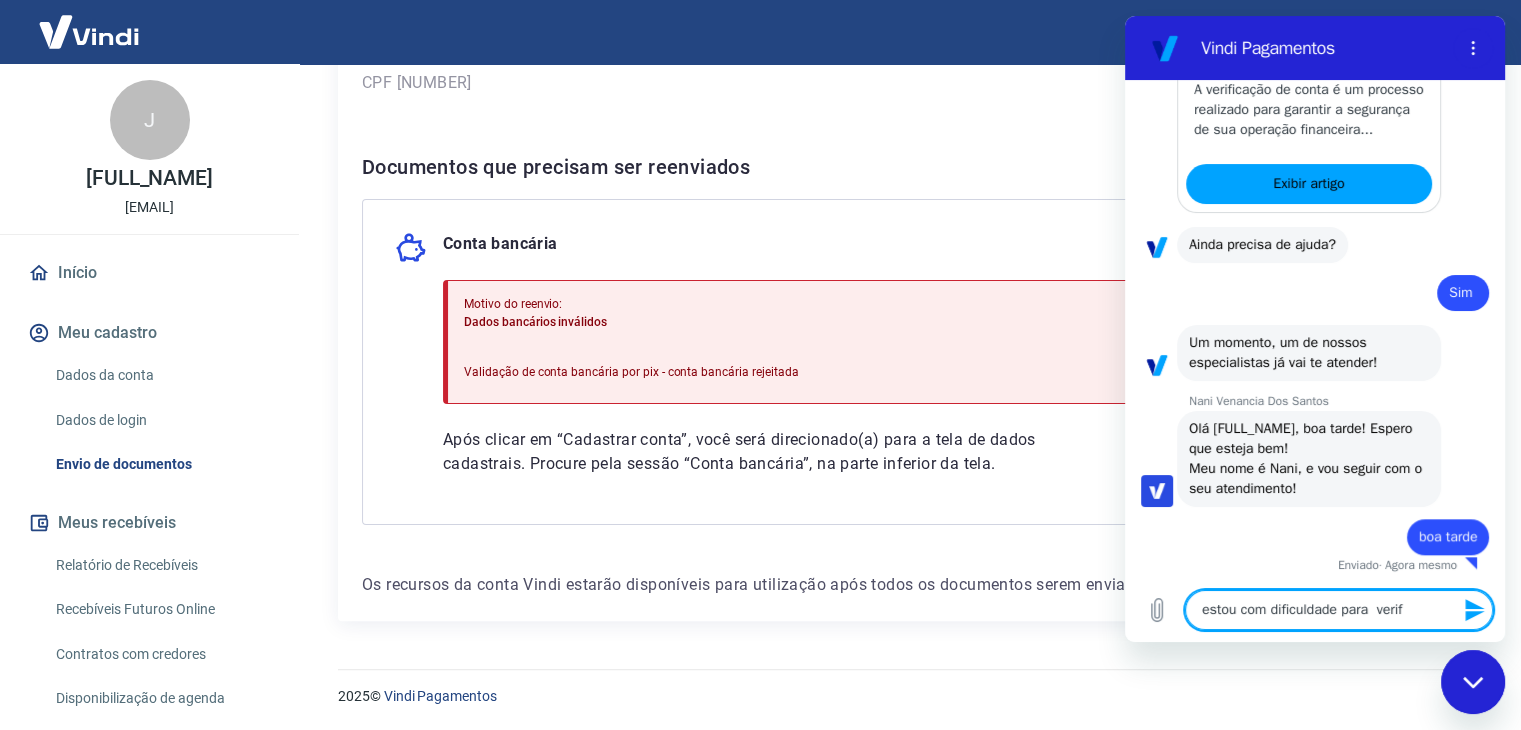 type on "estou com dificuldade para  verifi" 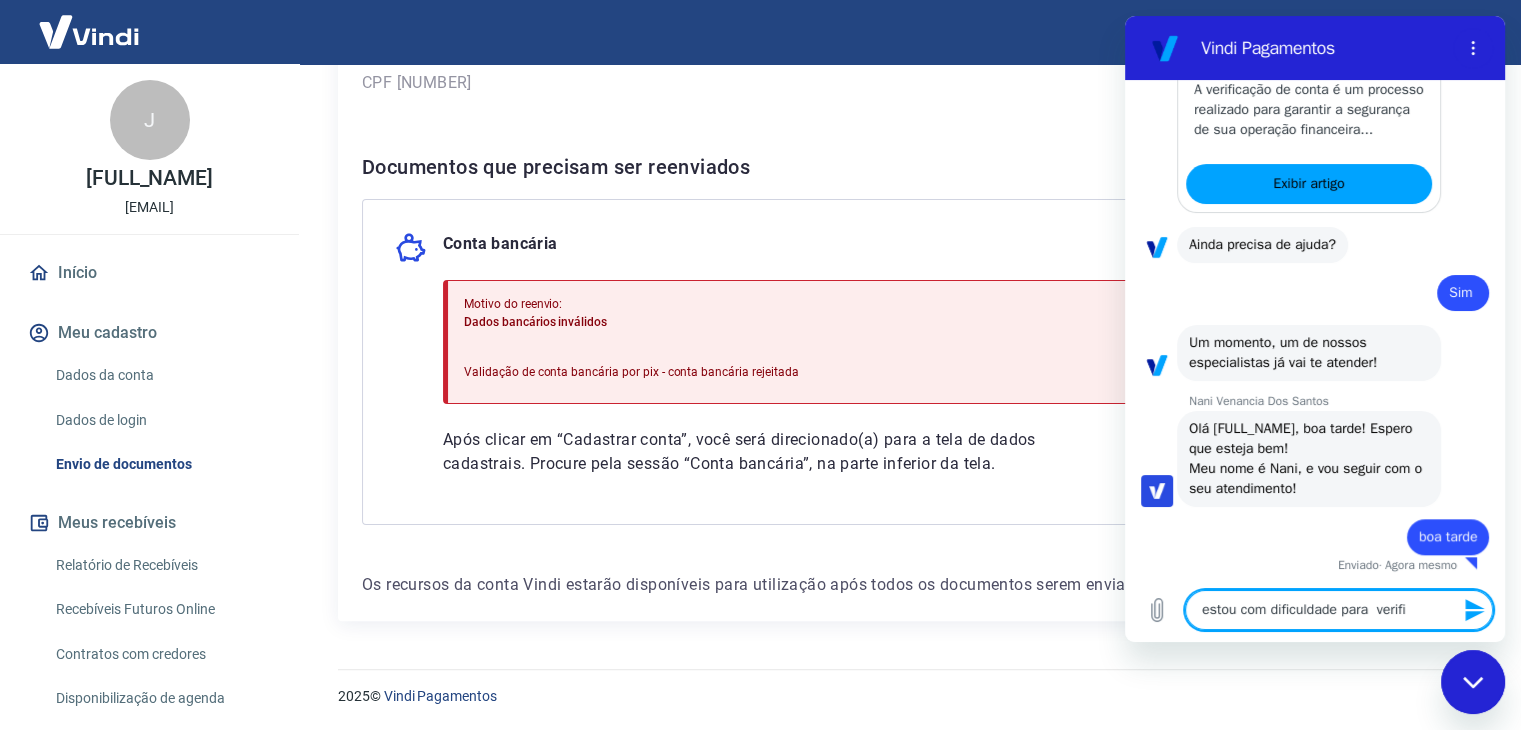 type on "estou com dificuldade para  verific" 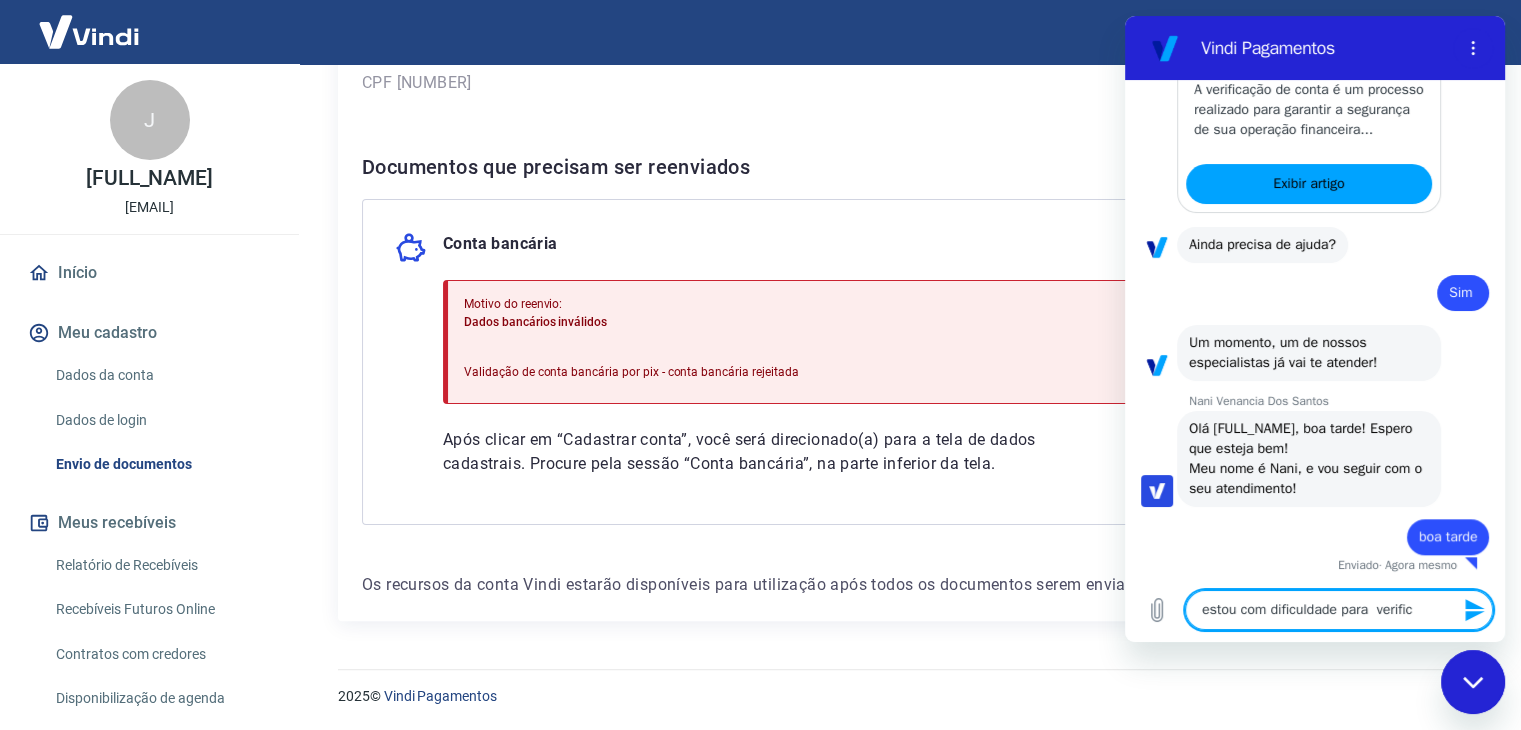 type on "estou com dificuldade para verifica" 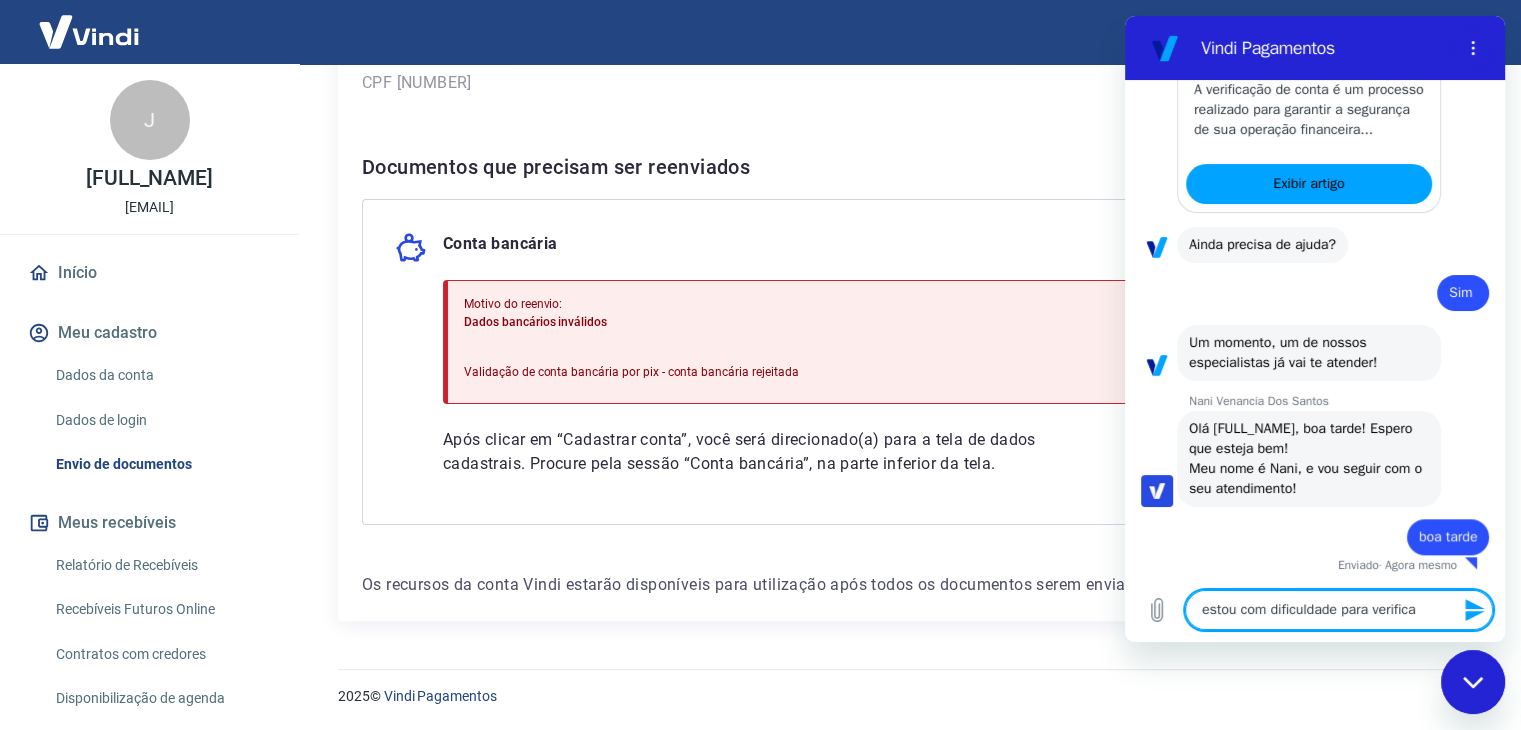 type on "estou com dificuldade para verificar" 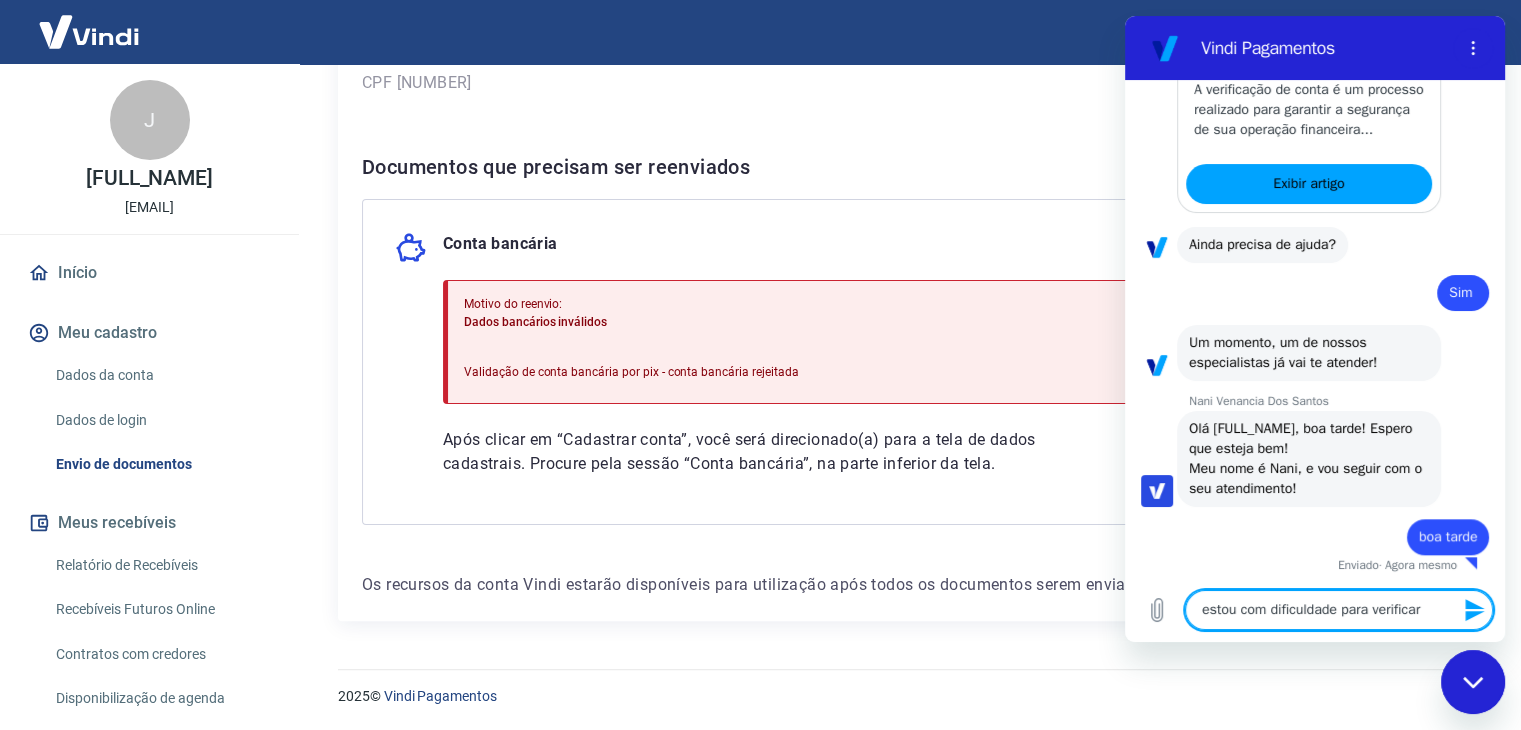 type on "estou com dificuldade para verificar" 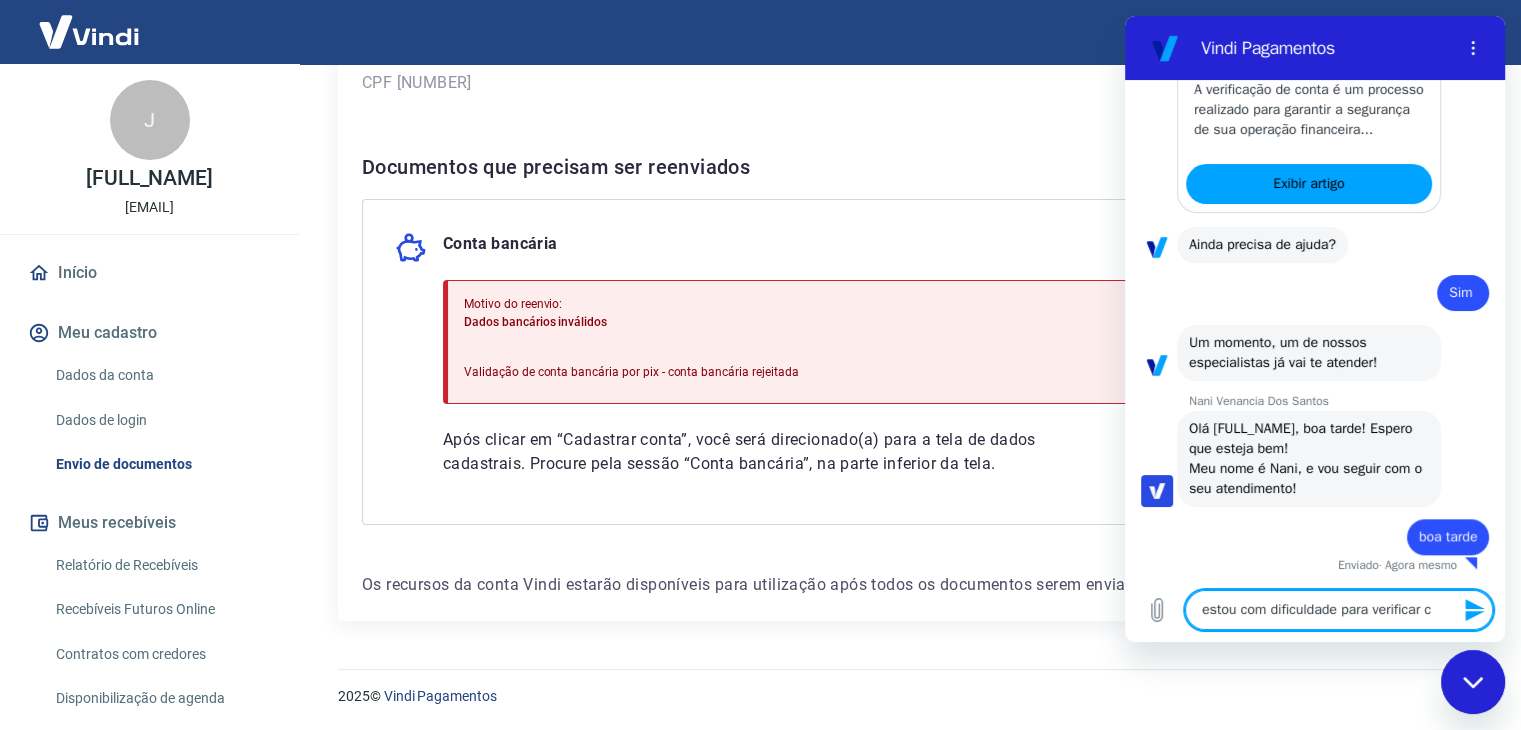 type on "estou com dificuldade para  verificar co" 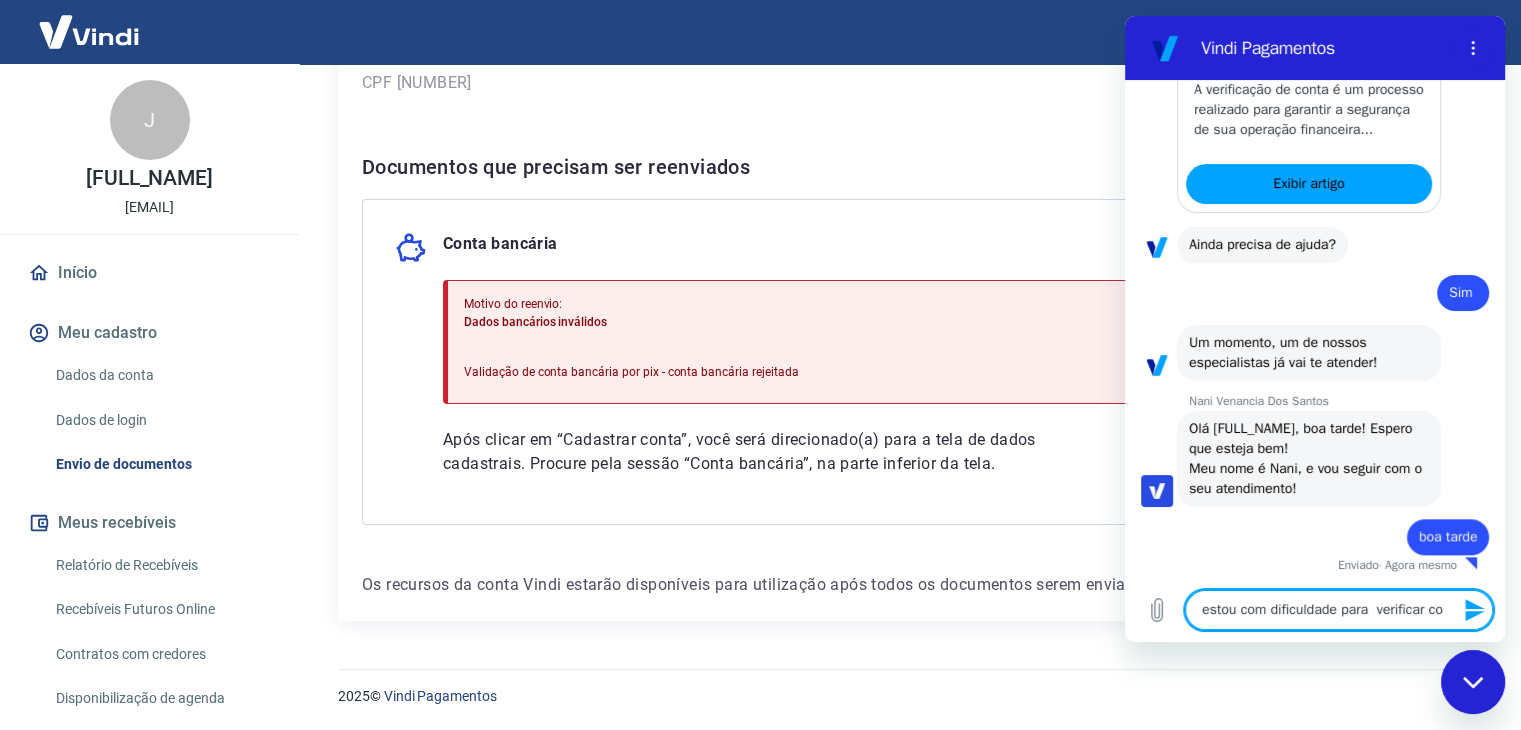 type on "estou com dificuldade para verificar con" 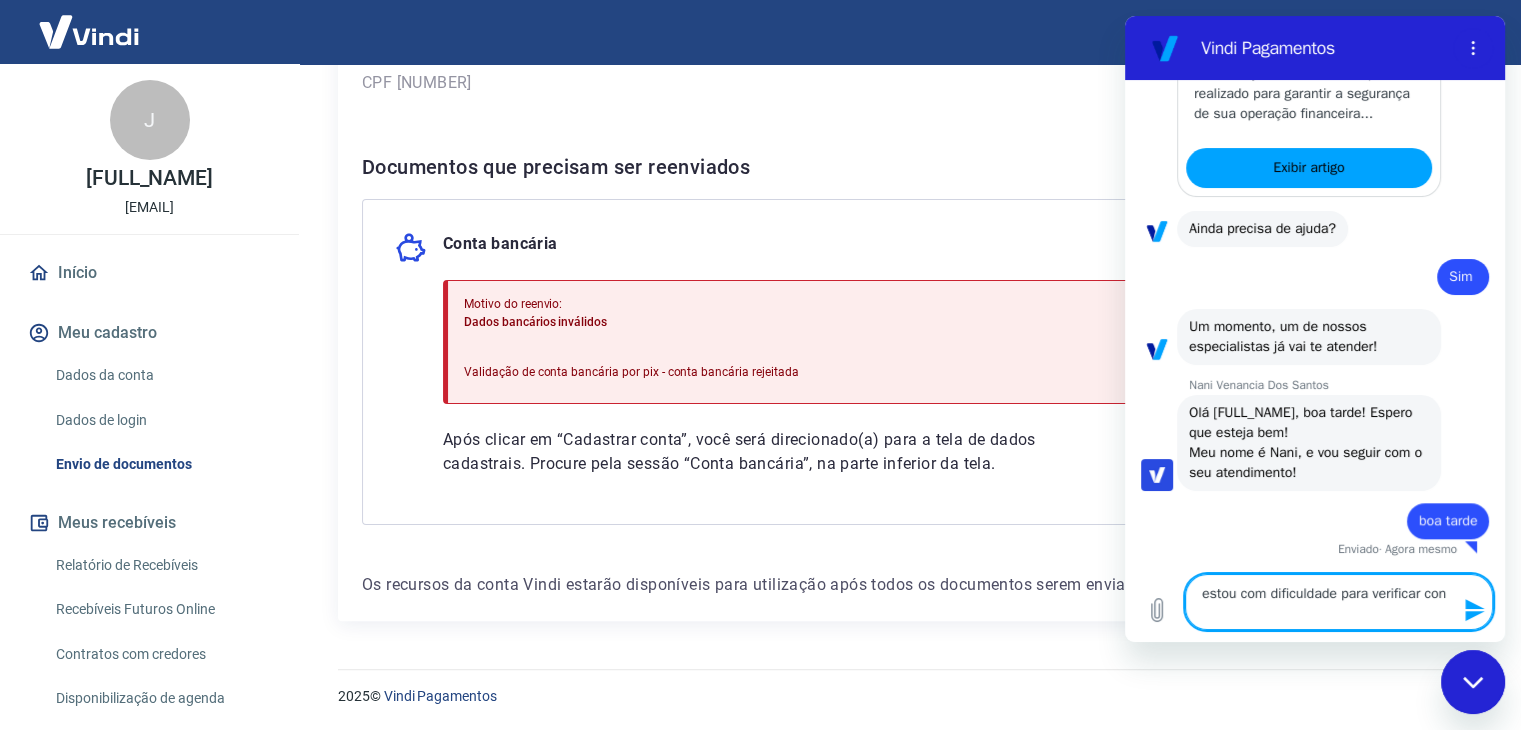 type on "estou com dificuldade para verificar cont" 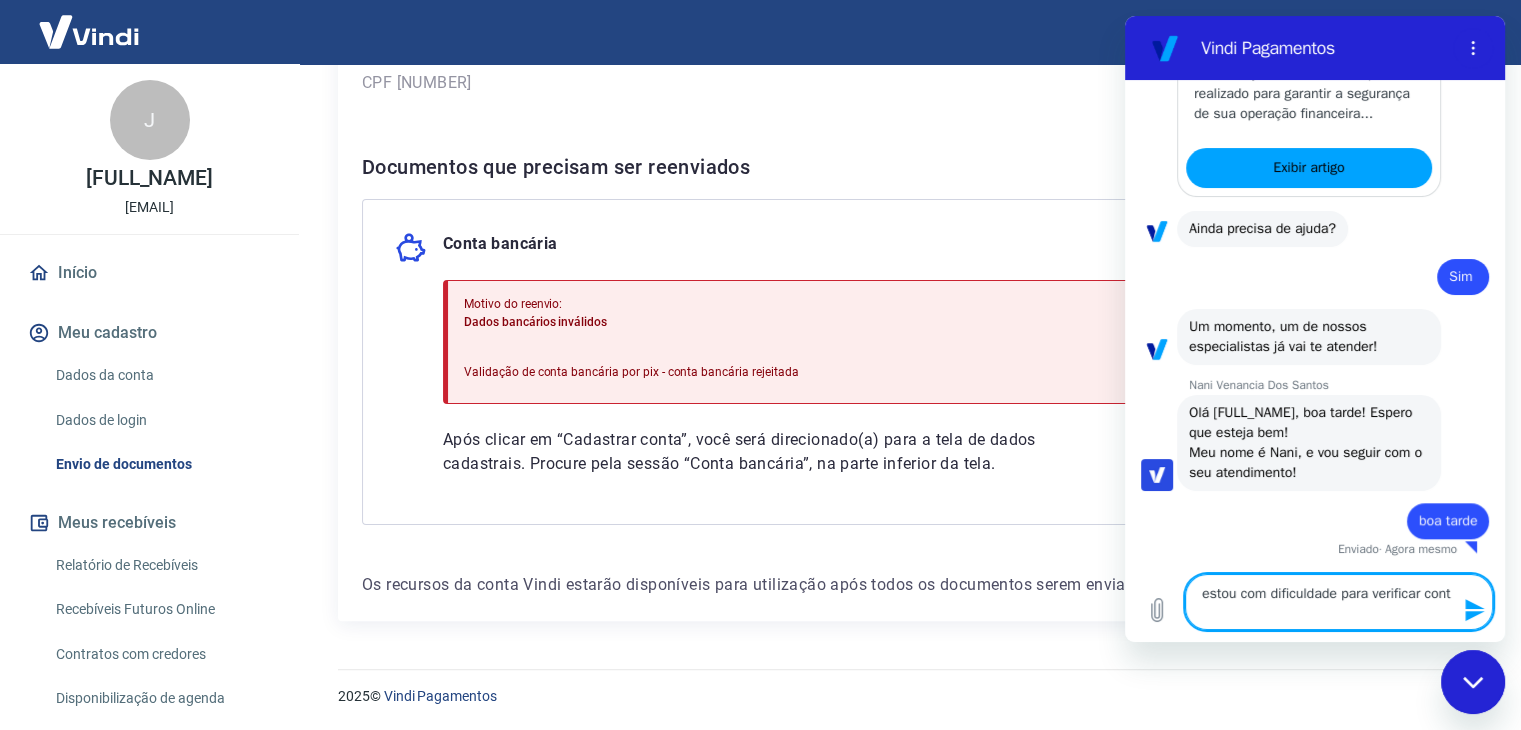 type on "x" 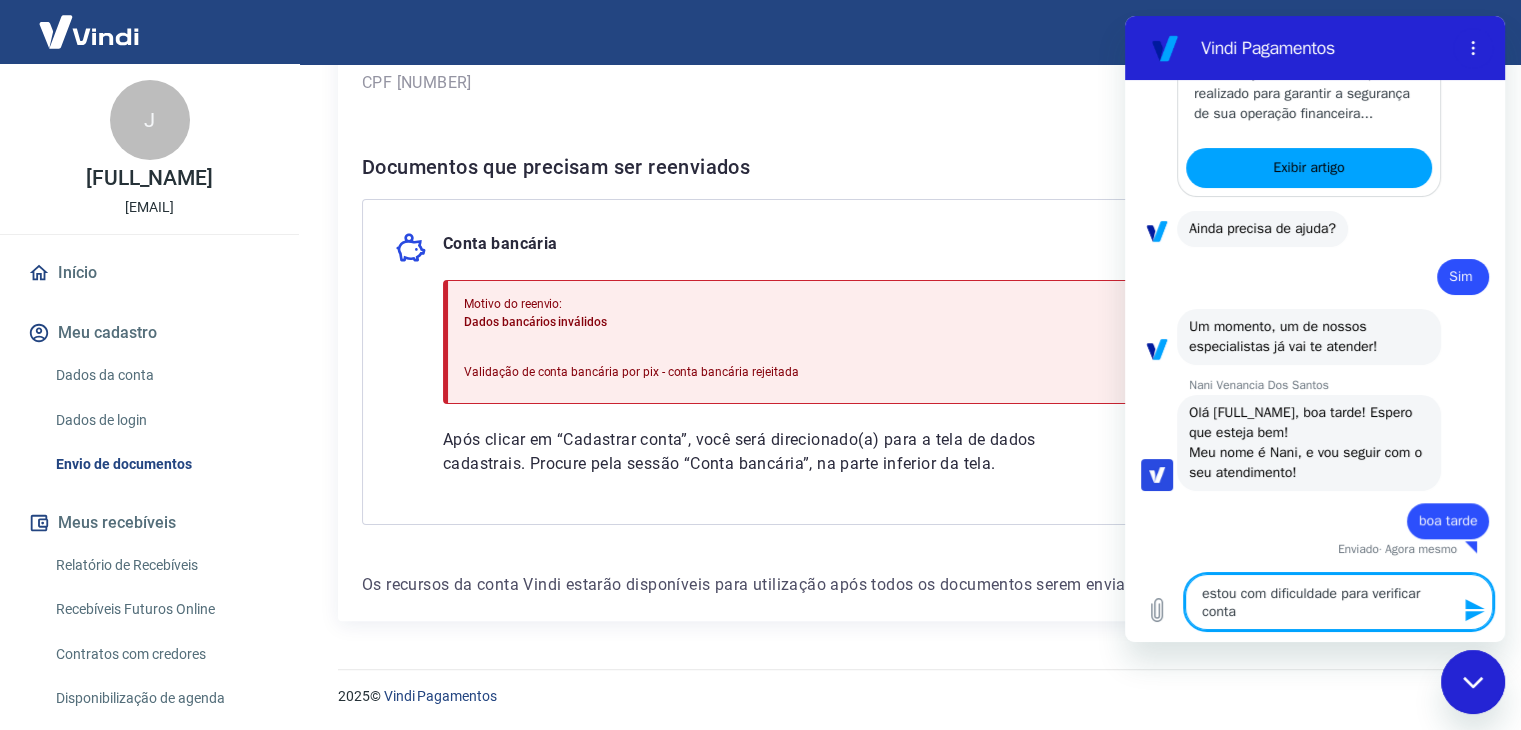 type on "estou com dificuldade para verificar conta" 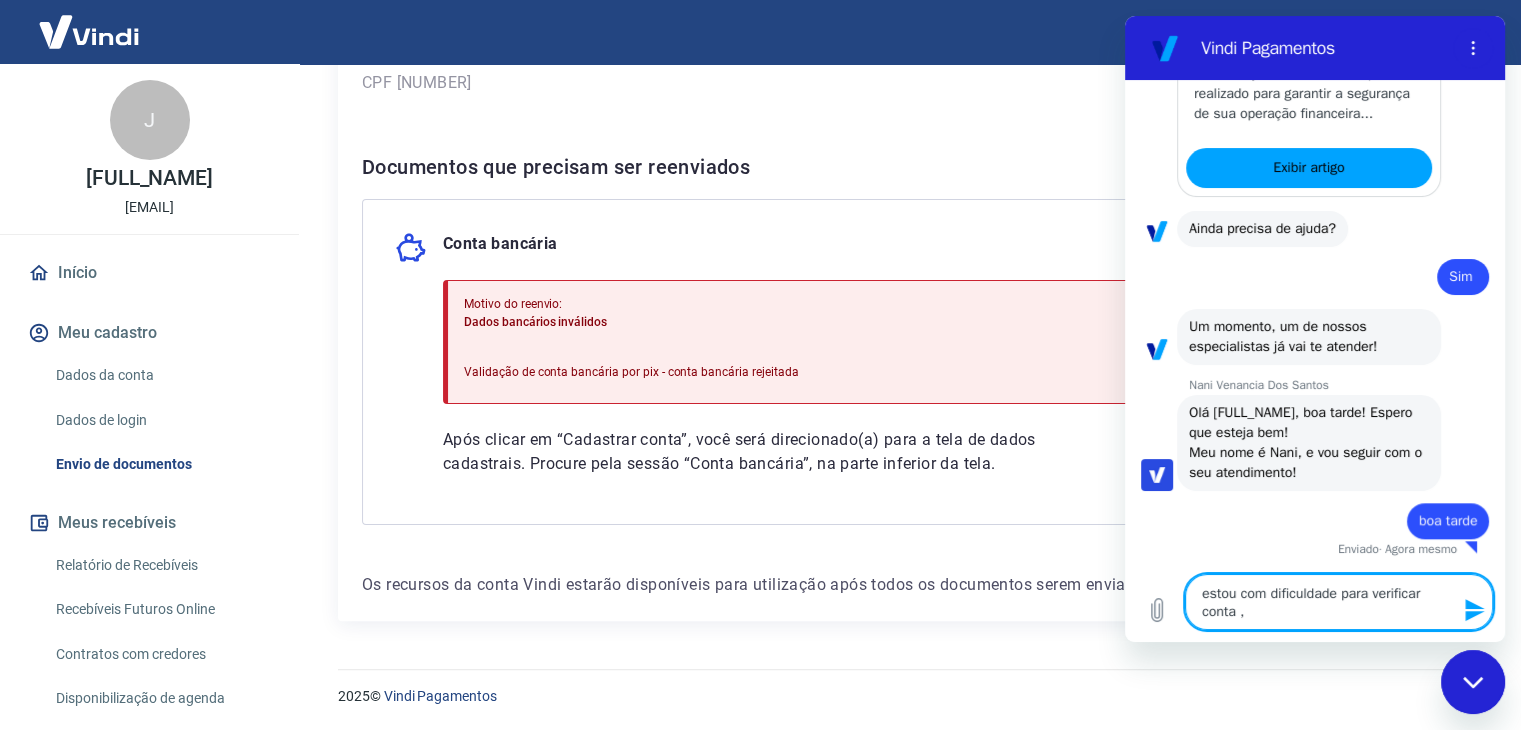 type on "estou com dificuldade para verificar conta ," 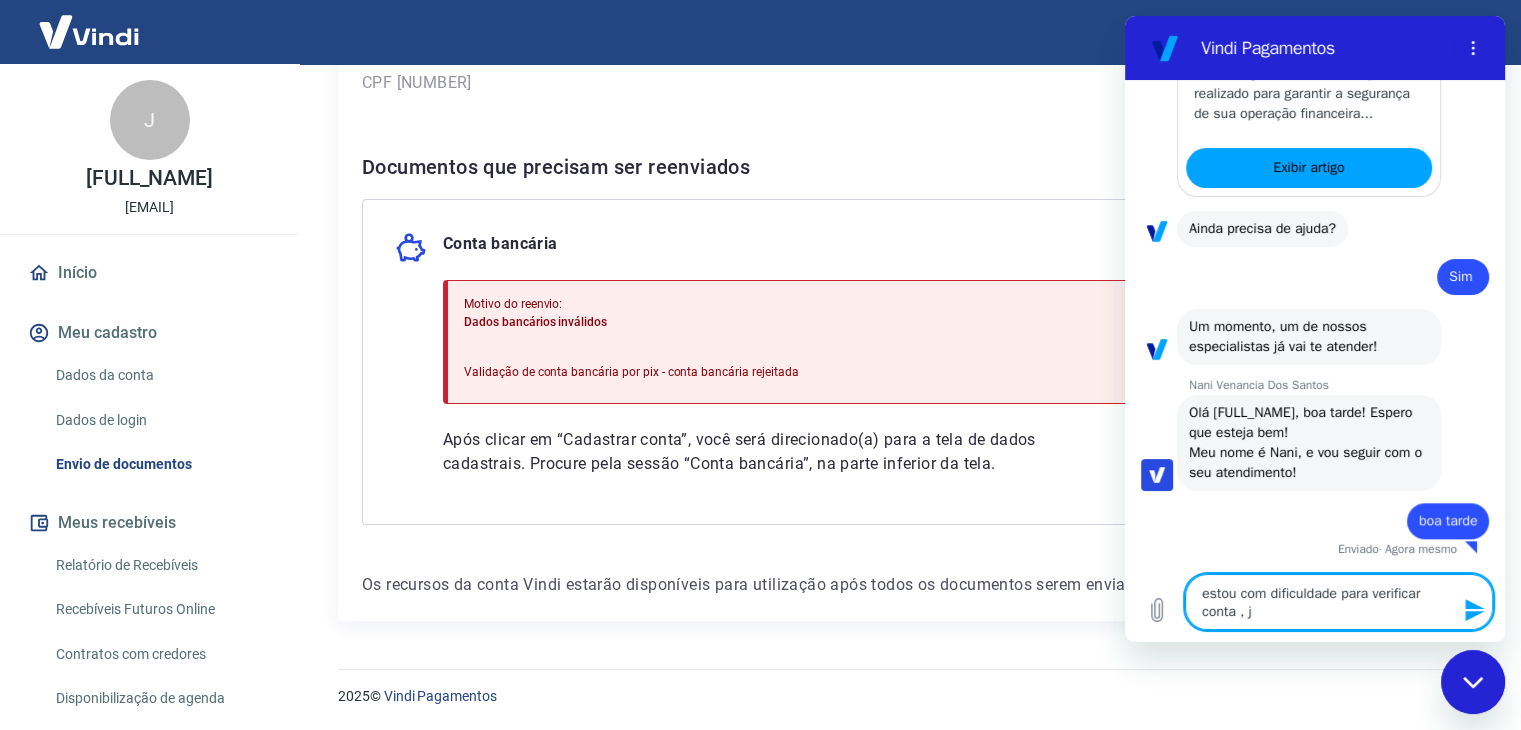type on "estou com dificuldade para verificar conta , ja" 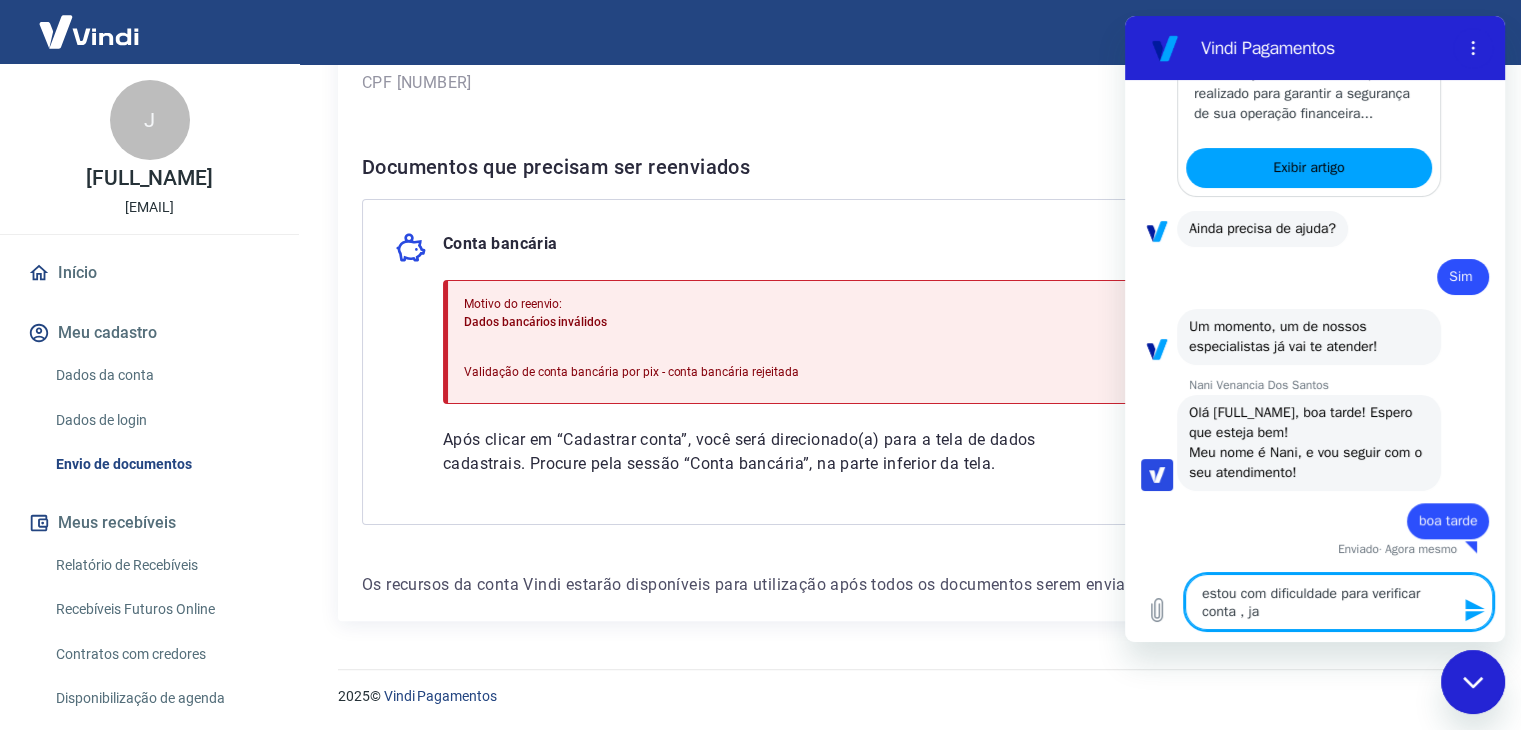 type on "estou com dificuldade para verificar conta , ja" 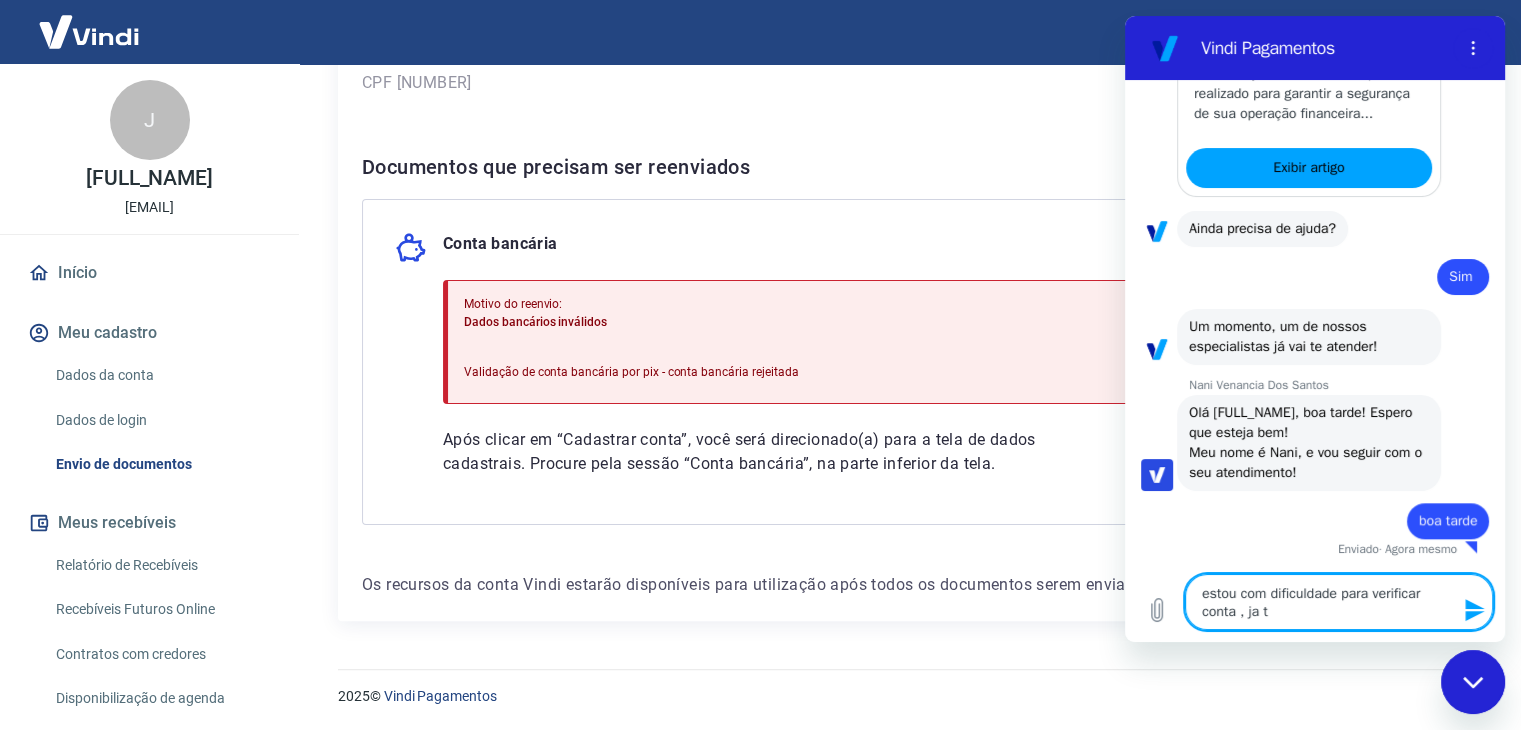 type on "estou com dificuldade para verificar conta , ja te" 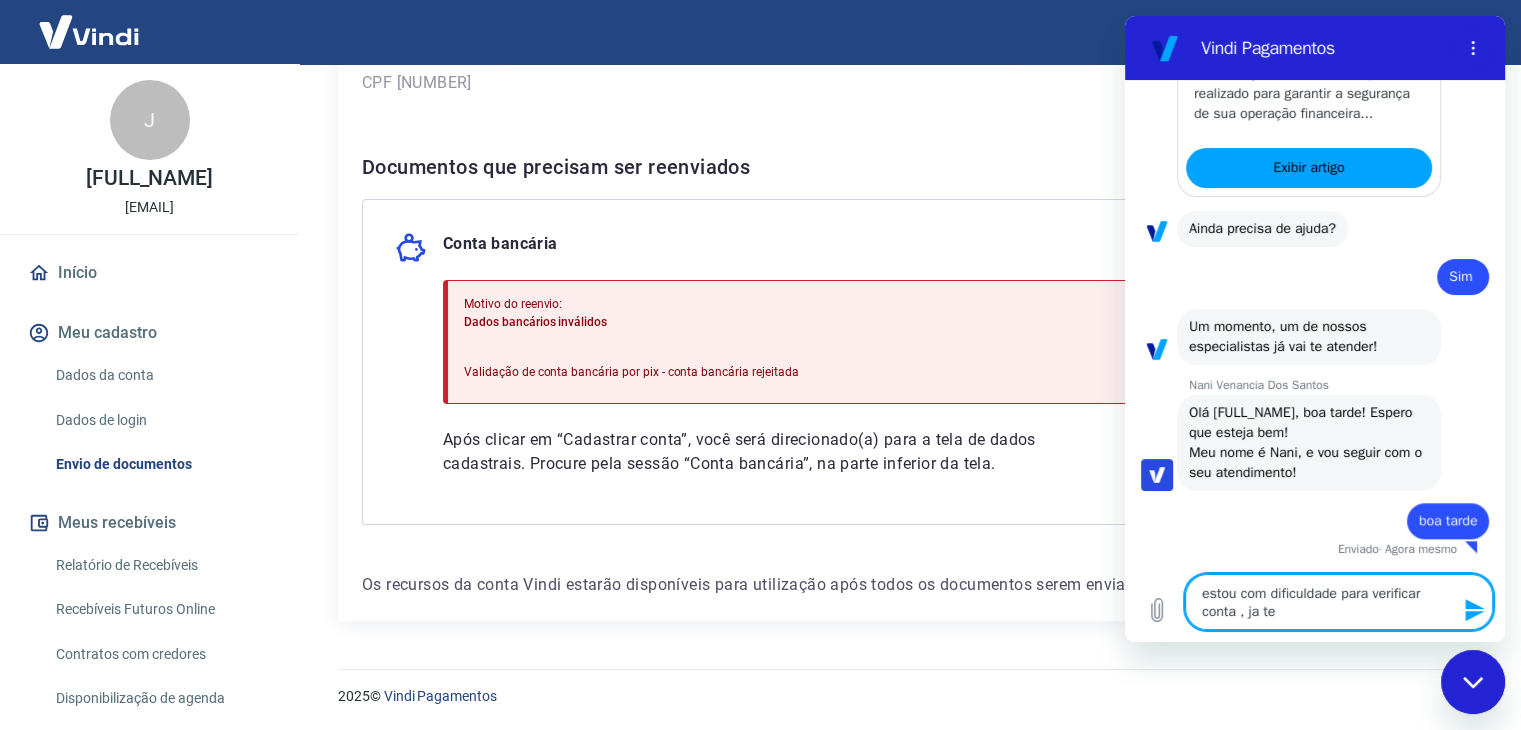 type on "estou com dificuldade para verificar conta , ja ten" 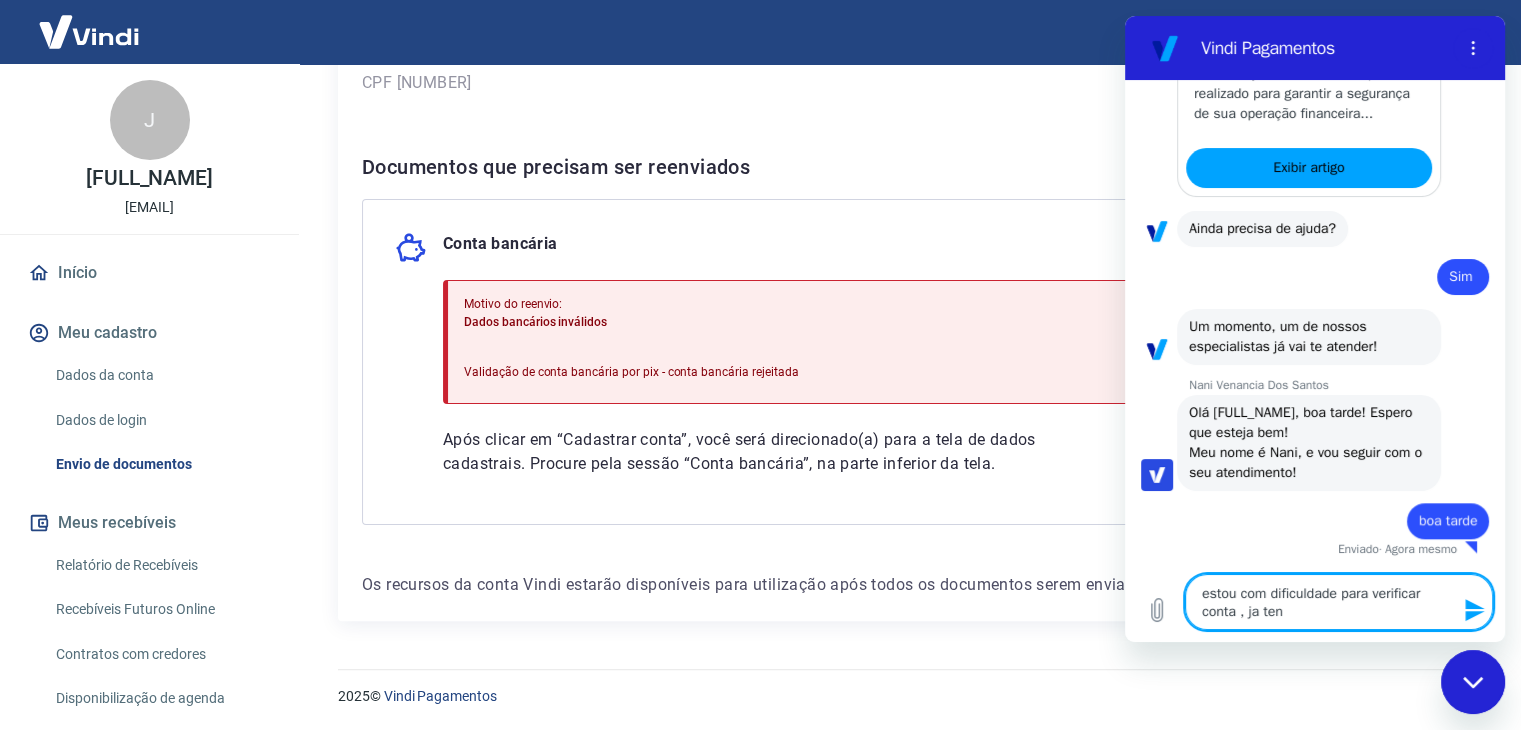 type on "estou com dificuldade para verificar conta , ja tent" 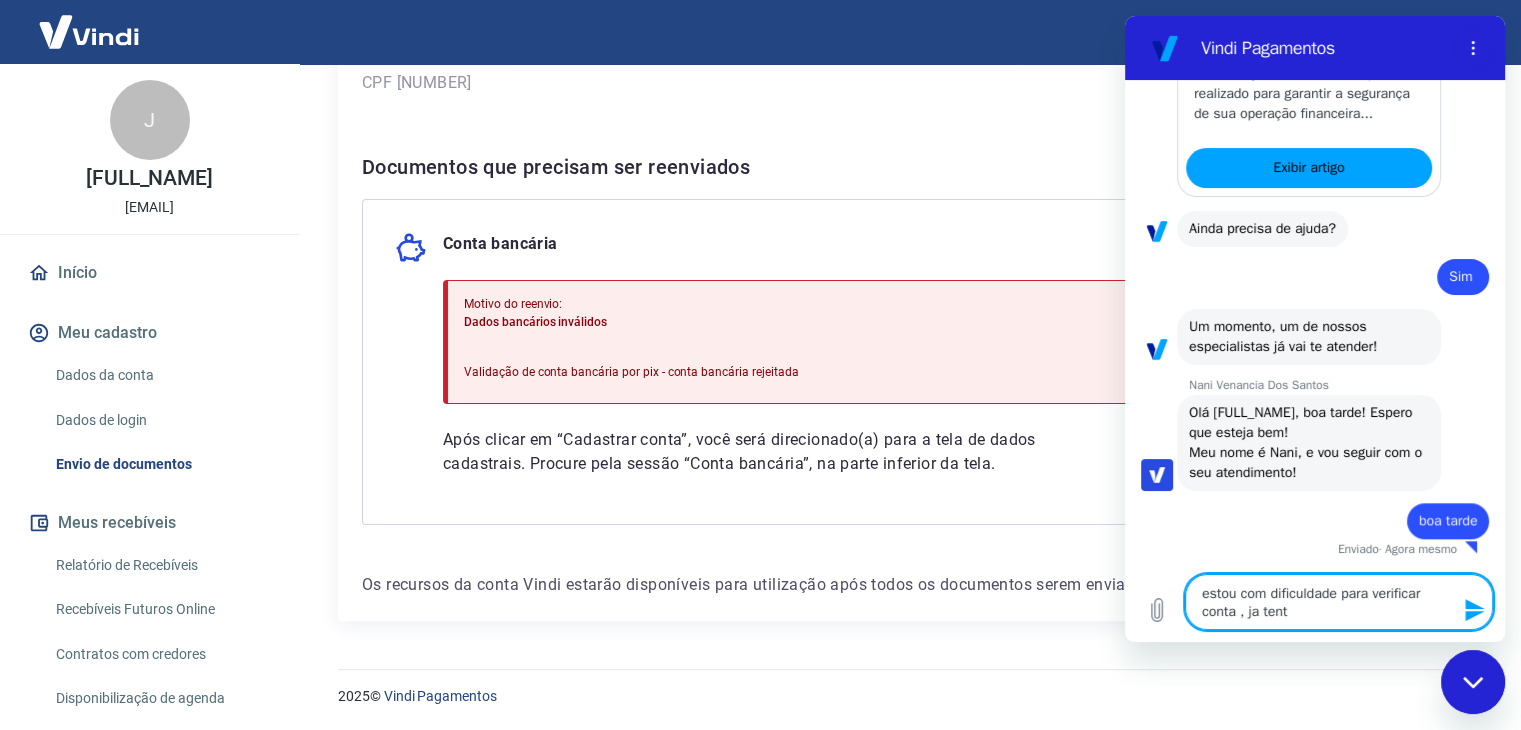 type on "estou com dificuldade para verificar conta , ja tente" 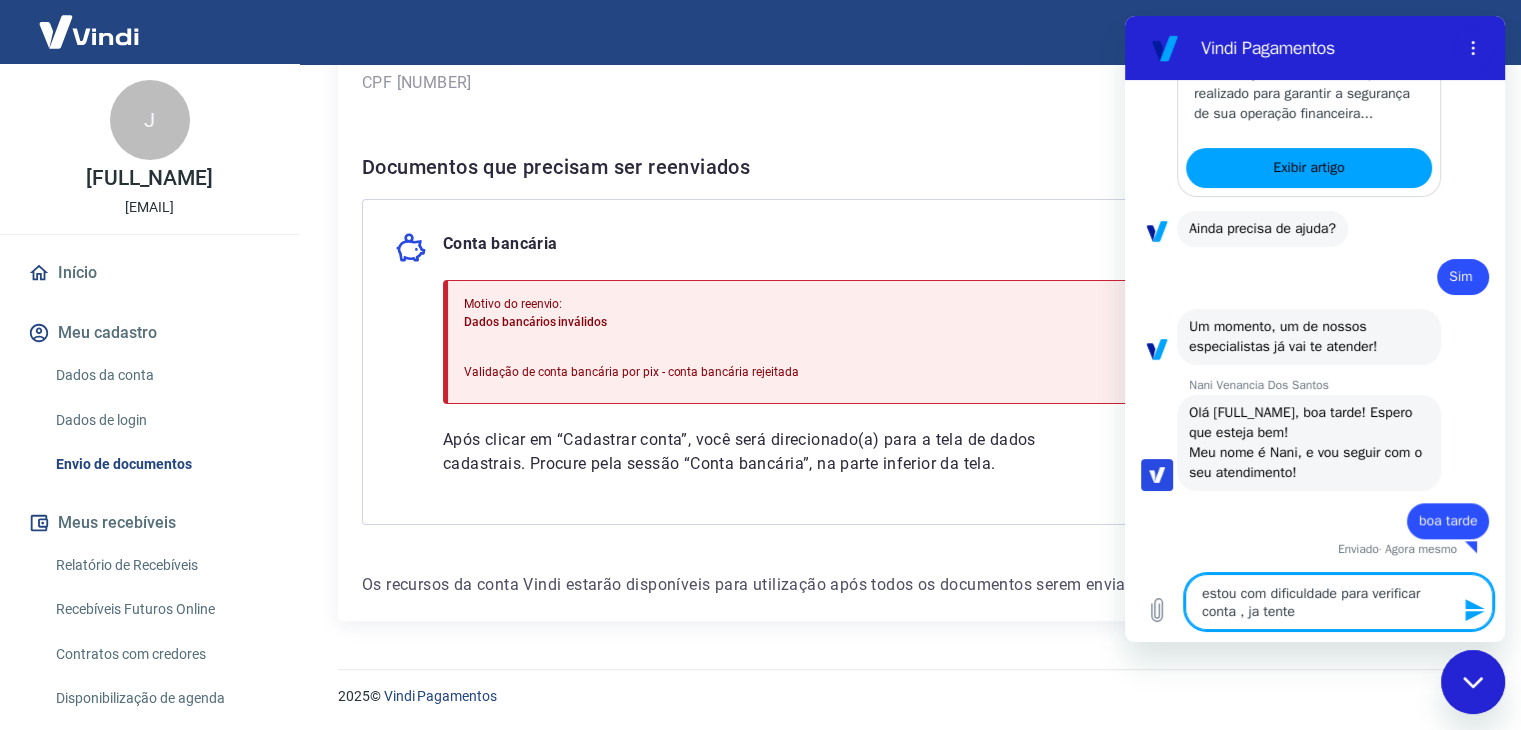 type on "estou com dificuldade para verificar conta , ja tentei" 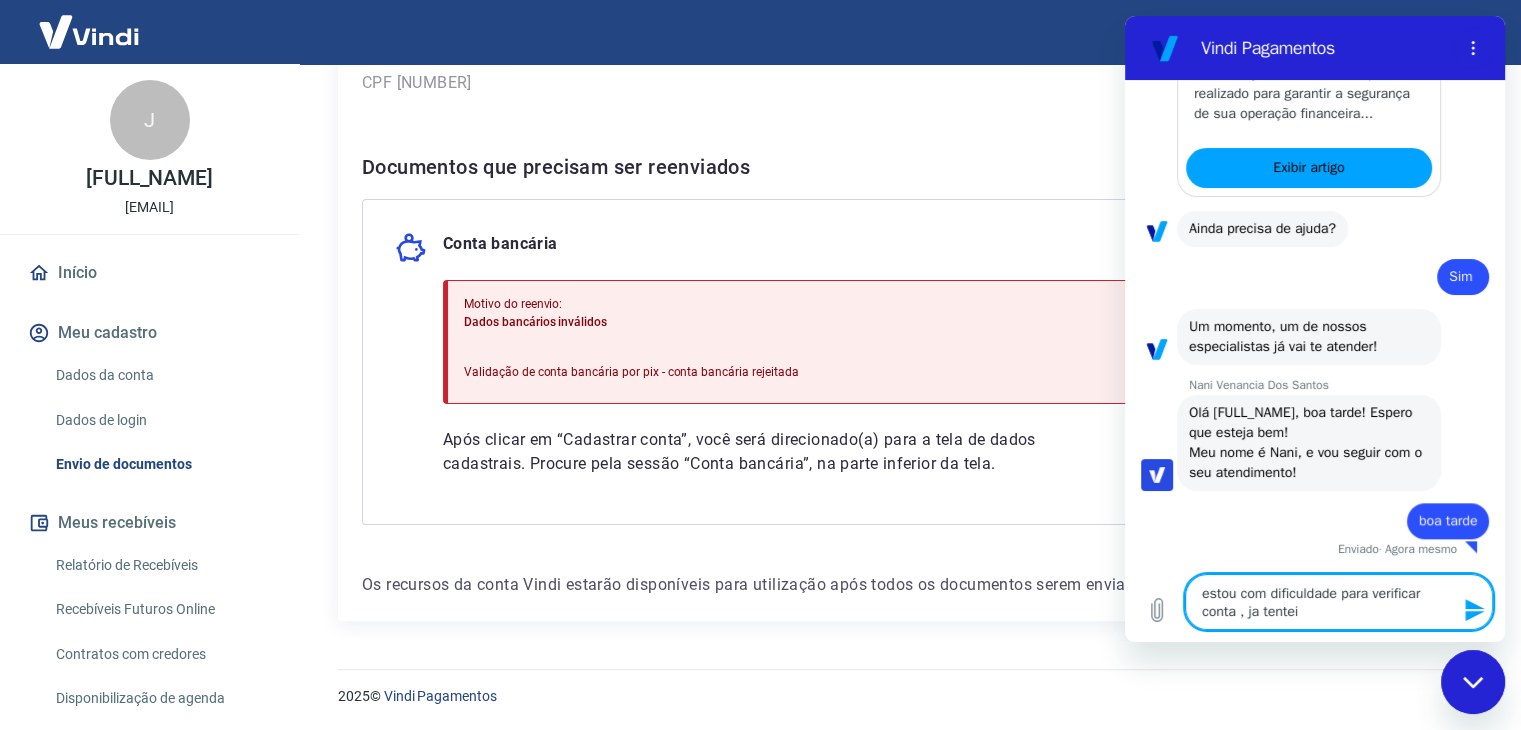type on "estou com dificuldade para verificar conta , ja tentei" 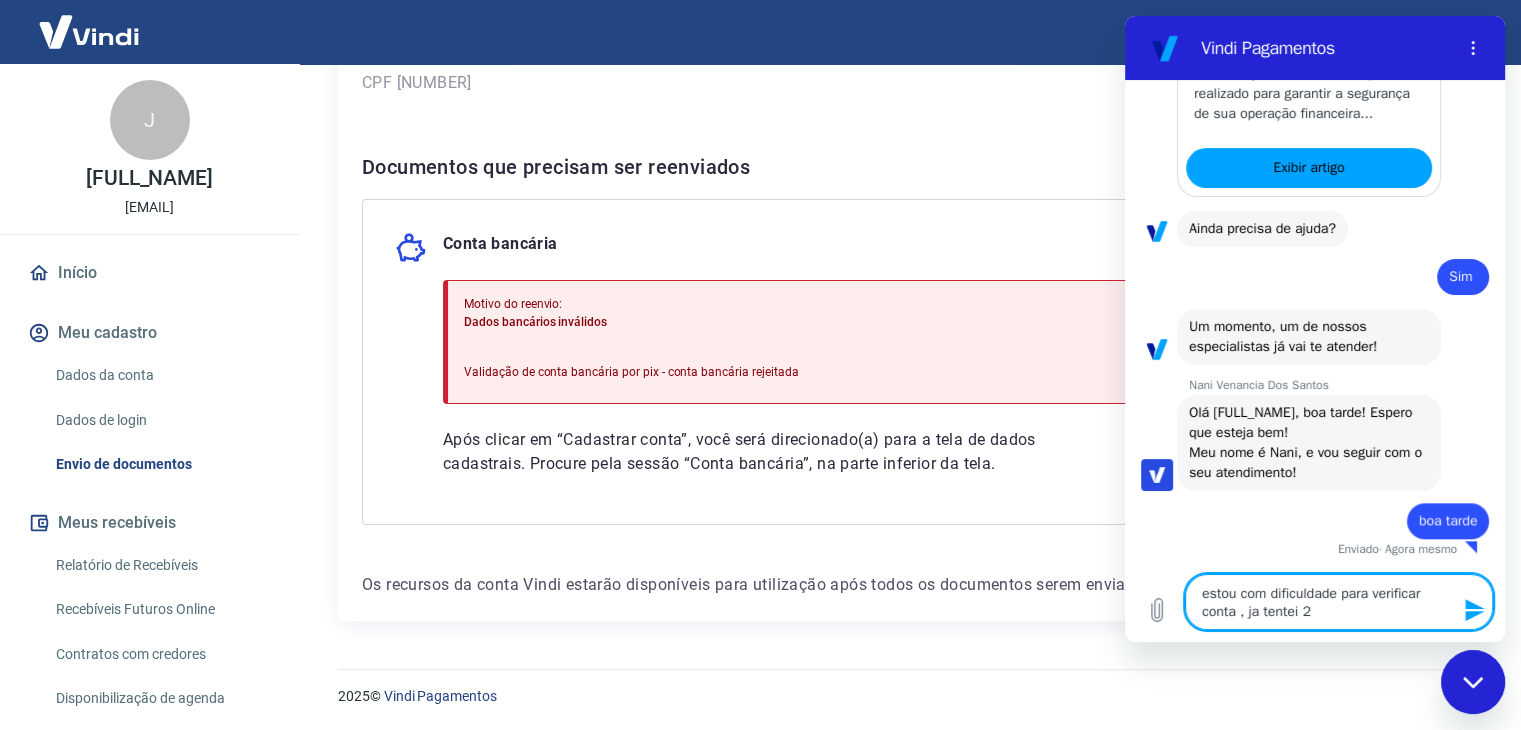 type on "estou com dificuldade para verificar conta , ja tentei 2" 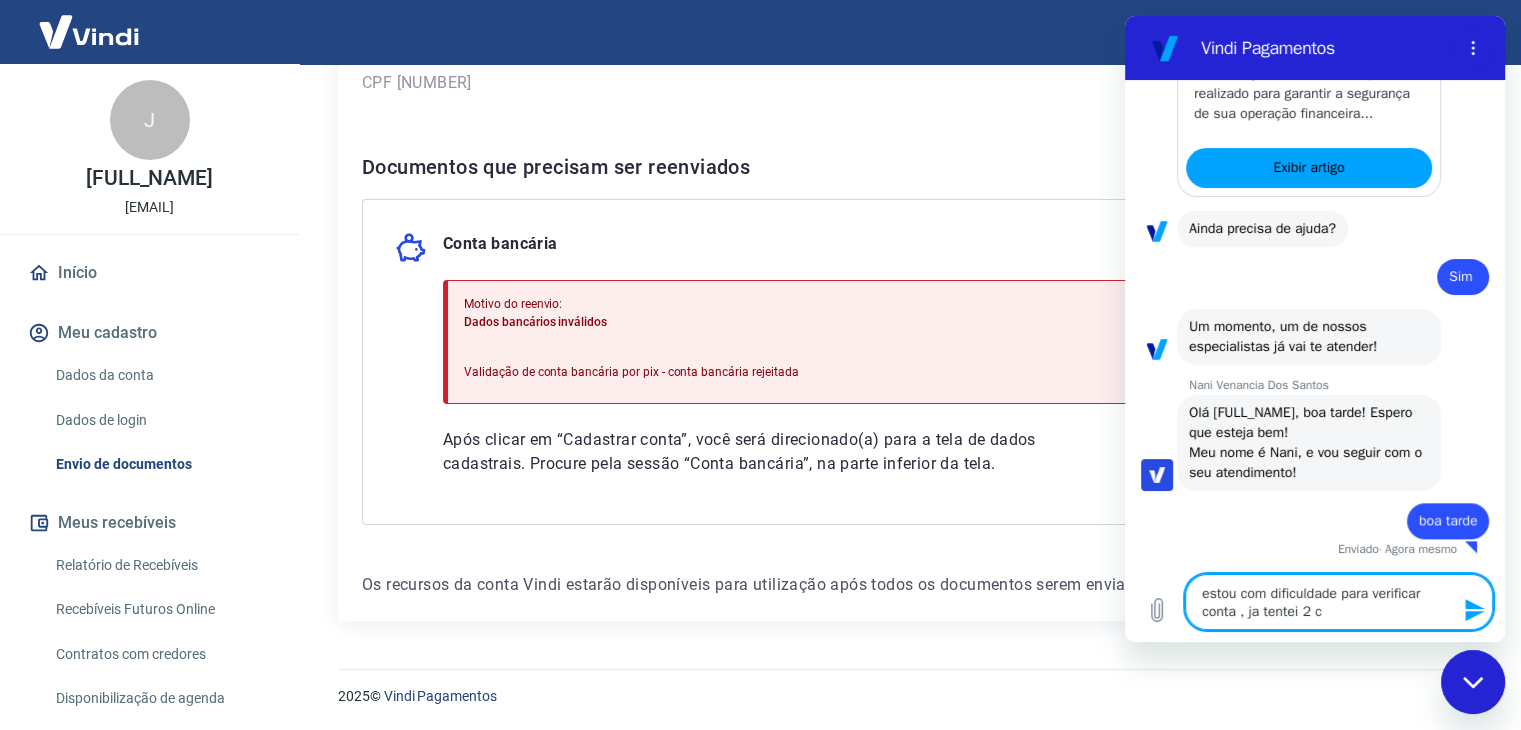 type on "estou com dificuldade para verificar conta , ja tentei 2 co" 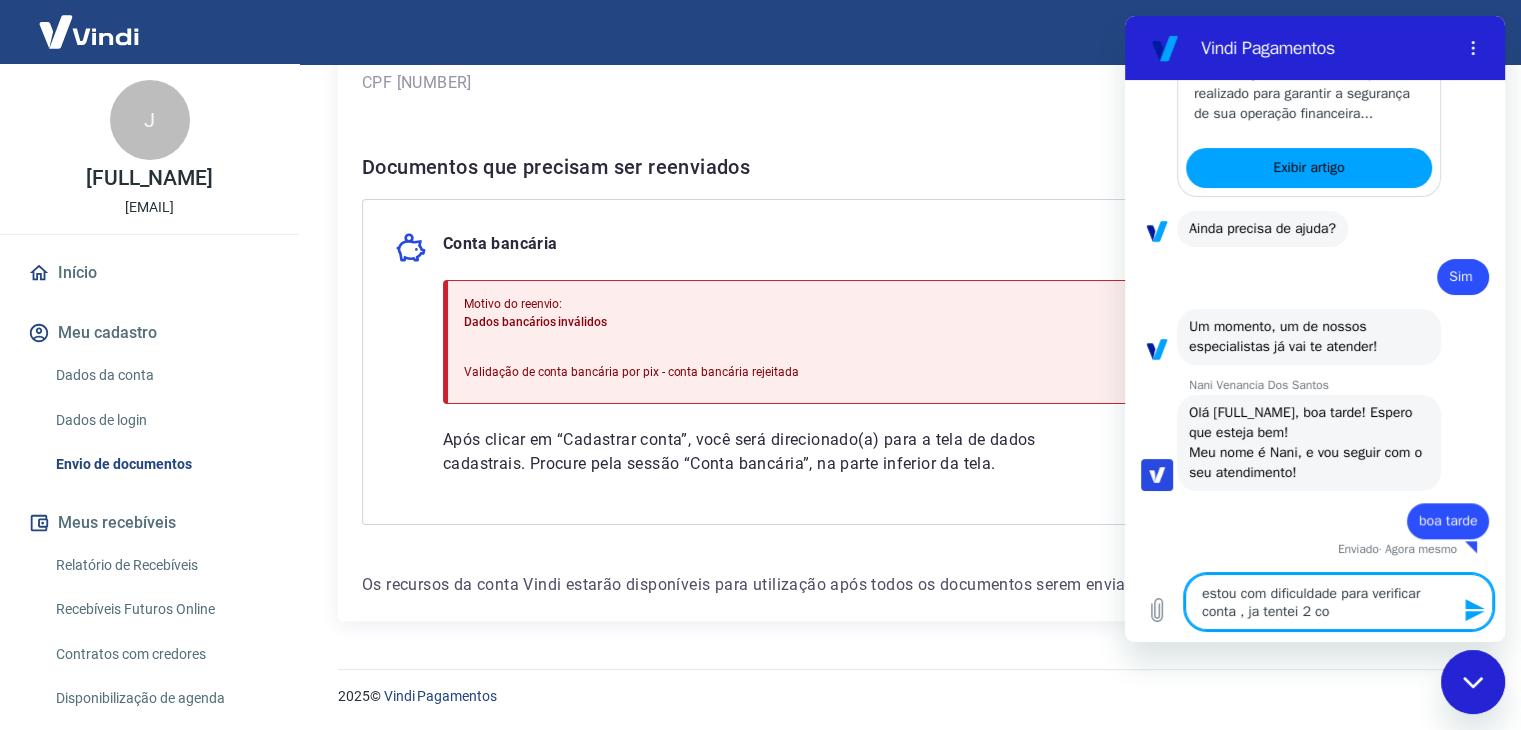 type on "estou com dificuldade para verificar conta , ja tentei 2 con" 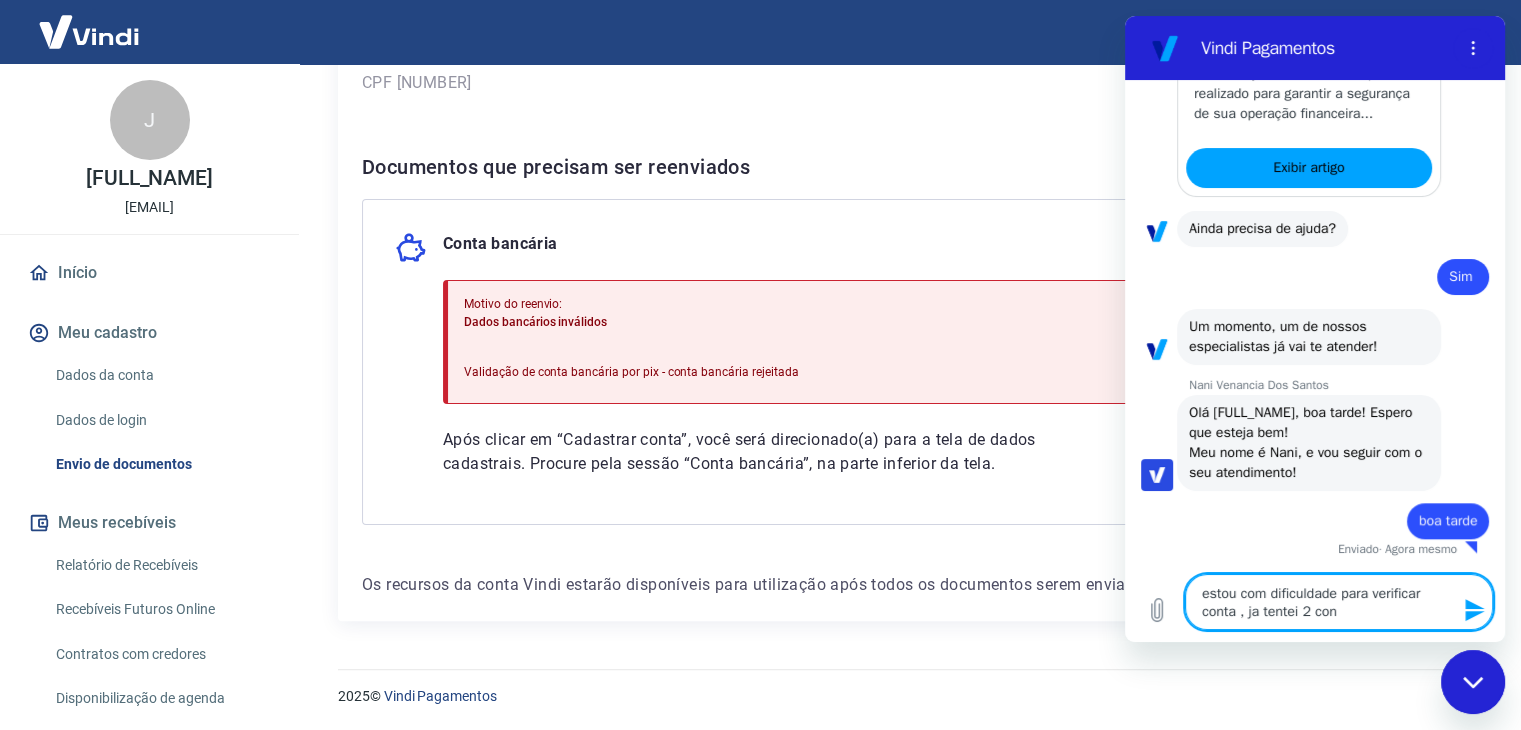 type on "estou com dificuldade para verificar conta , ja tentei 2 cont" 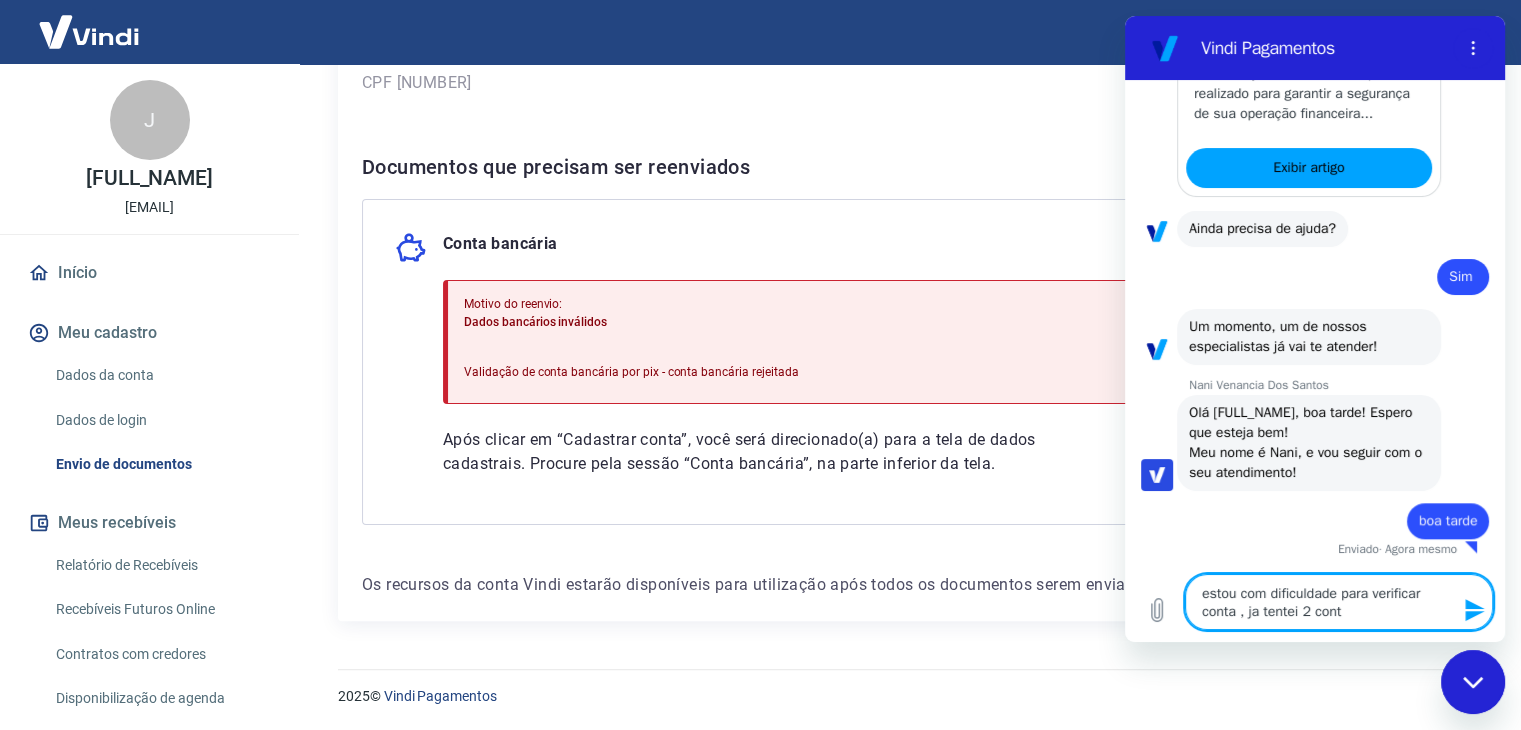 type on "estou com dificuldade para verificar conta , ja tentei 2 conta" 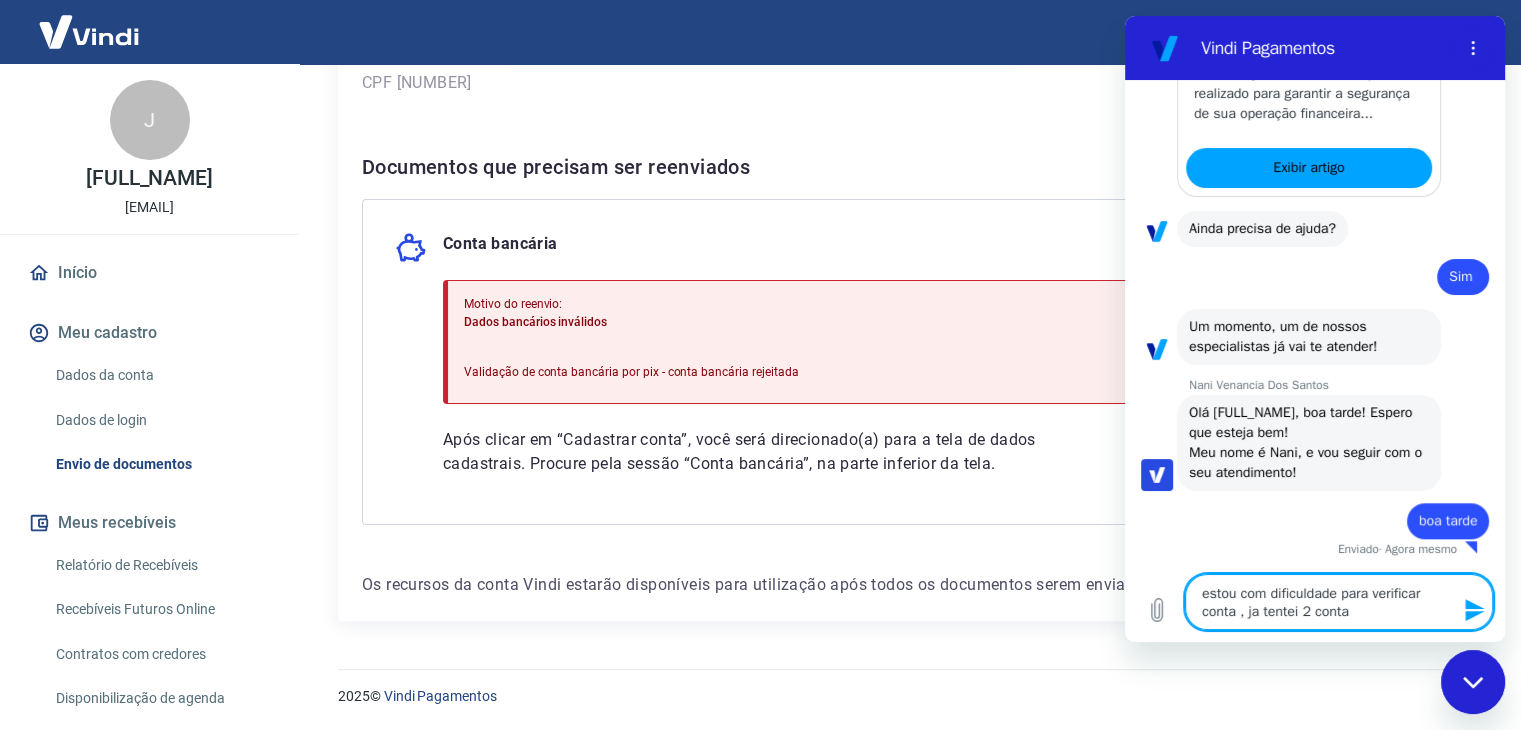 type on "estou com dificuldade para verificar conta , ja tentei 2 contas" 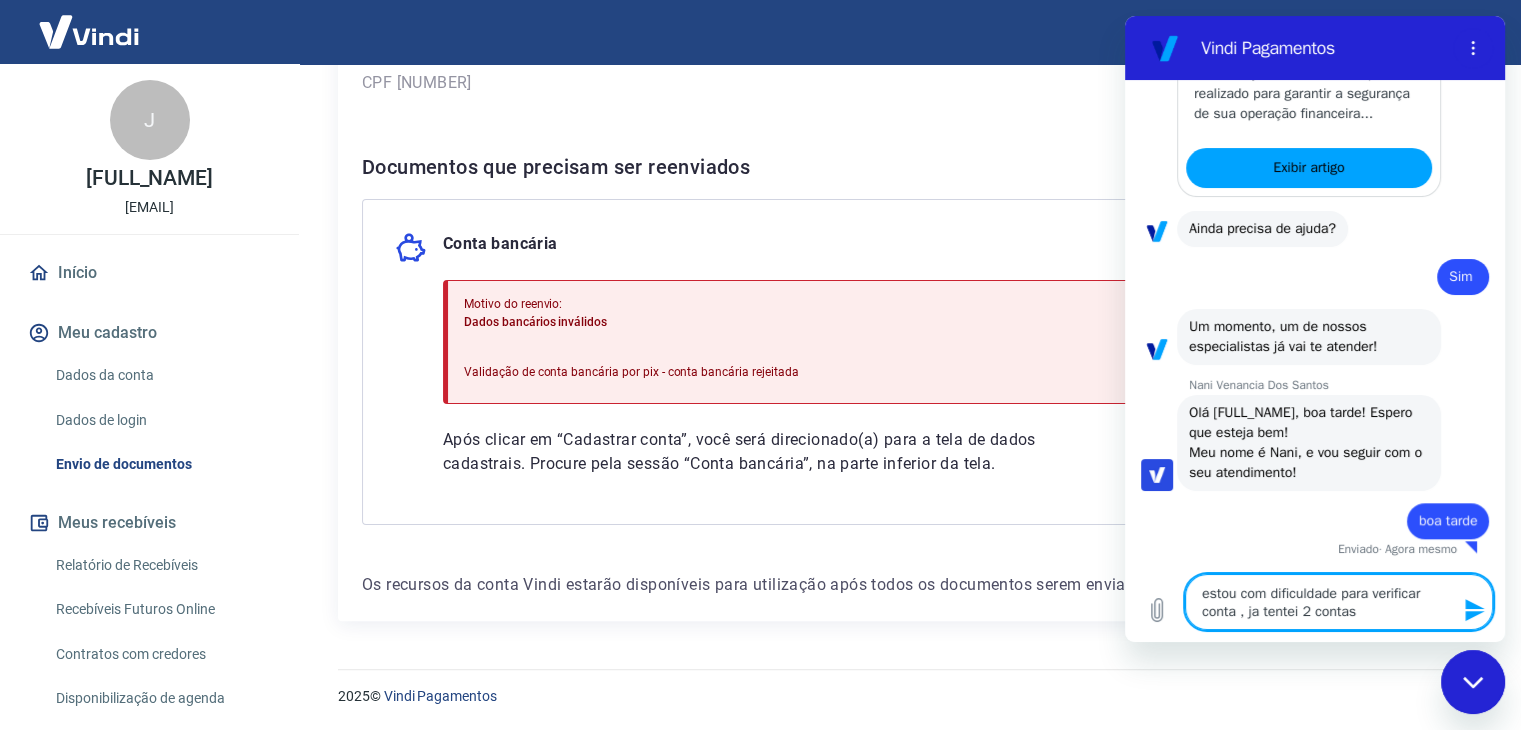type on "estou com dificuldade para verificar conta , ja tentei 2 contas" 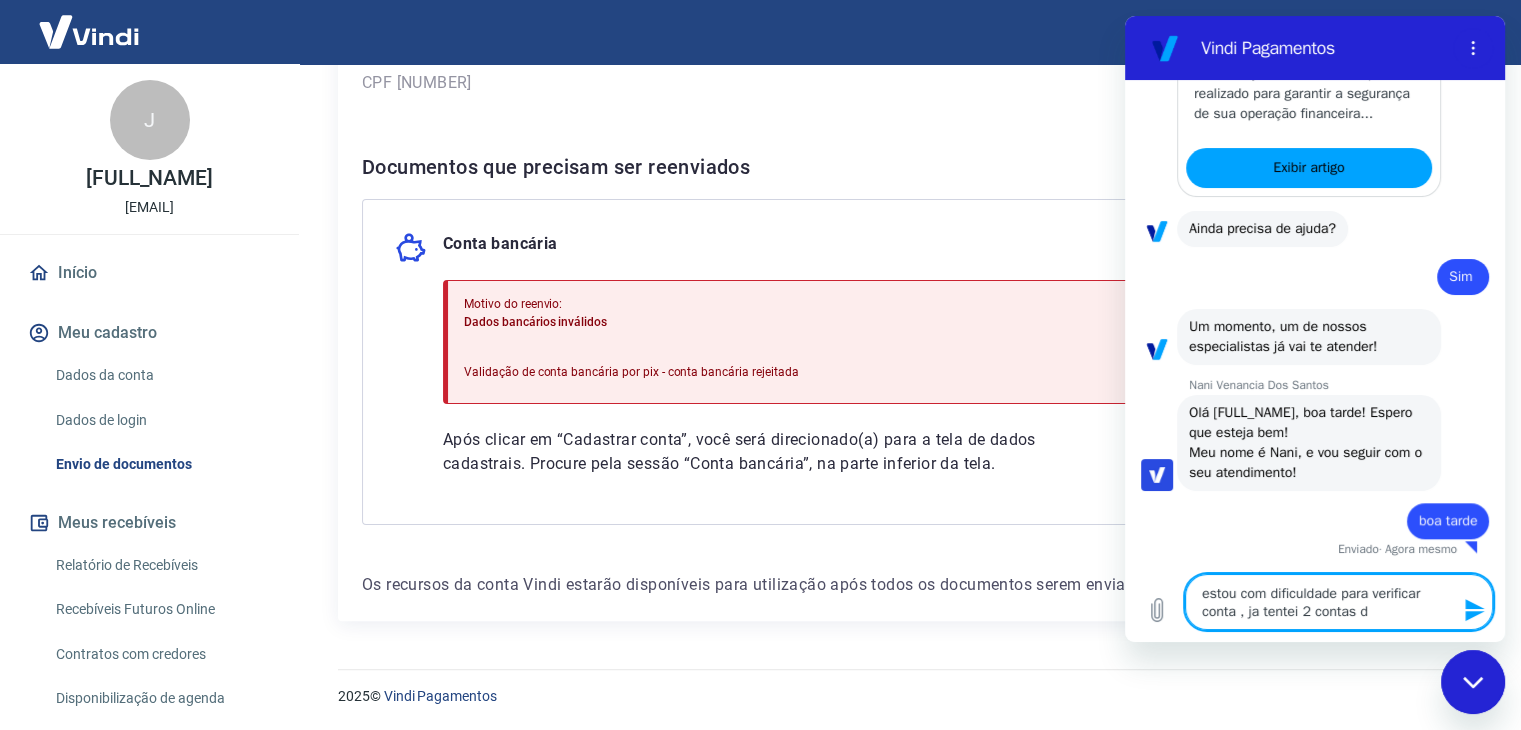 type on "estou com dificuldade para verificar conta , ja tentei 2 contas di" 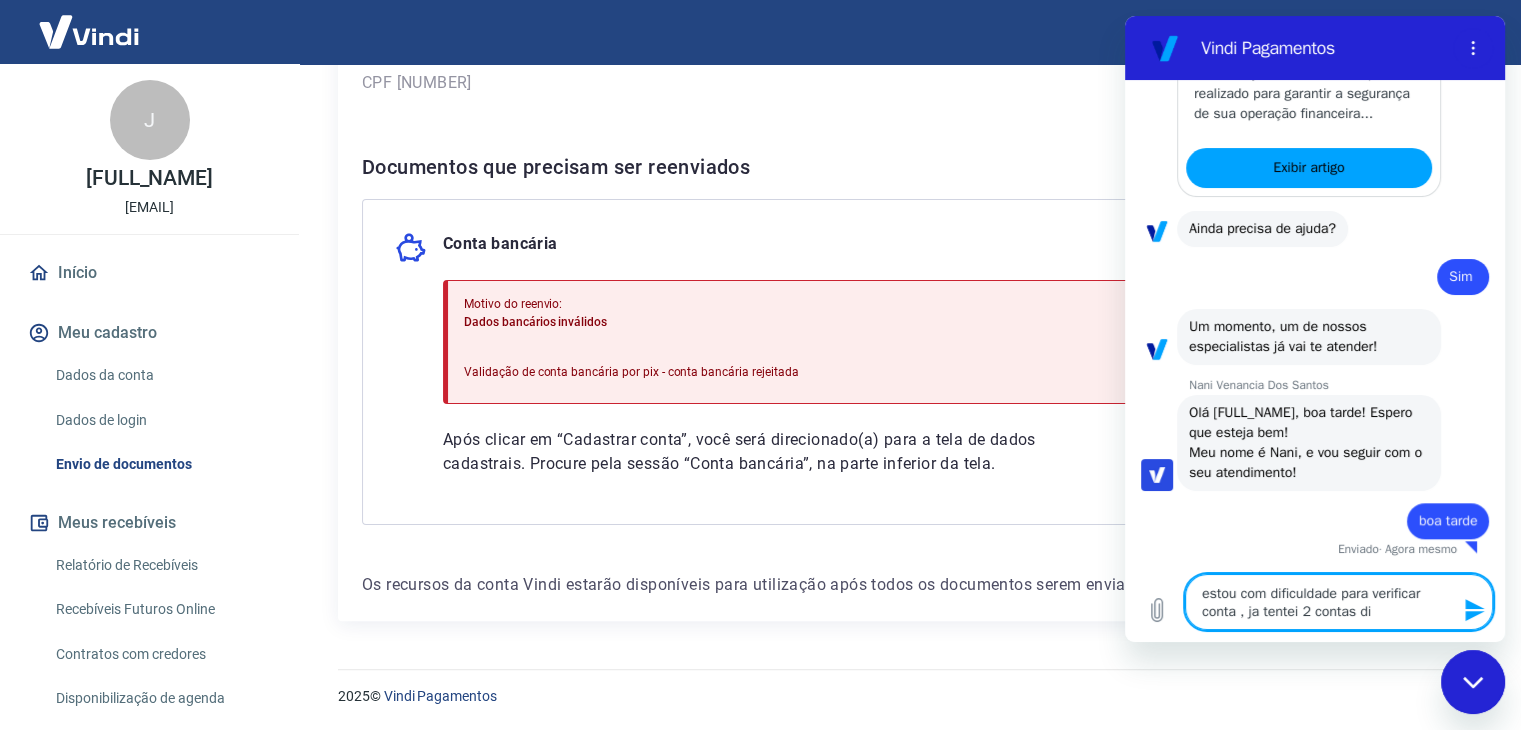 type on "estou com dificuldade para verificar conta , ja tentei 2 contas dif" 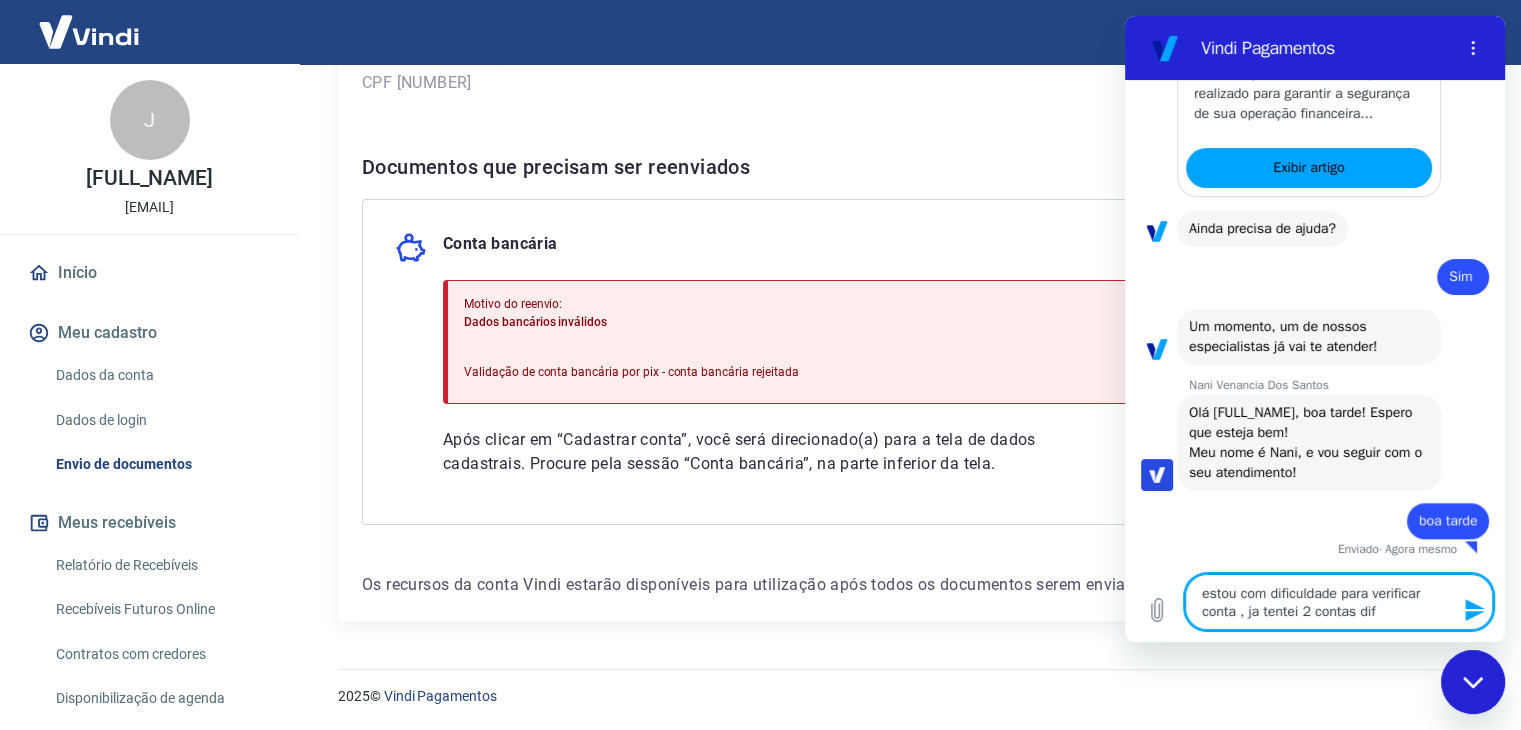 type on "estou com dificuldade para verificar conta , ja tentei 2 contas dife" 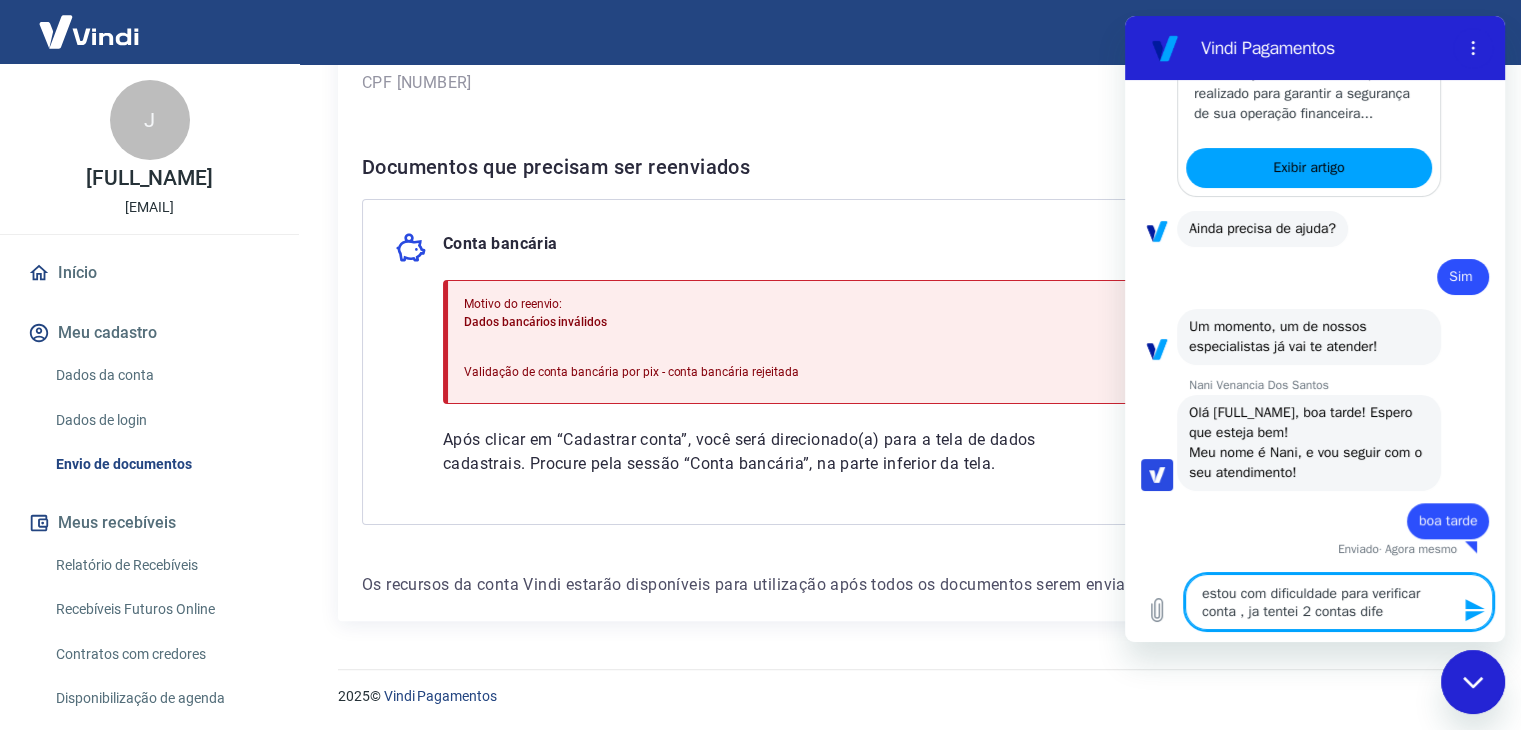 type on "estou com dificuldade para verificar conta , ja tentei 2 contas difer" 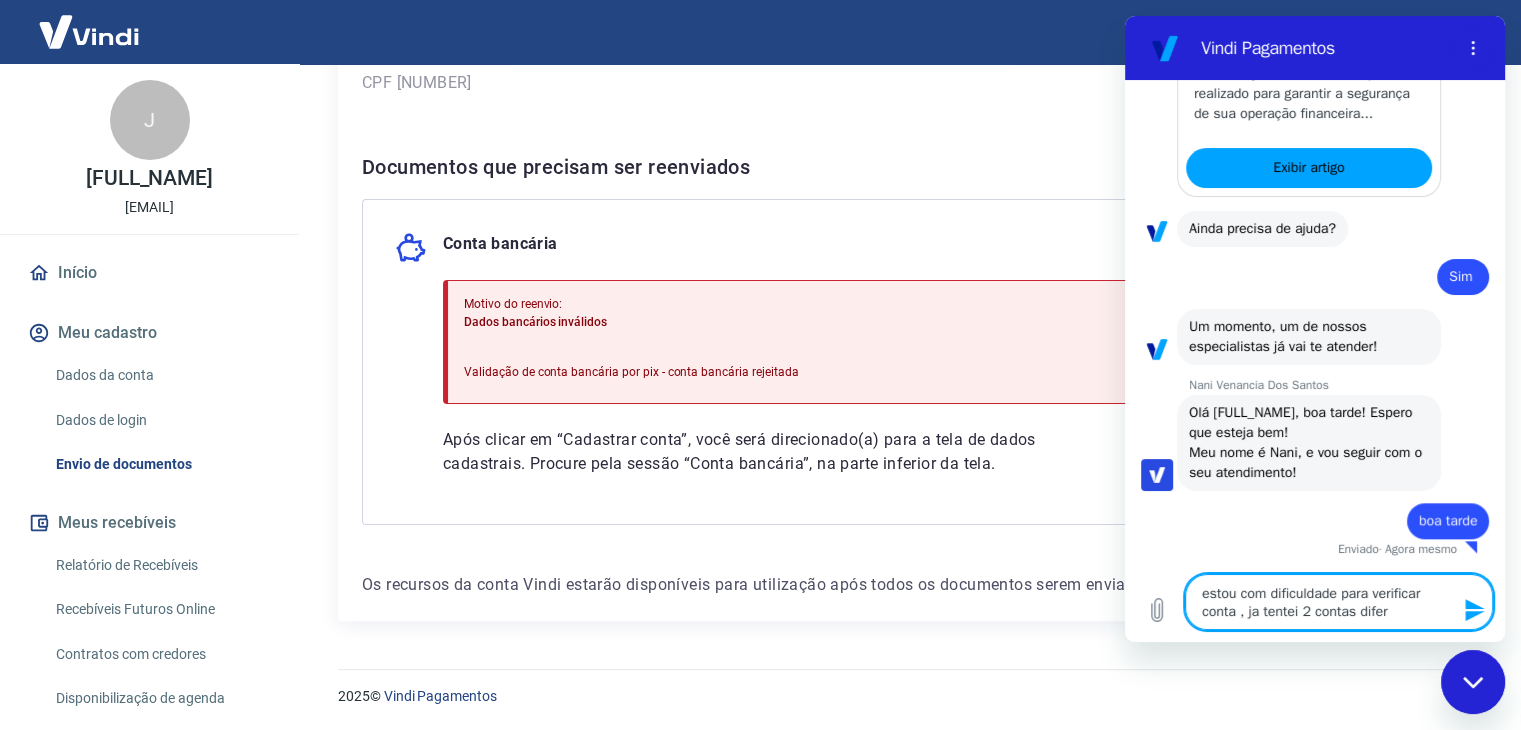 type on "estou com dificuldade para verificar conta , ja tentei 2 contas difere" 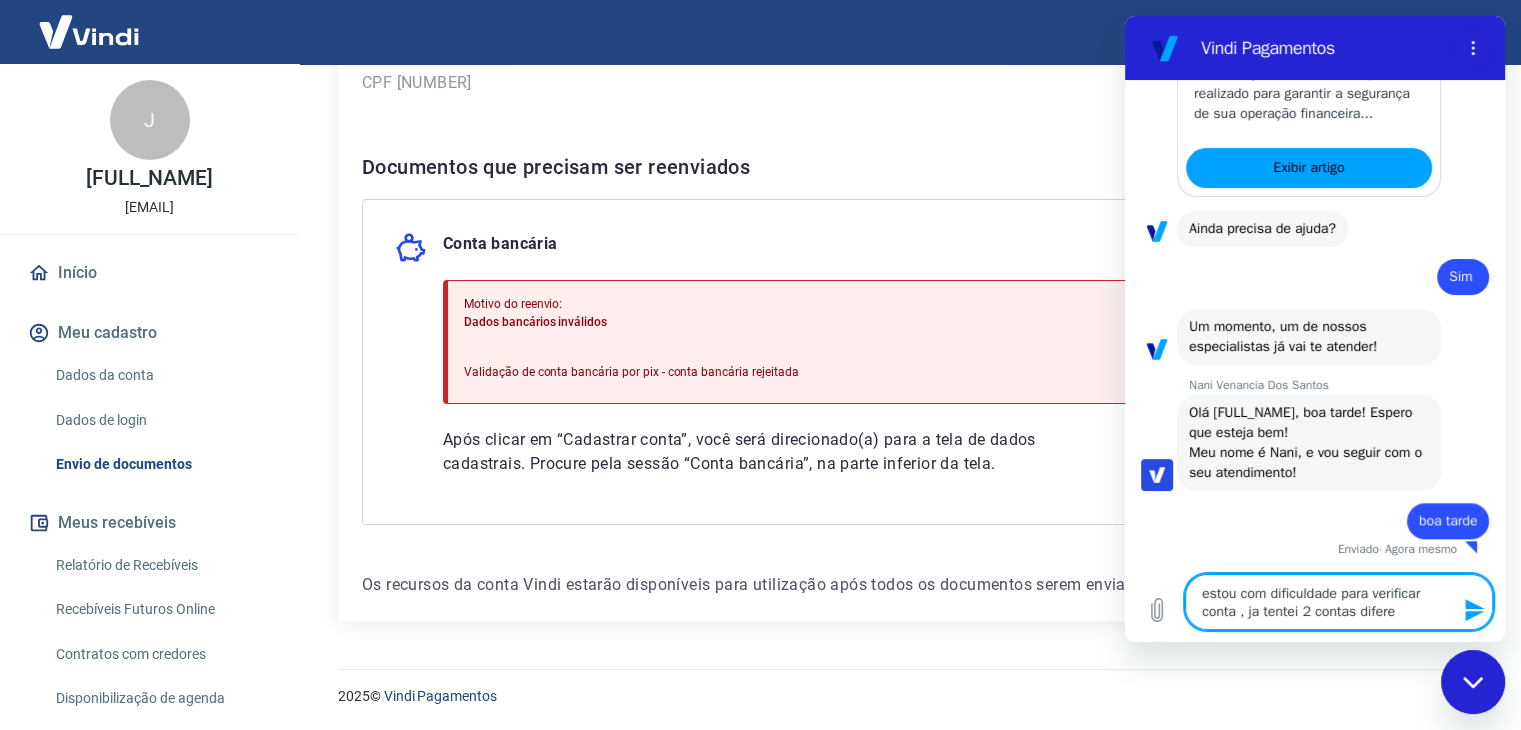 type on "estou com dificuldade para verificar conta , ja tentei 2 contas diferen" 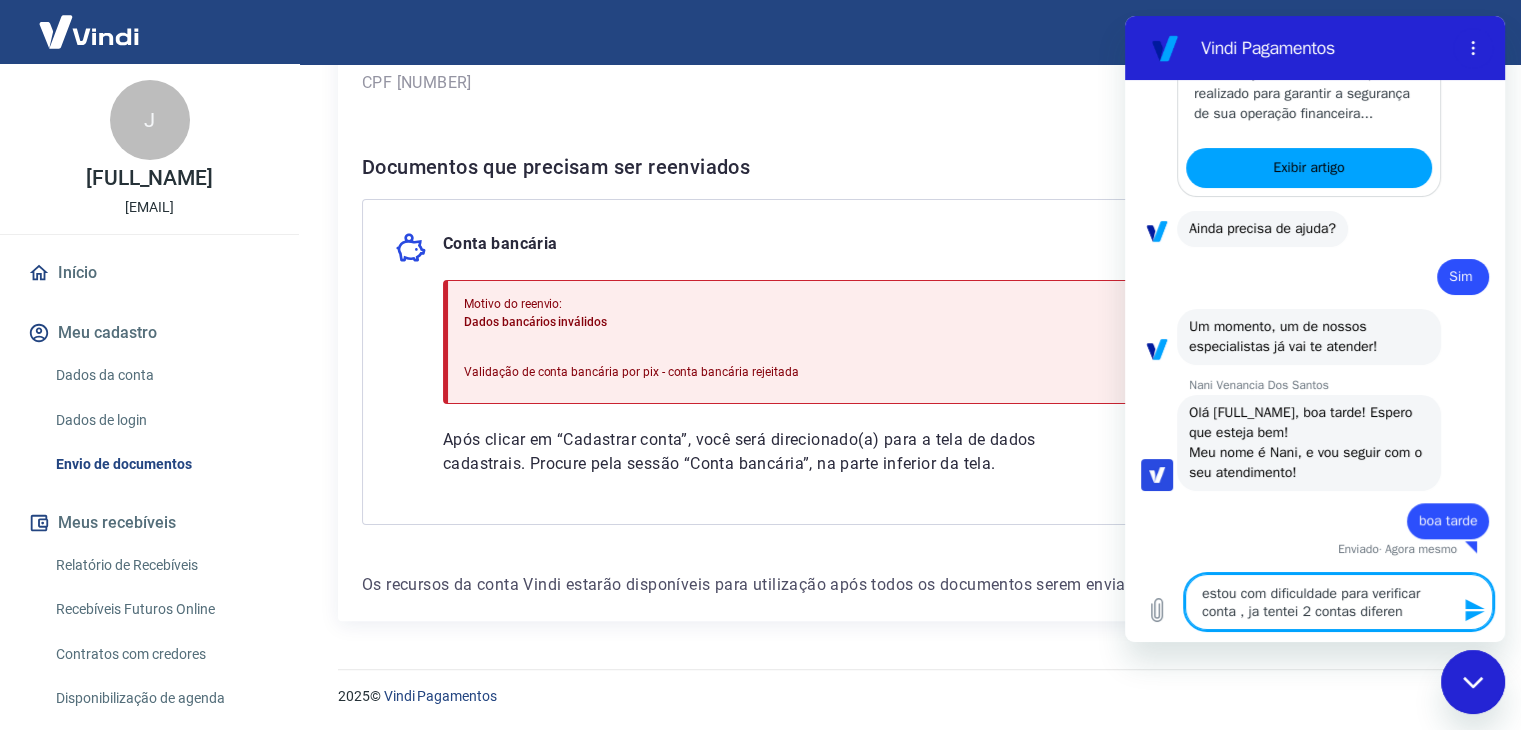 type on "estou com dificuldade para verificar conta , ja tentei 2 contas diferent" 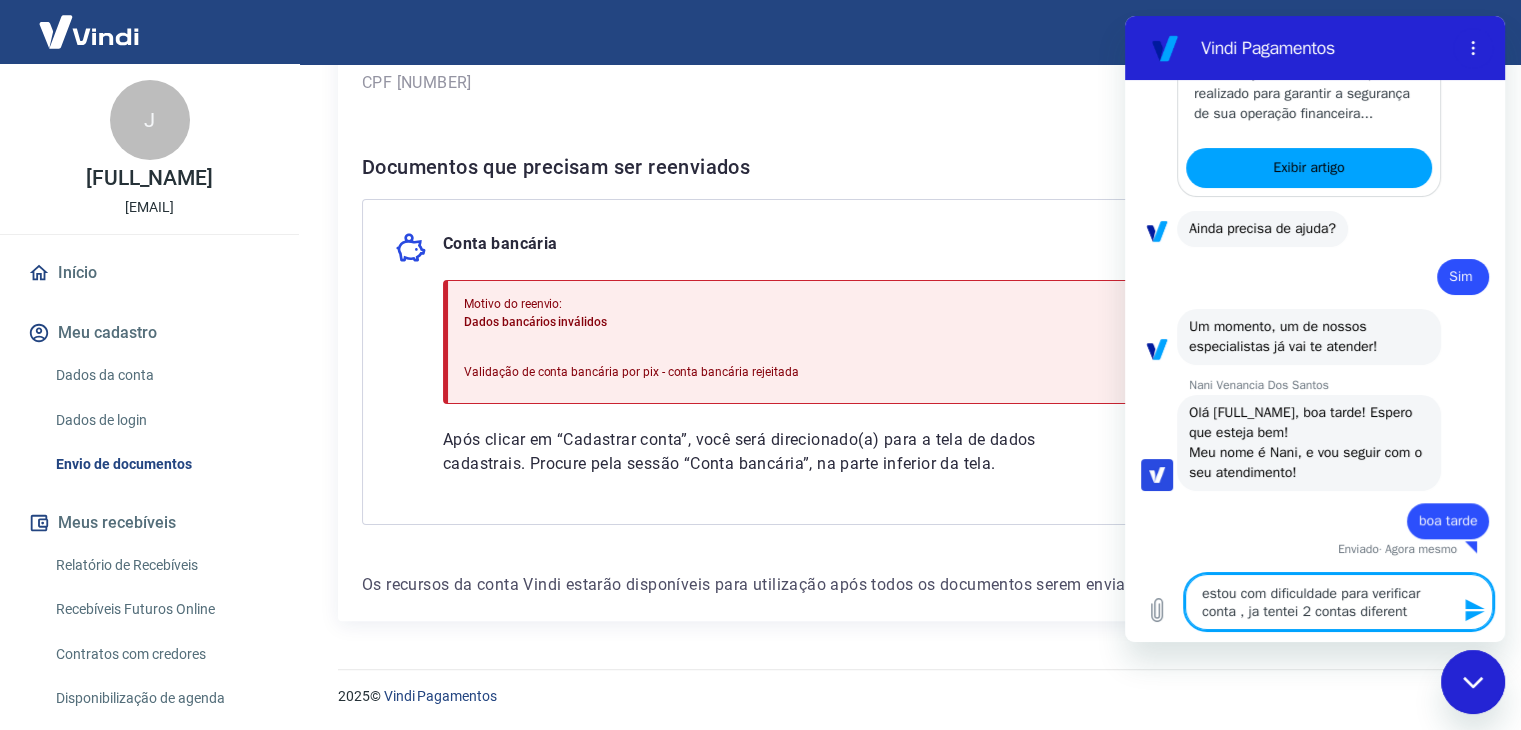 type on "estou com dificuldade para verificar conta , ja tentei 2 contas diferente" 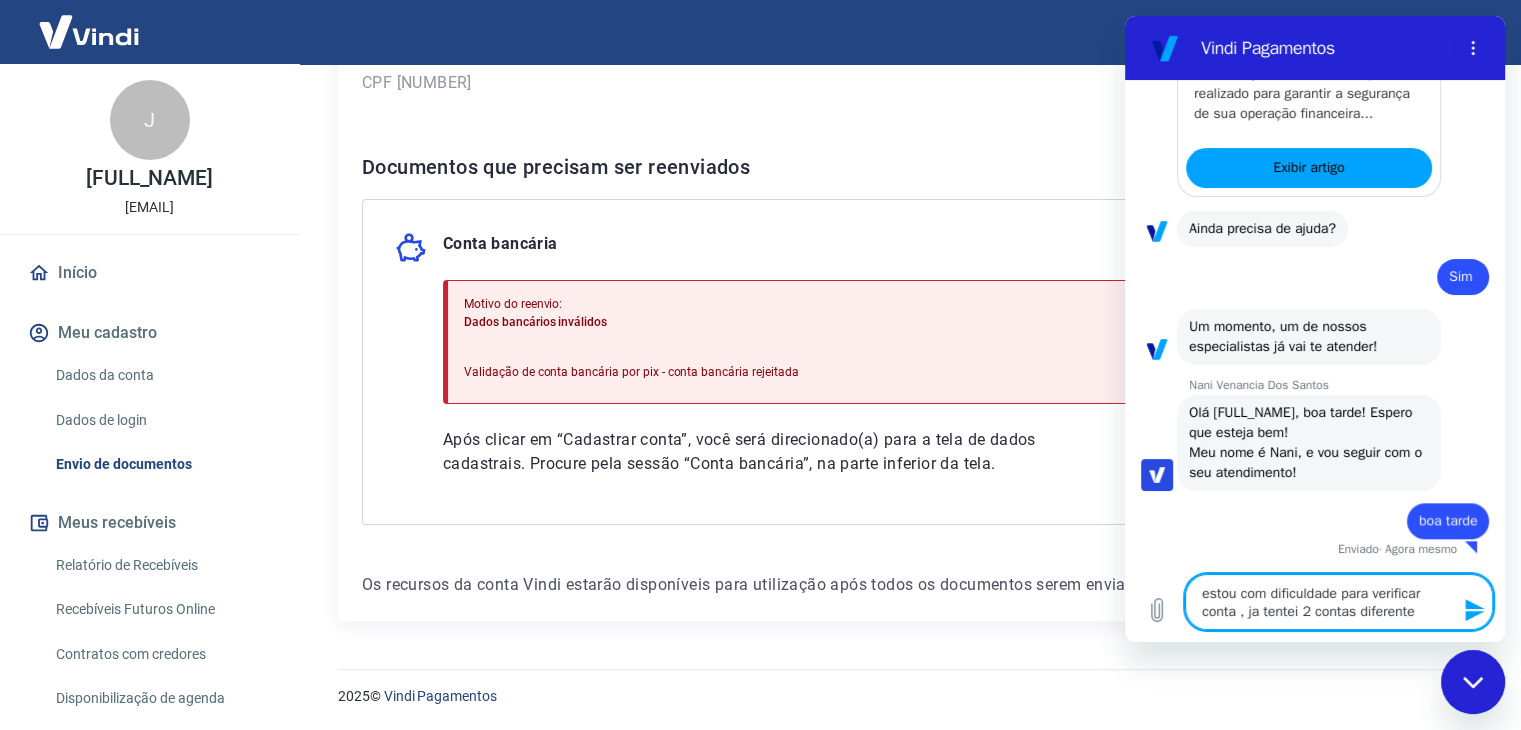 type on "estou com dificuldade para verificar conta , ja tentei 2 contas diferente" 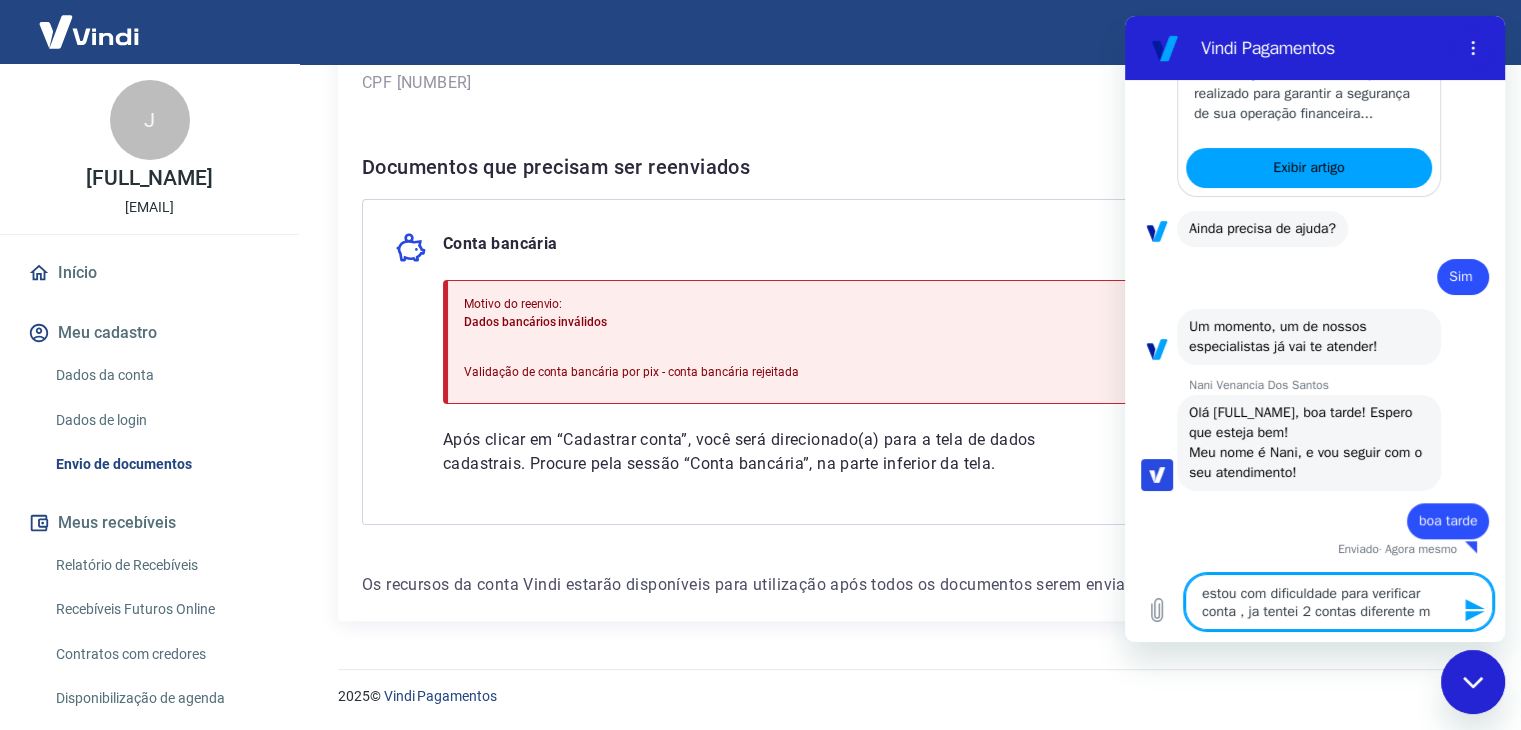 type on "estou com dificuldade para verificar conta , ja tentei 2 contas diferente ma" 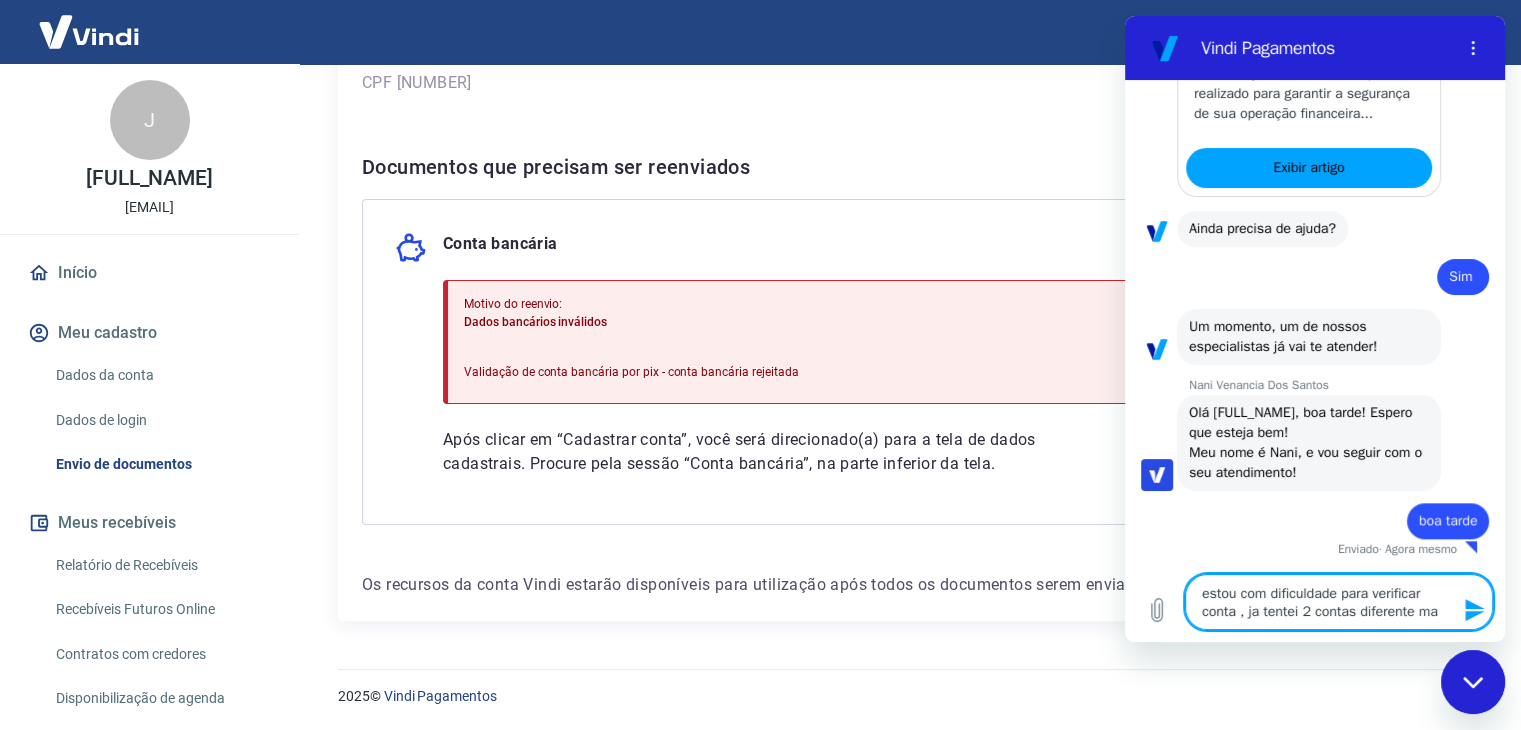 type on "estou com dificuldade para verificar conta , ja tentei 2 contas diferente mas" 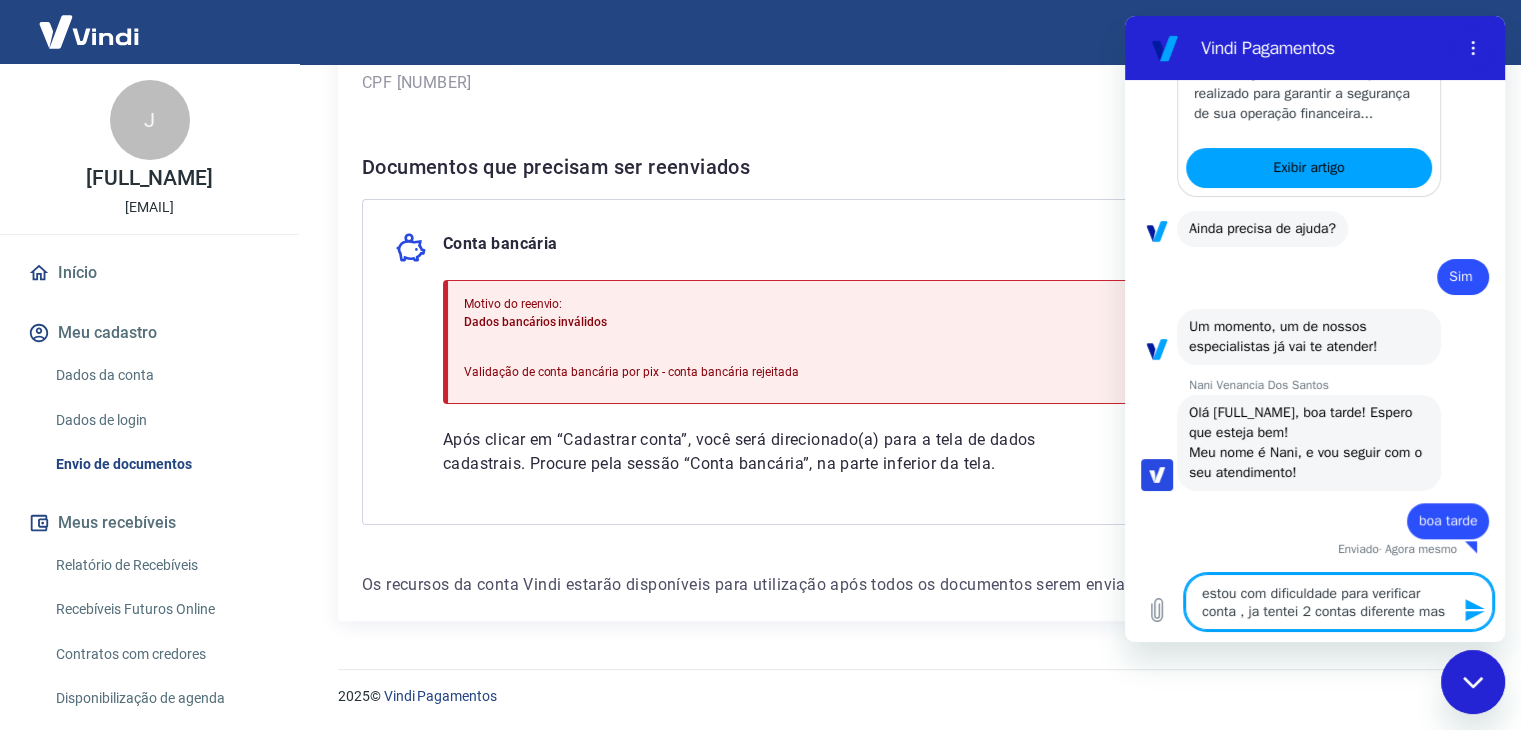 type on "estou com dificuldade para verificar conta , ja tentei 2 contas diferente mas" 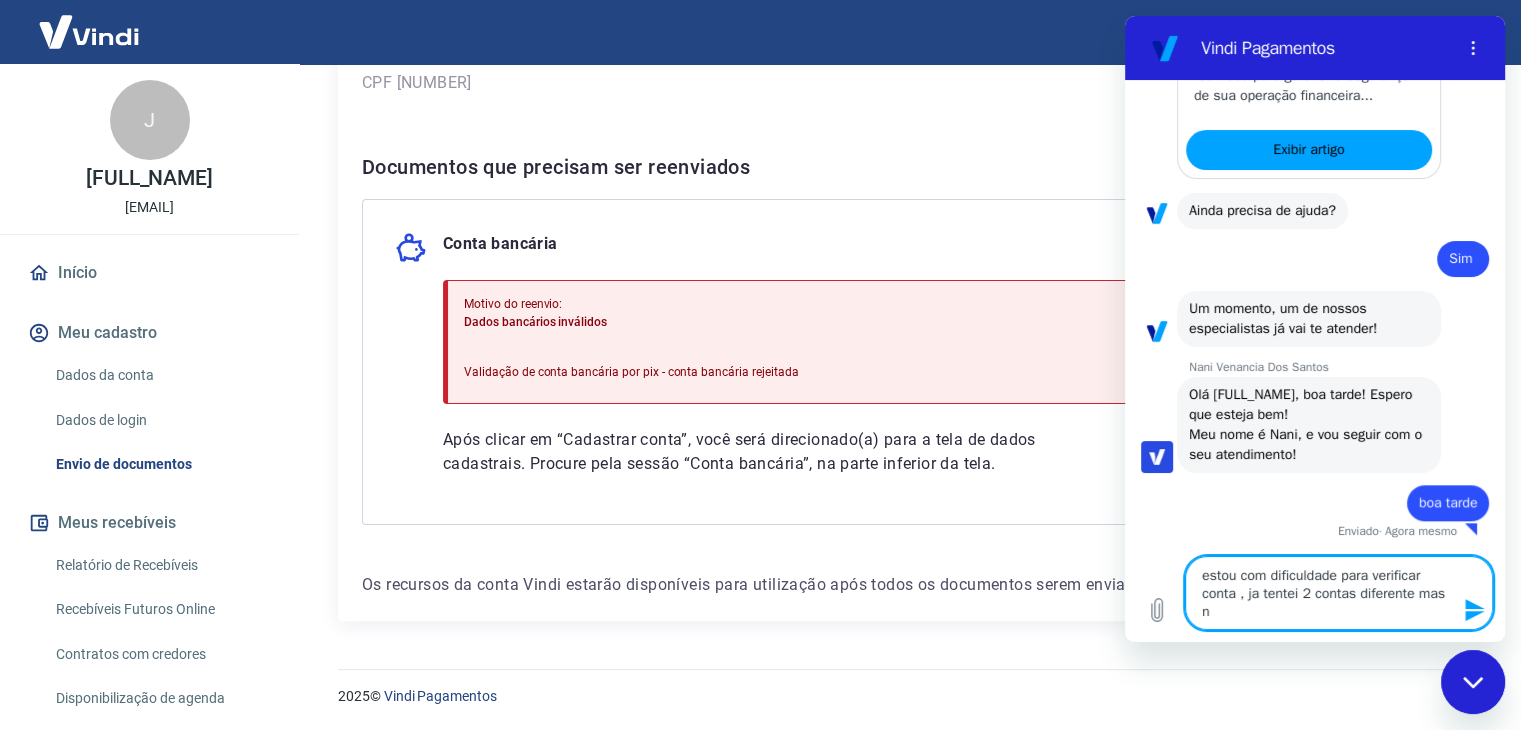 type on "estou com dificuldade para verificar conta , ja tentei 2 contas diferente mas na" 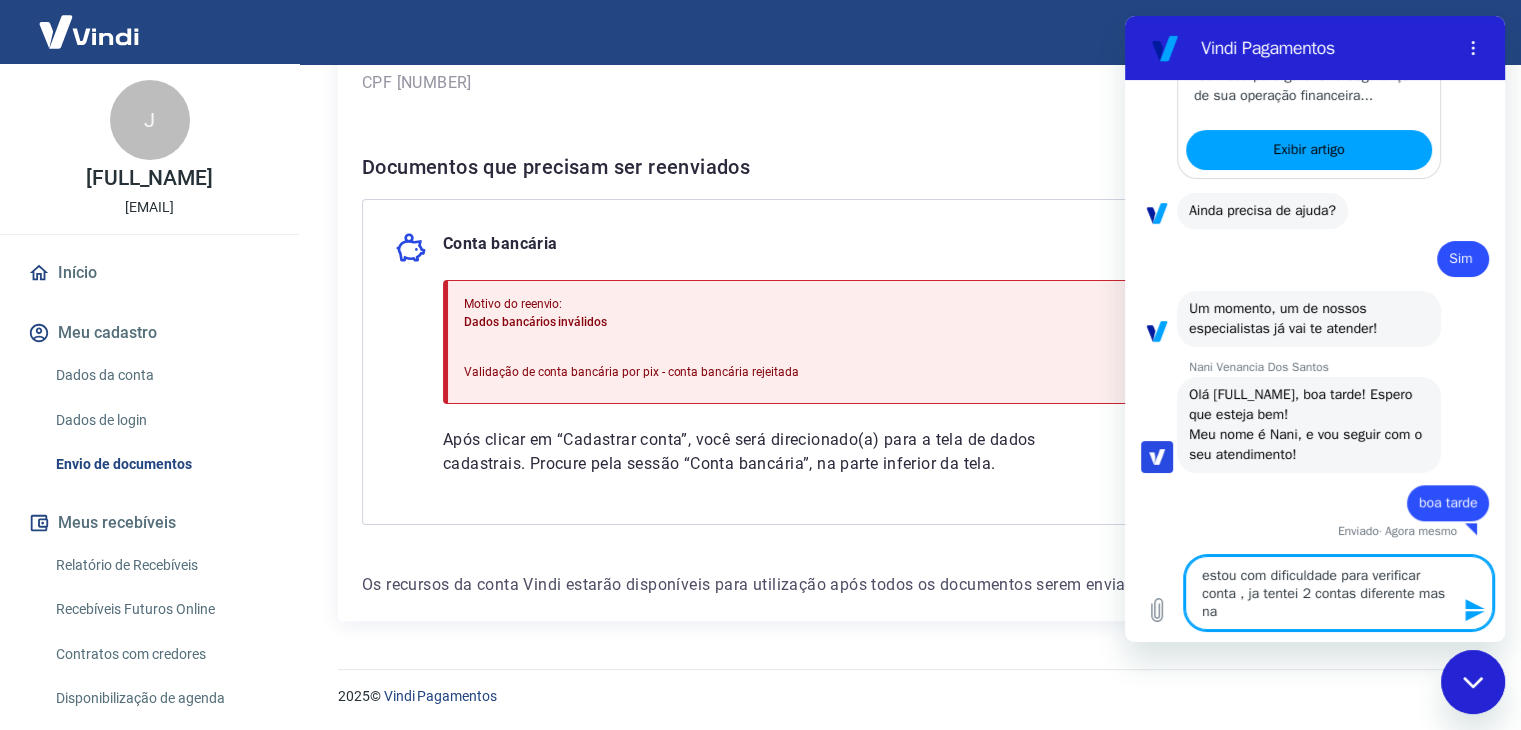 type on "estou com dificuldade para verificar conta , ja tentei 2 contas diferente mas nao" 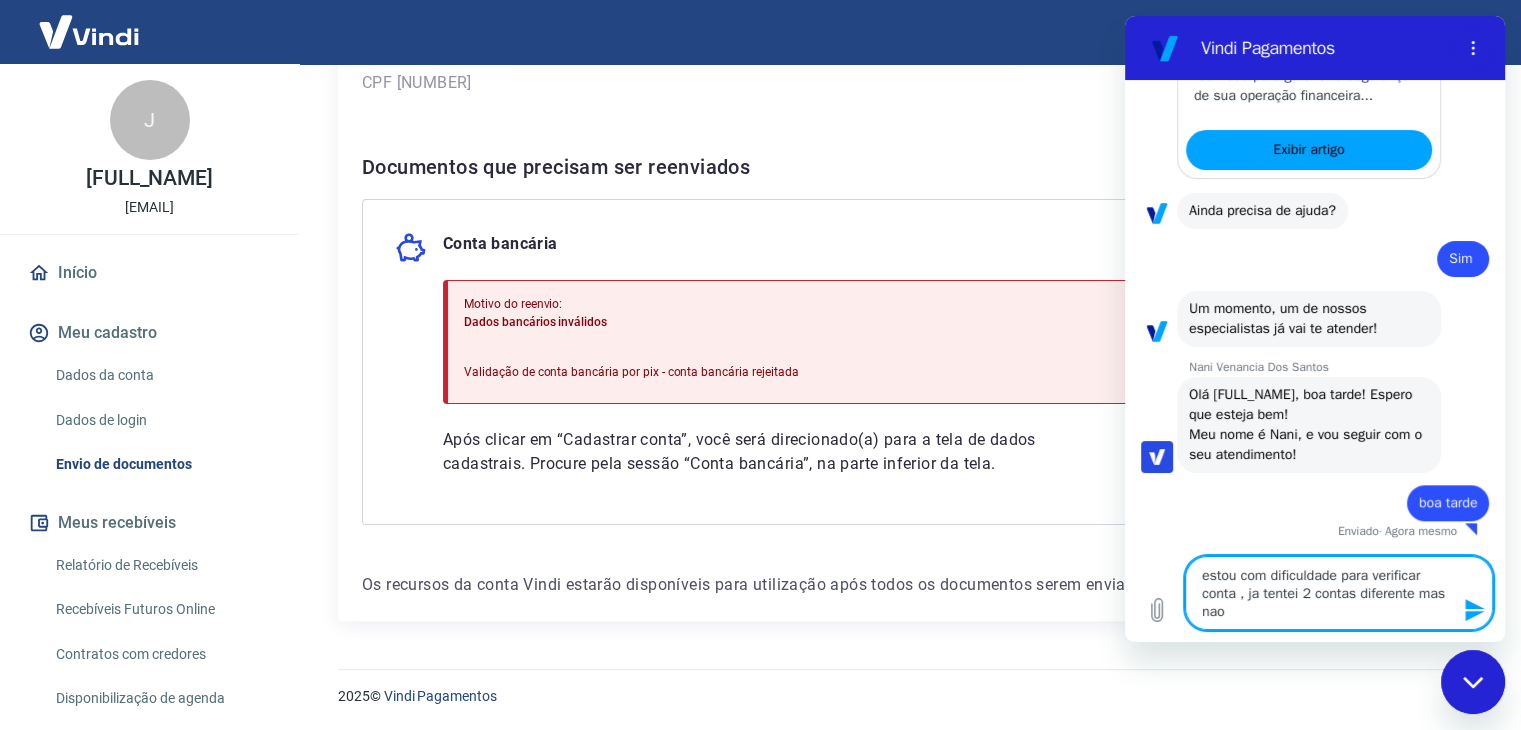 type on "estou com dificuldade para verificar conta , ja tentei 2 contas diferente mas nao" 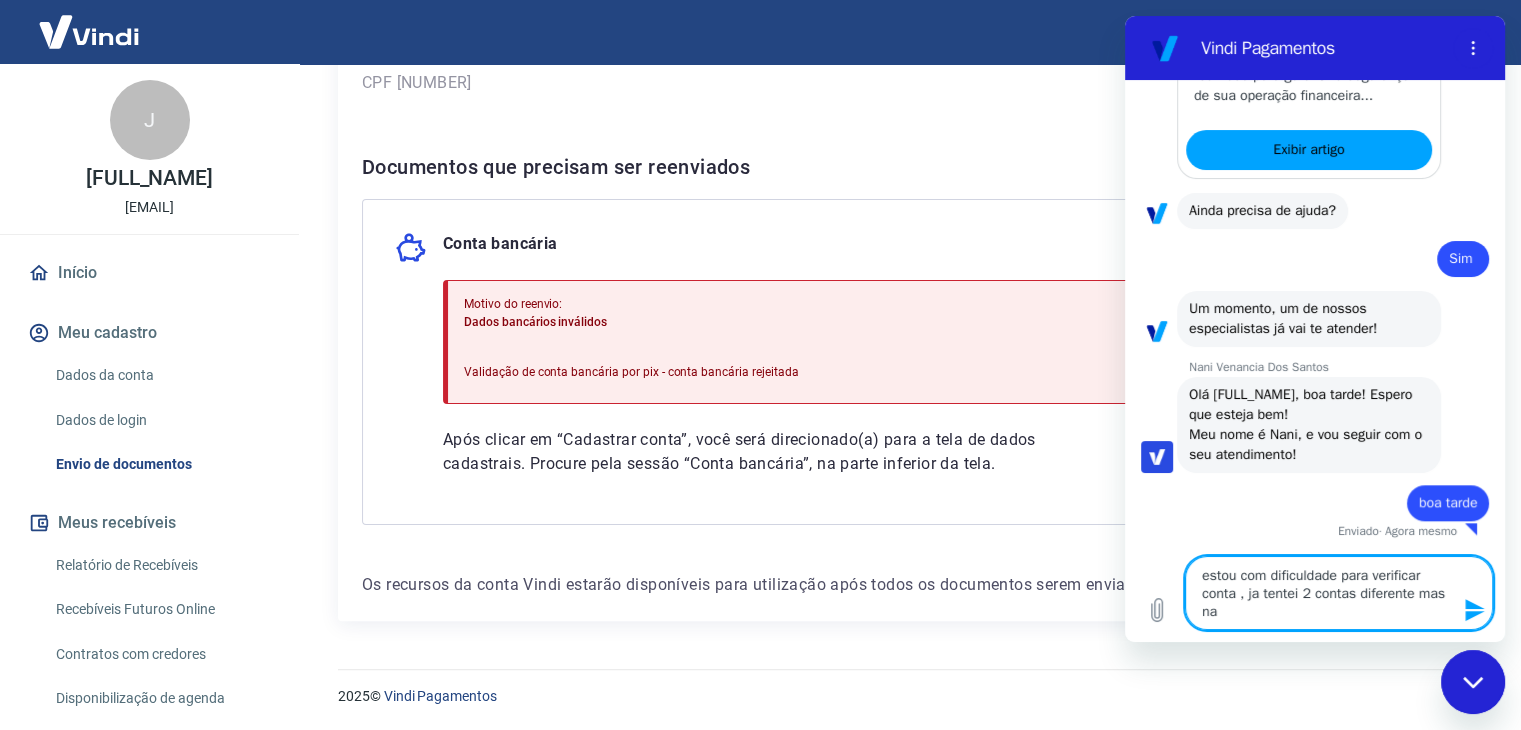 type on "estou com dificuldade para verificar conta , ja tentei 2 contas diferente mas n" 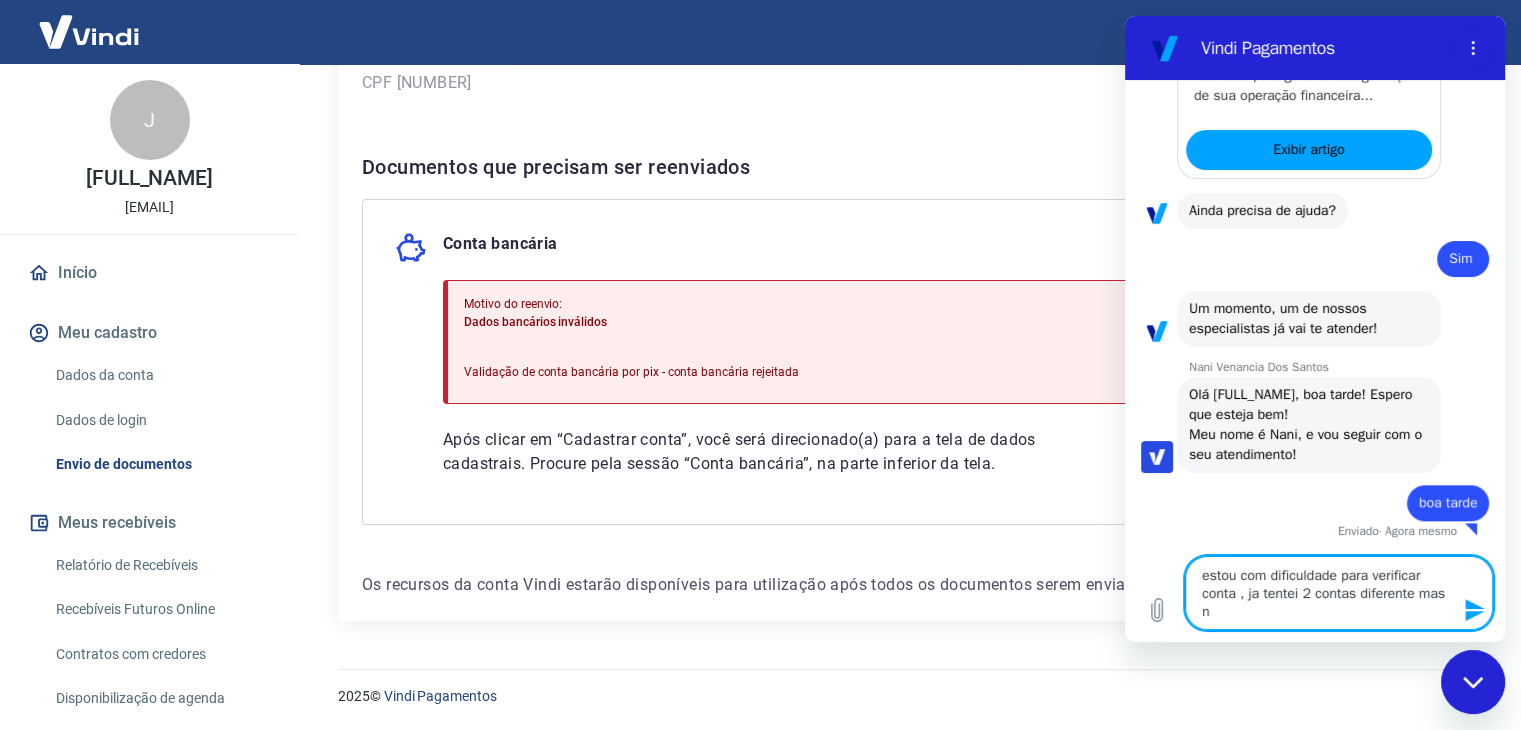 type on "estou com dificuldade para verificar conta , ja tentei 2 contas diferente mas" 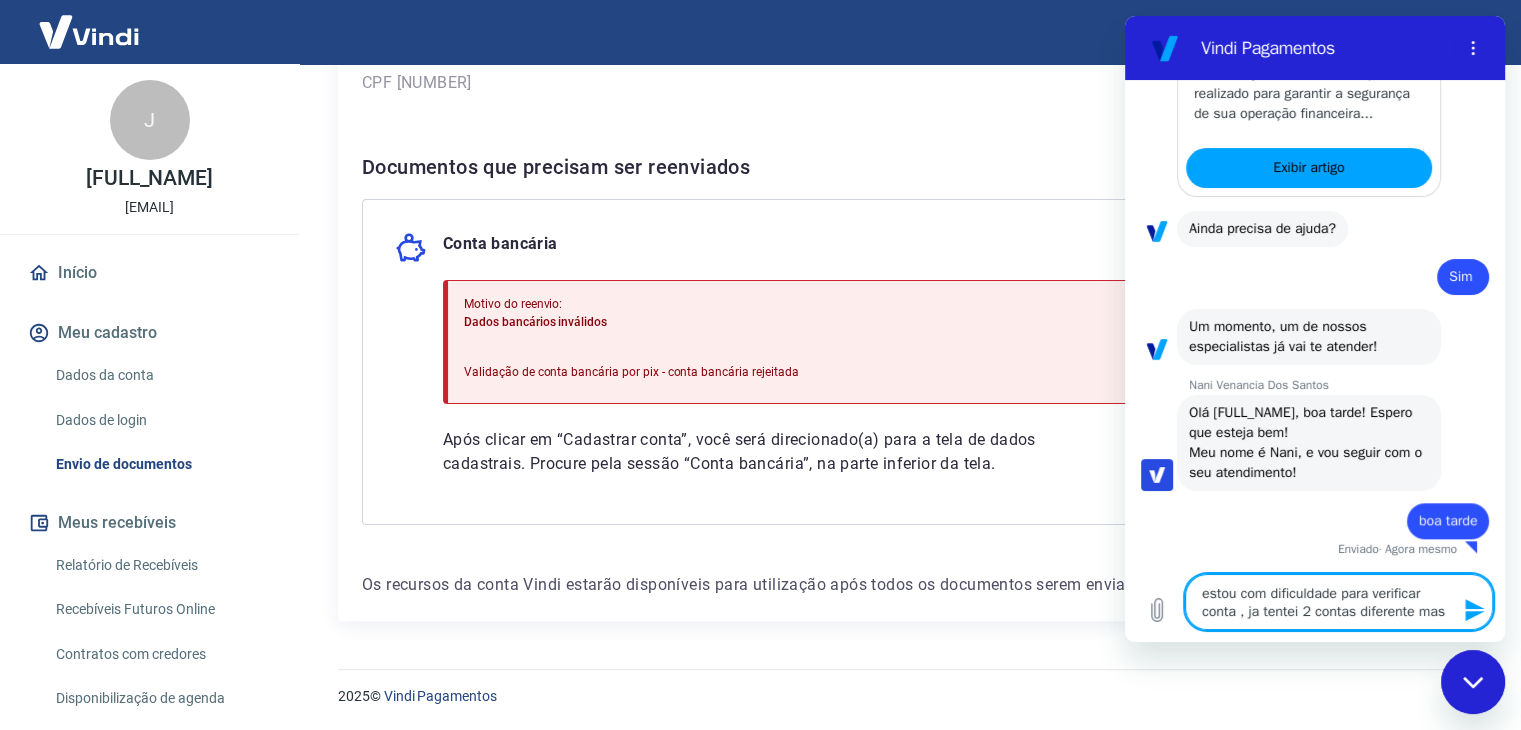 type 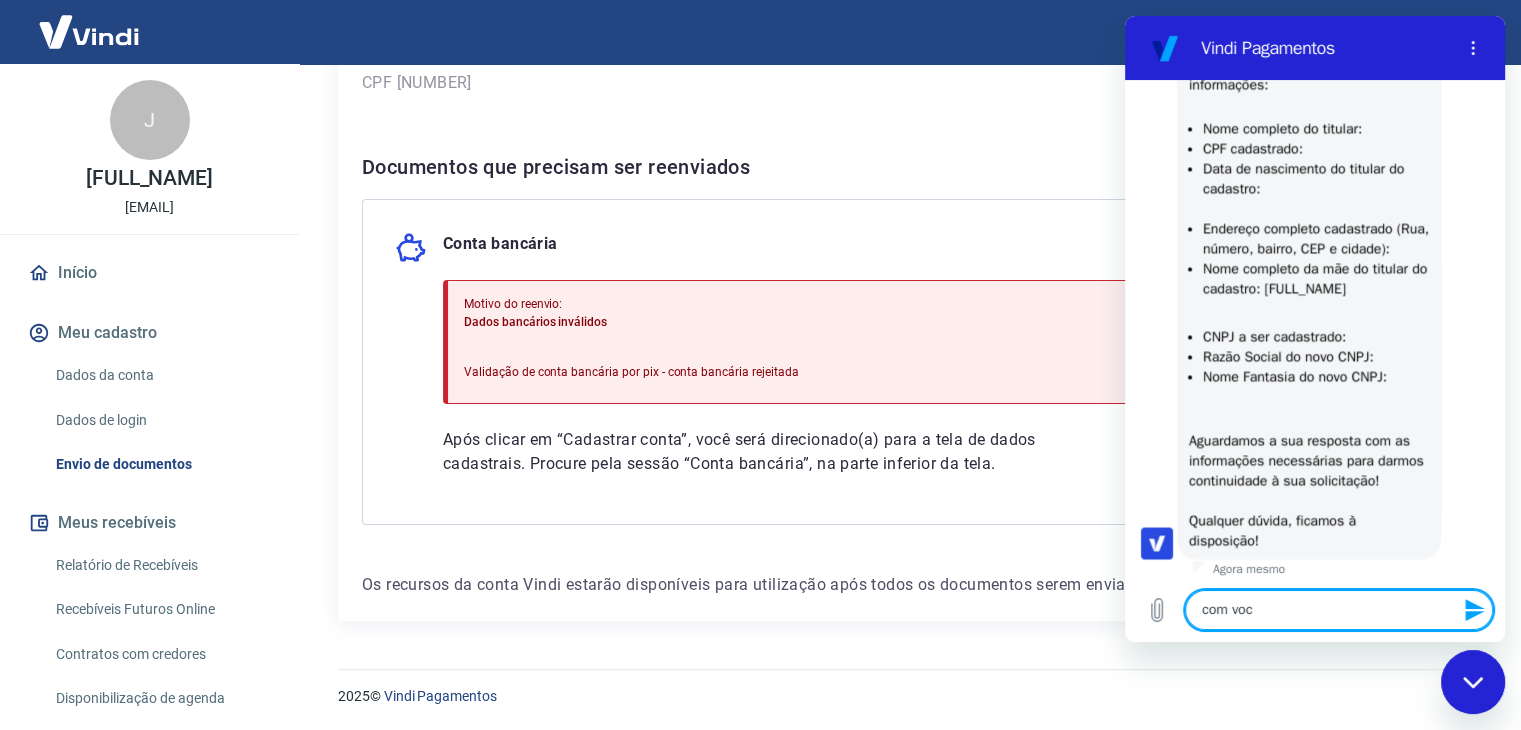 scroll, scrollTop: 3068, scrollLeft: 0, axis: vertical 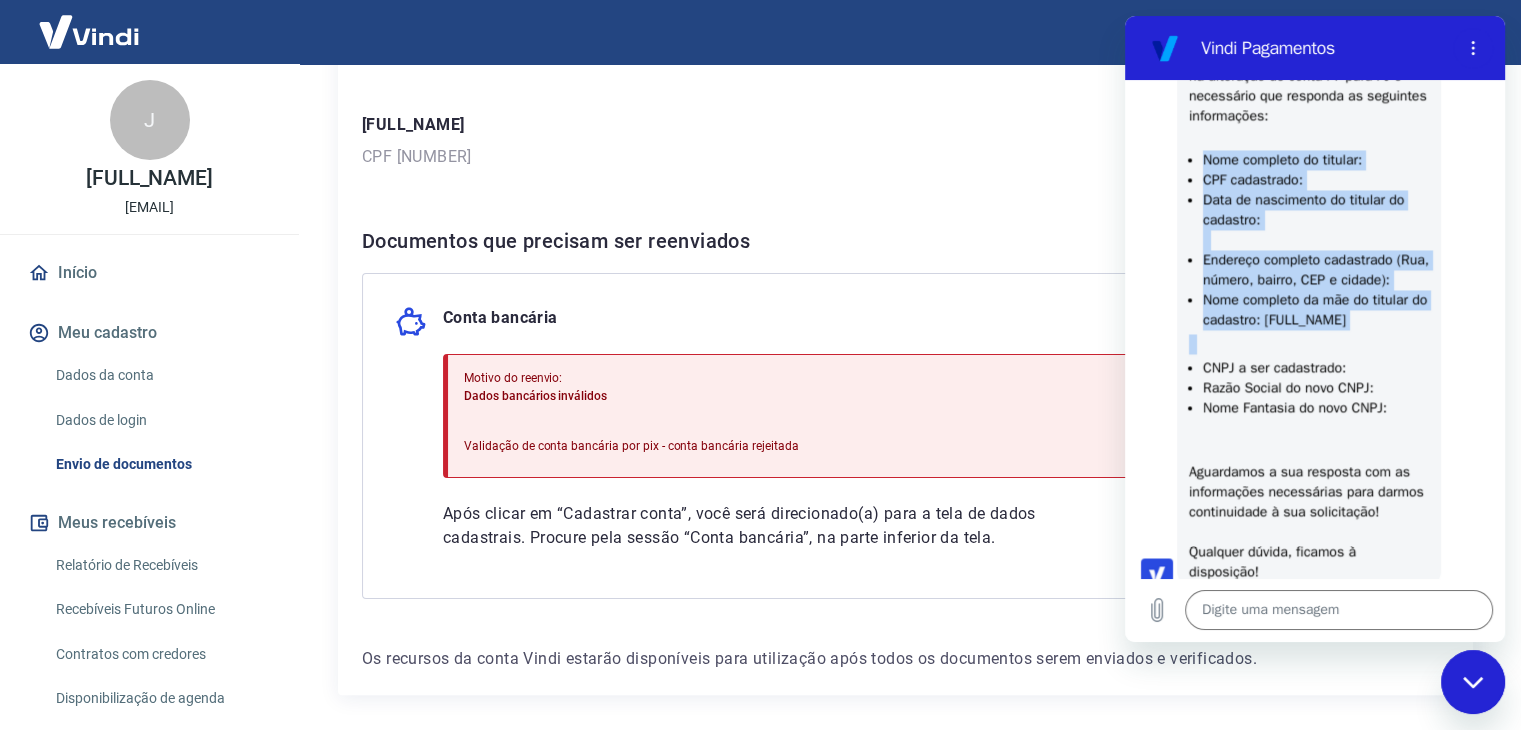 drag, startPoint x: 1188, startPoint y: 213, endPoint x: 1390, endPoint y: 498, distance: 349.3265 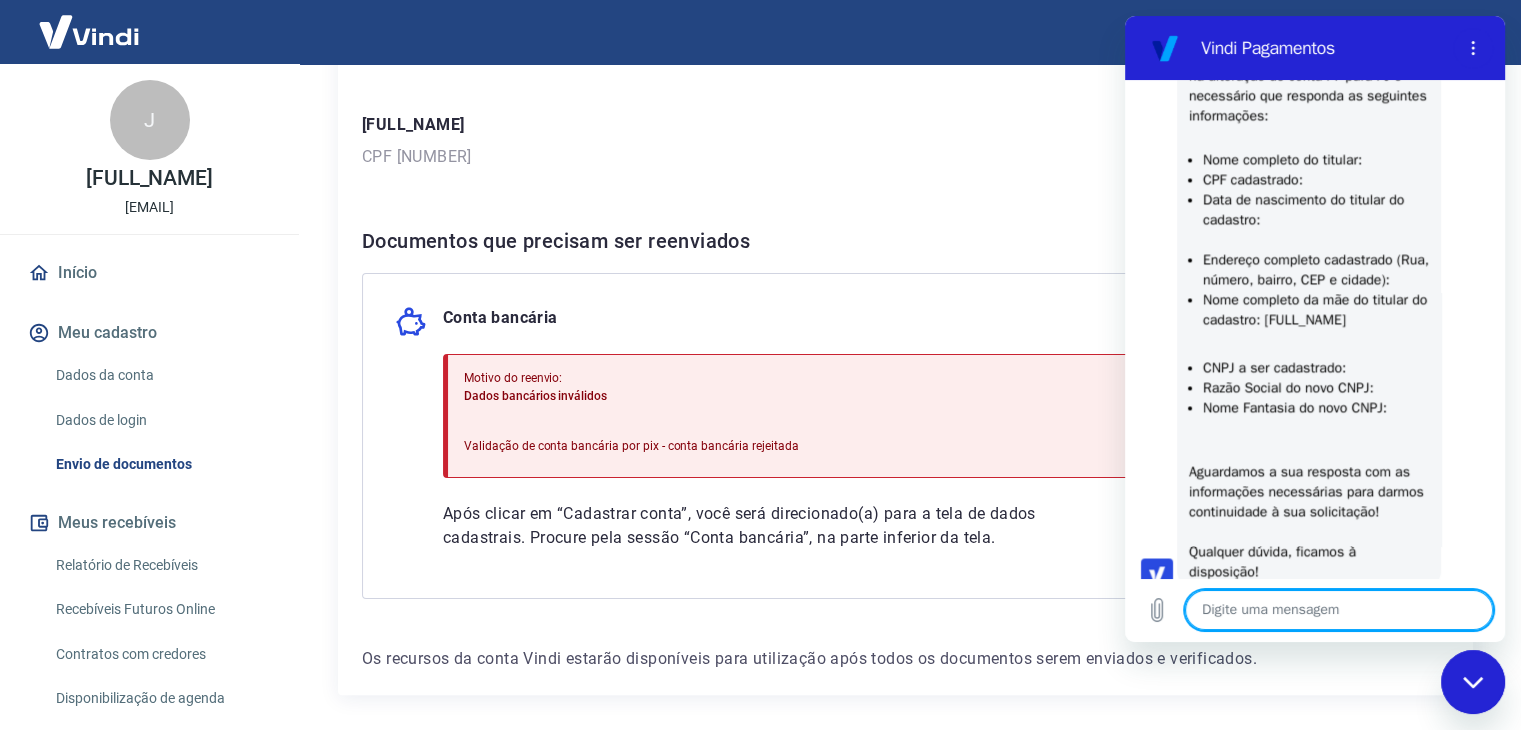 click at bounding box center [1339, 610] 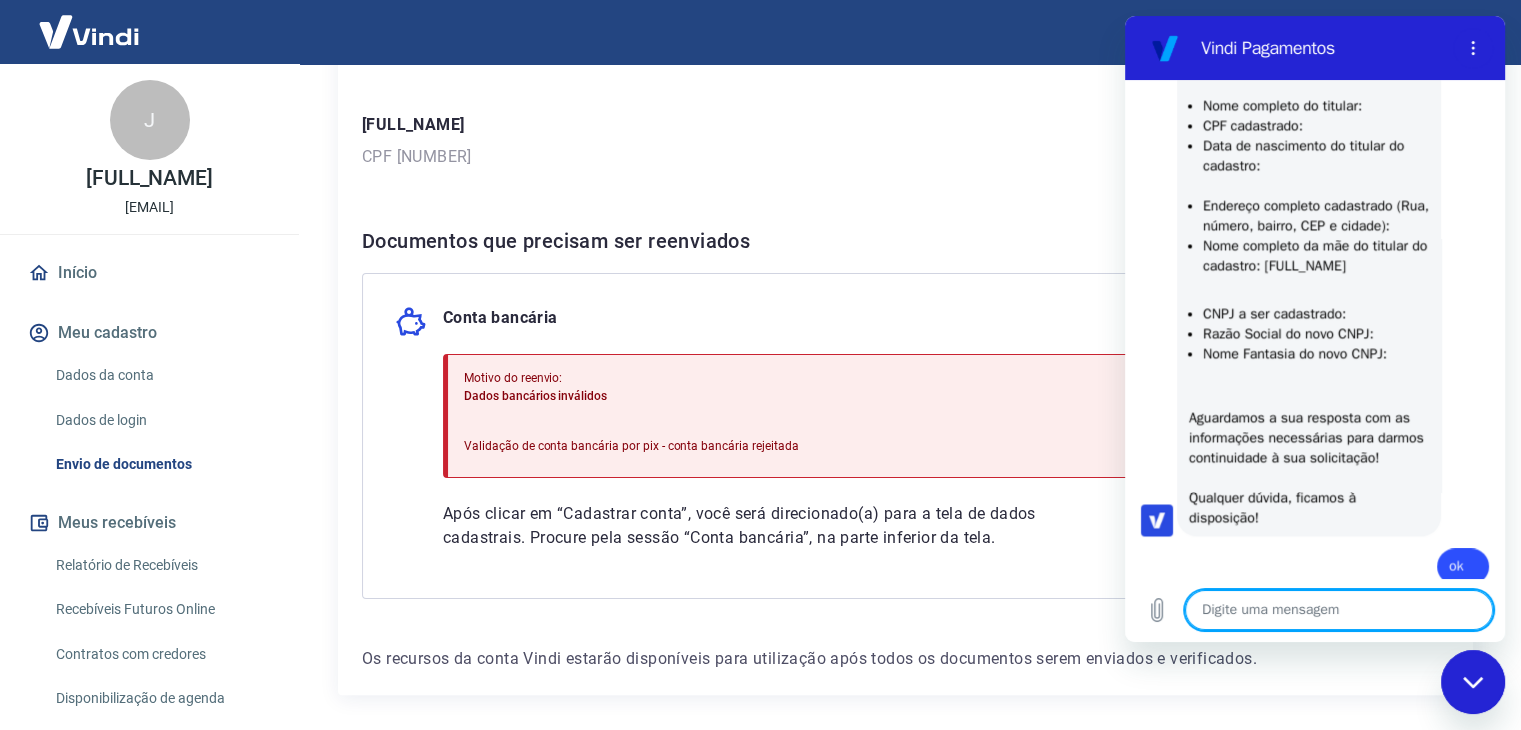 scroll, scrollTop: 3116, scrollLeft: 0, axis: vertical 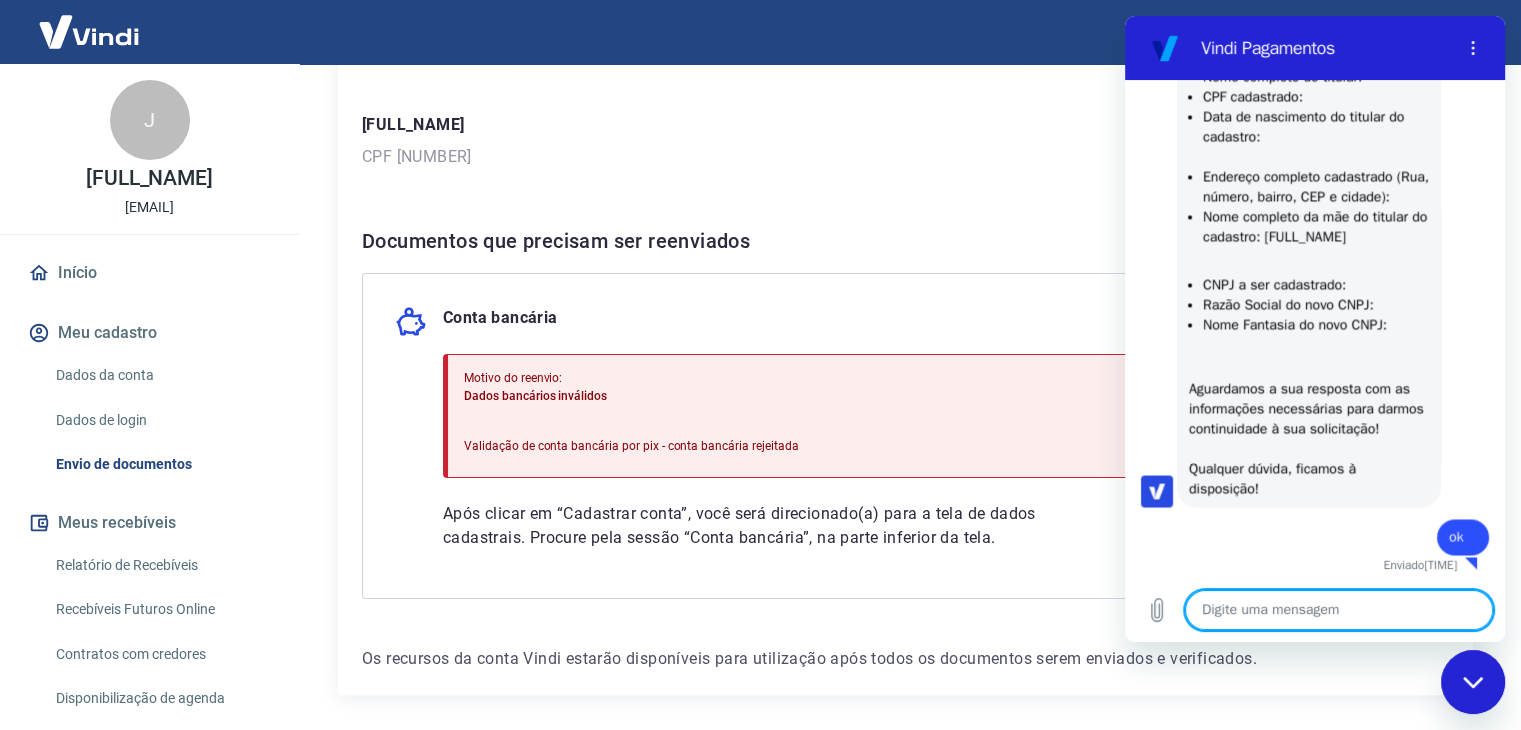click on "Meu cadastro" at bounding box center [149, 333] 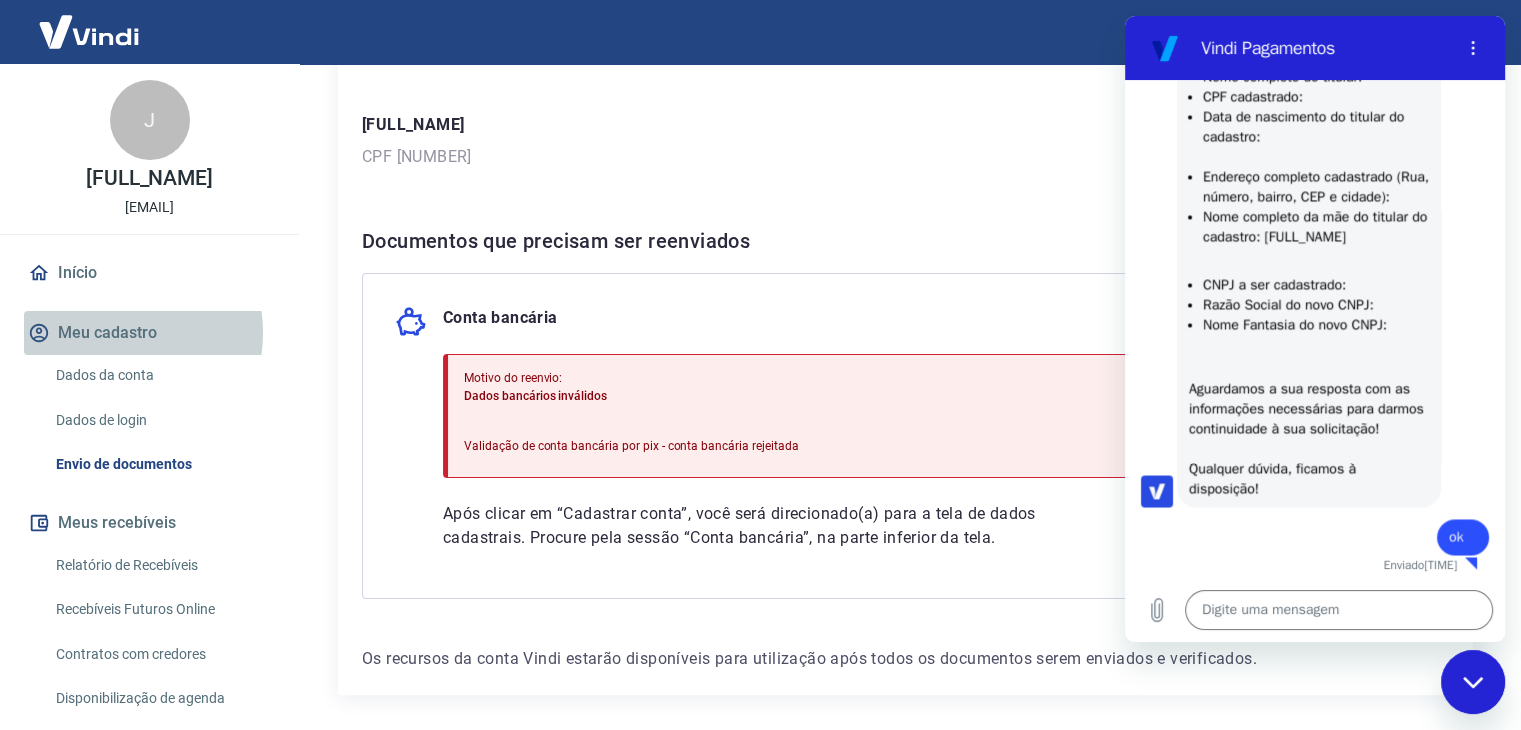 click on "Meu cadastro" at bounding box center [149, 333] 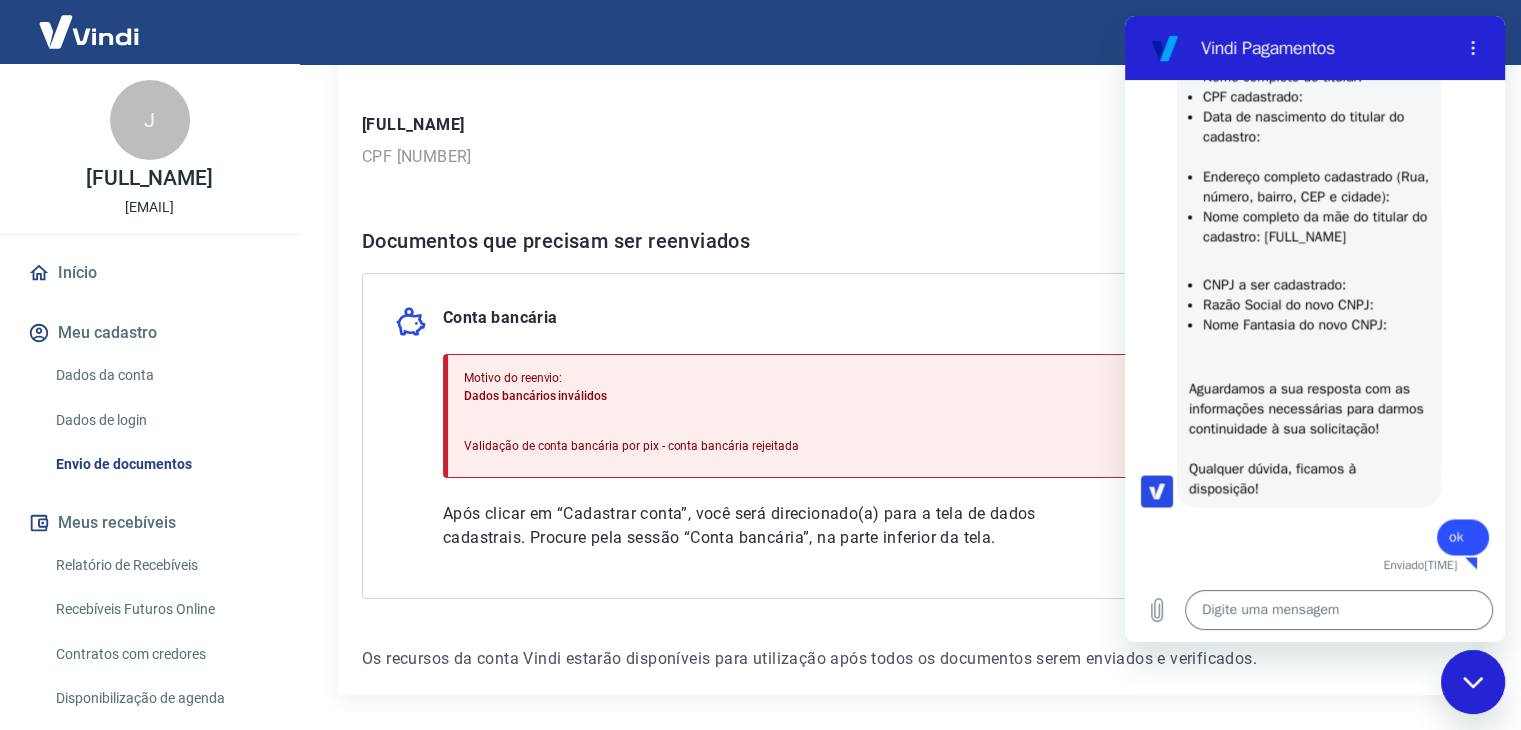 click on "Dados da conta" at bounding box center [161, 375] 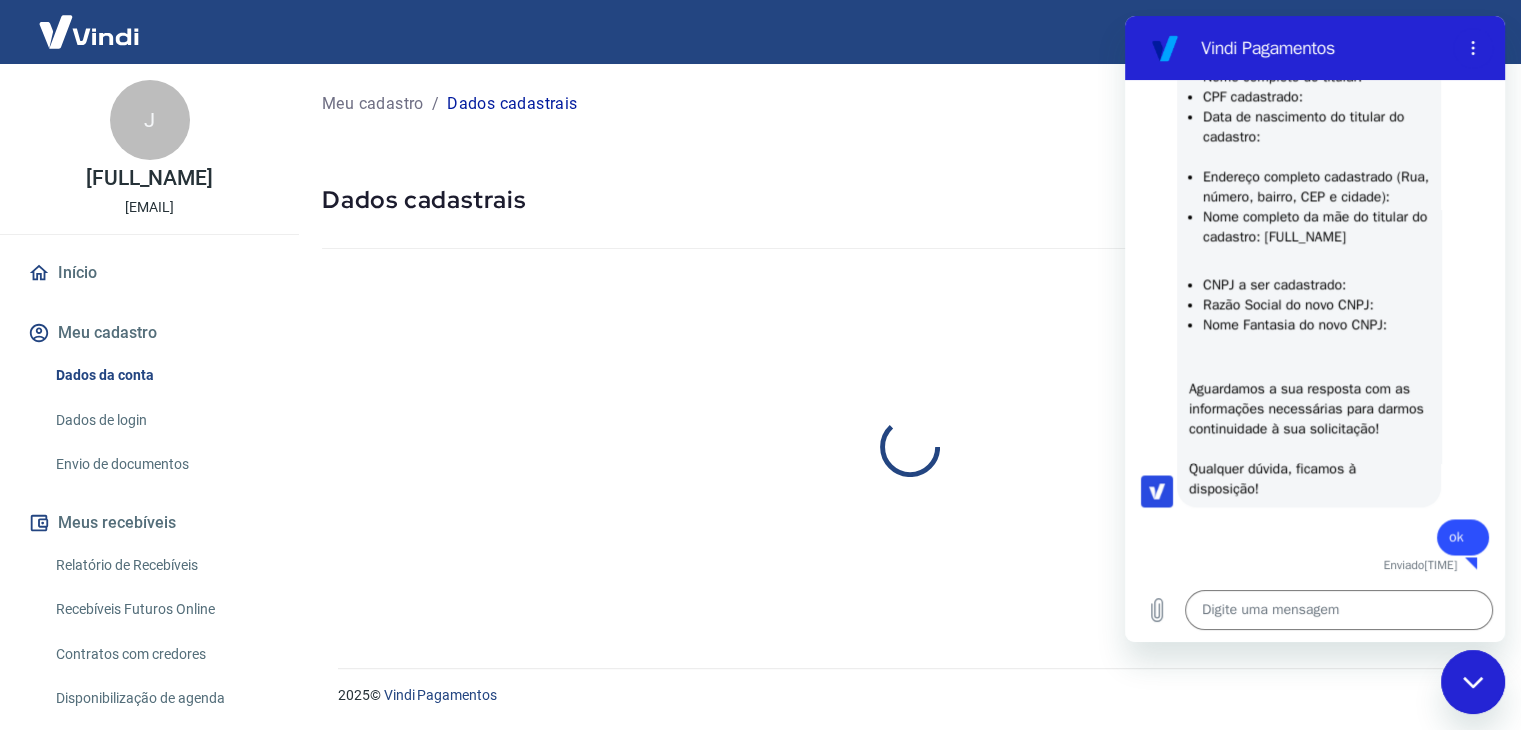 scroll, scrollTop: 0, scrollLeft: 0, axis: both 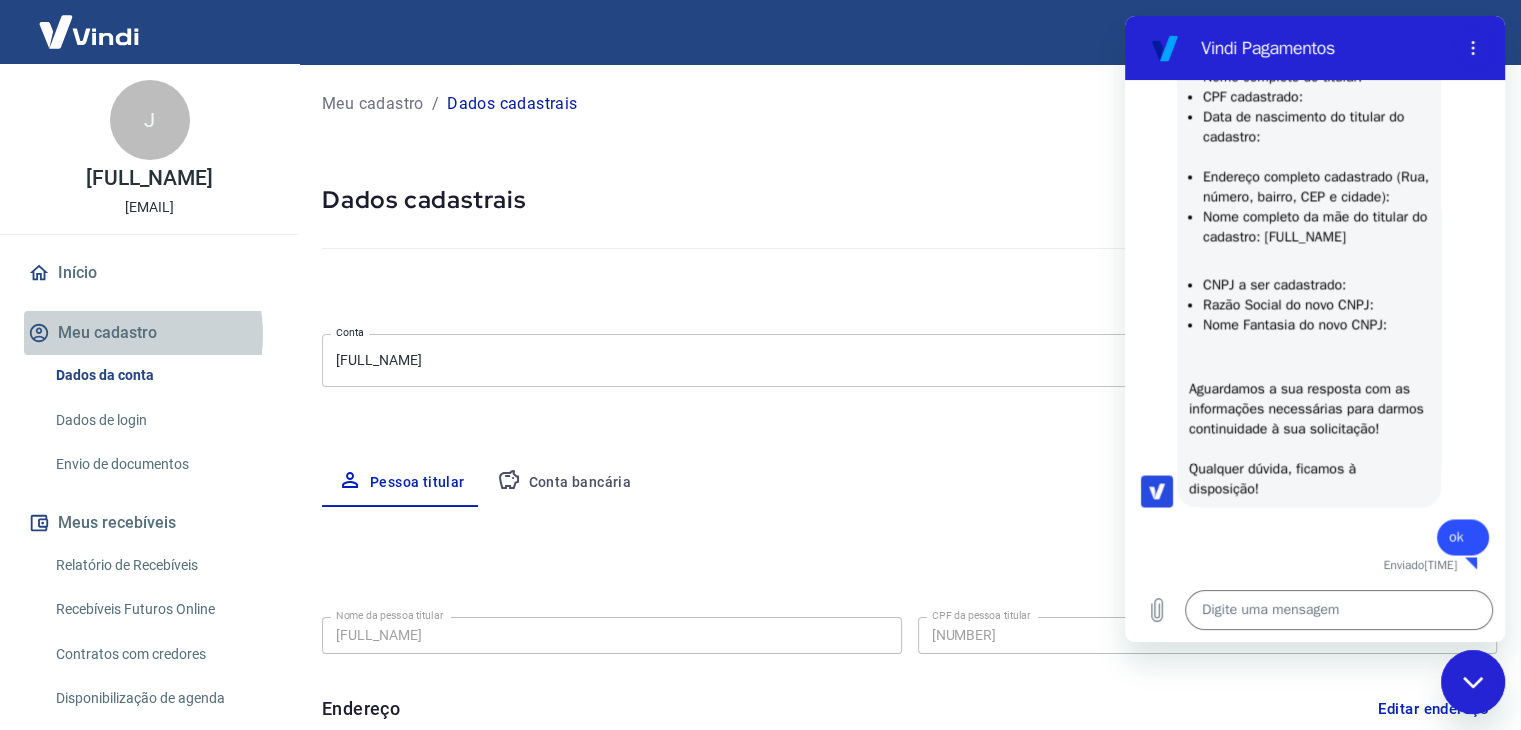 click on "Meu cadastro" at bounding box center (149, 333) 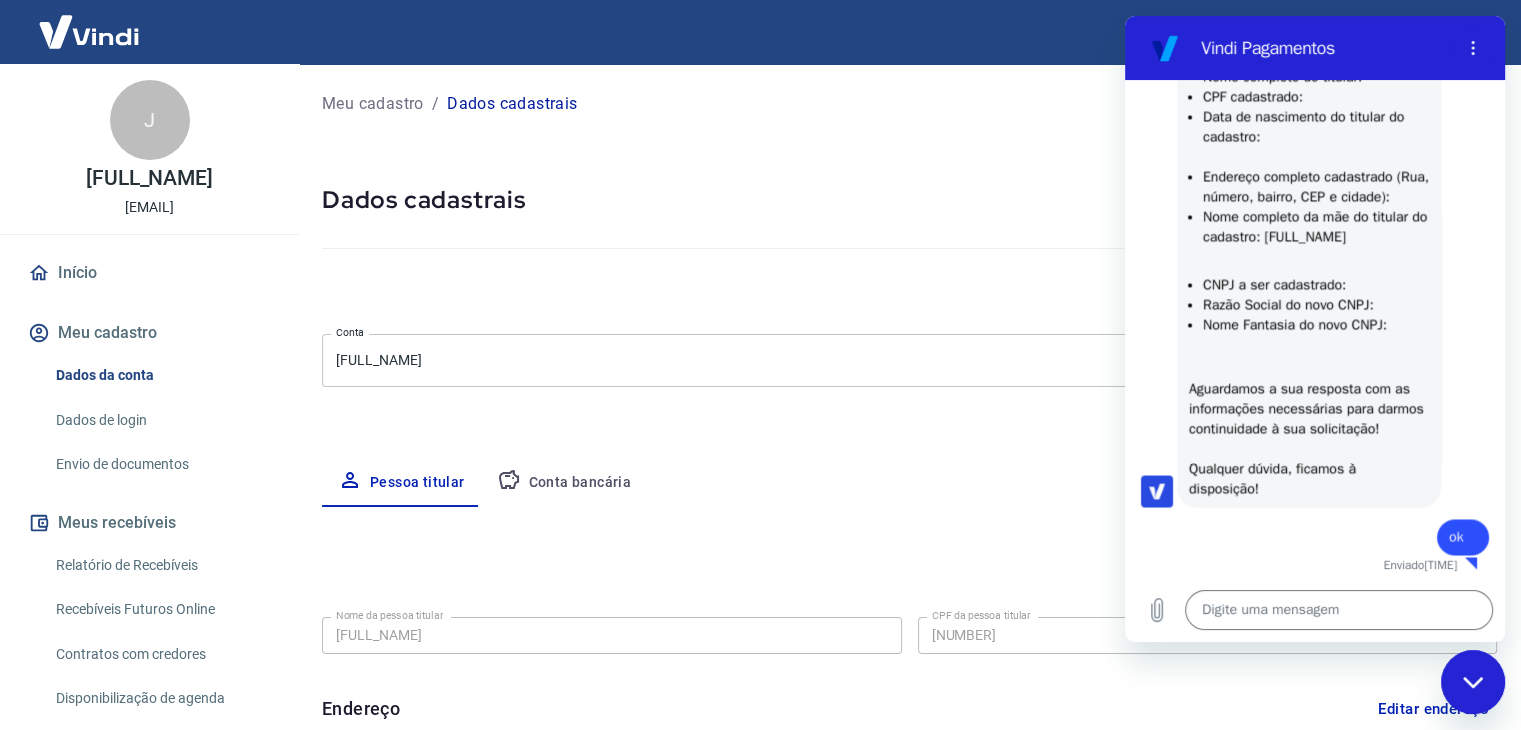 click on "Meu cadastro" at bounding box center (373, 104) 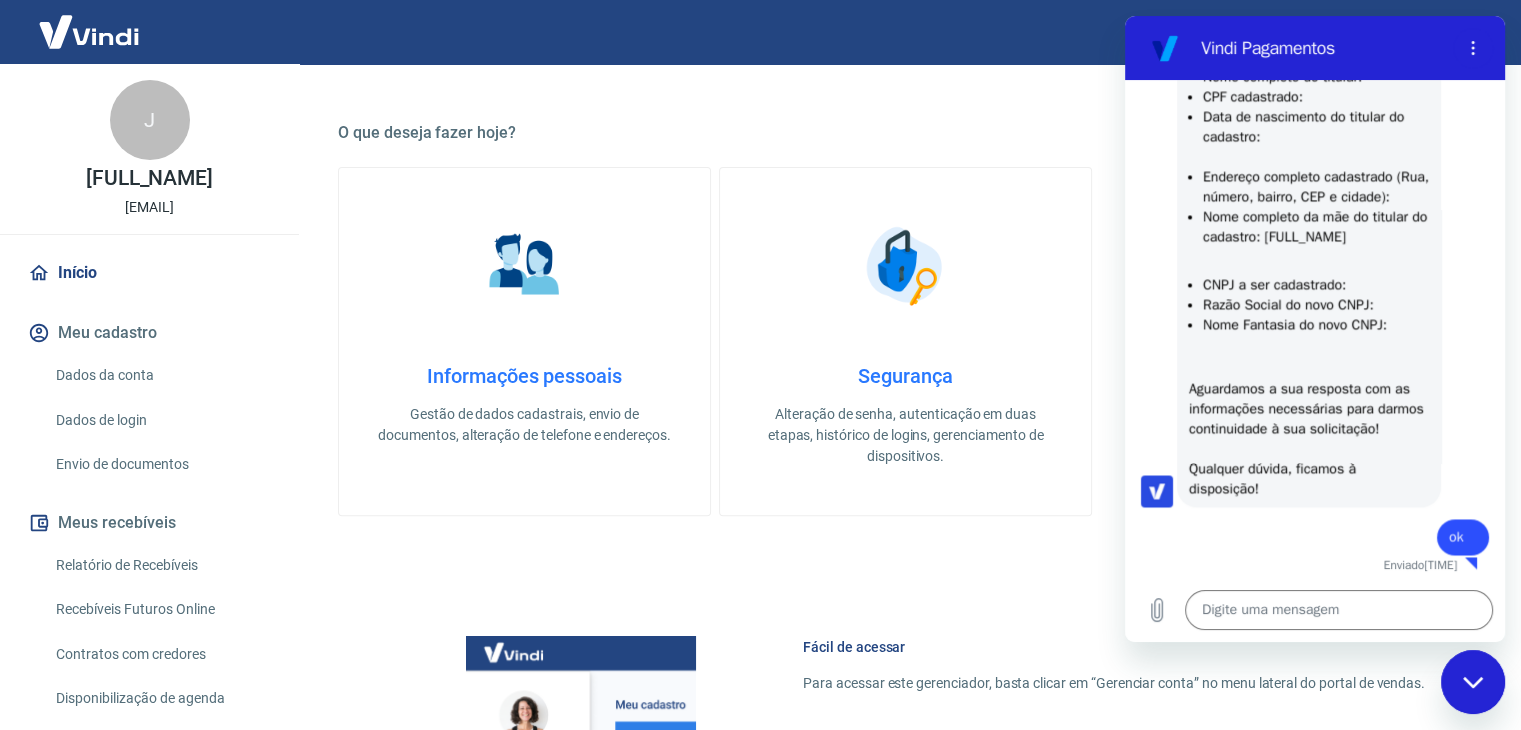 scroll, scrollTop: 533, scrollLeft: 0, axis: vertical 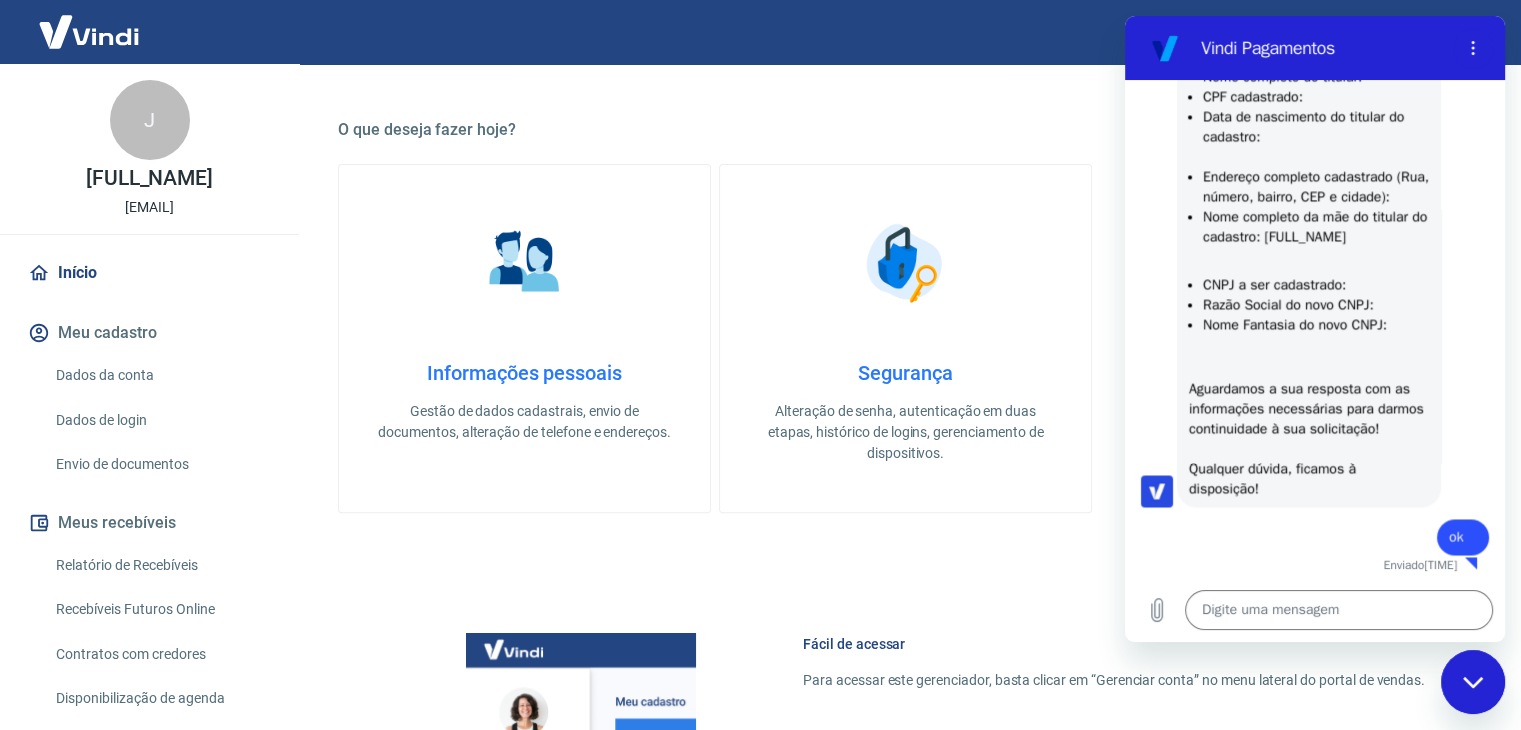 click on "Informações pessoais" at bounding box center [524, 373] 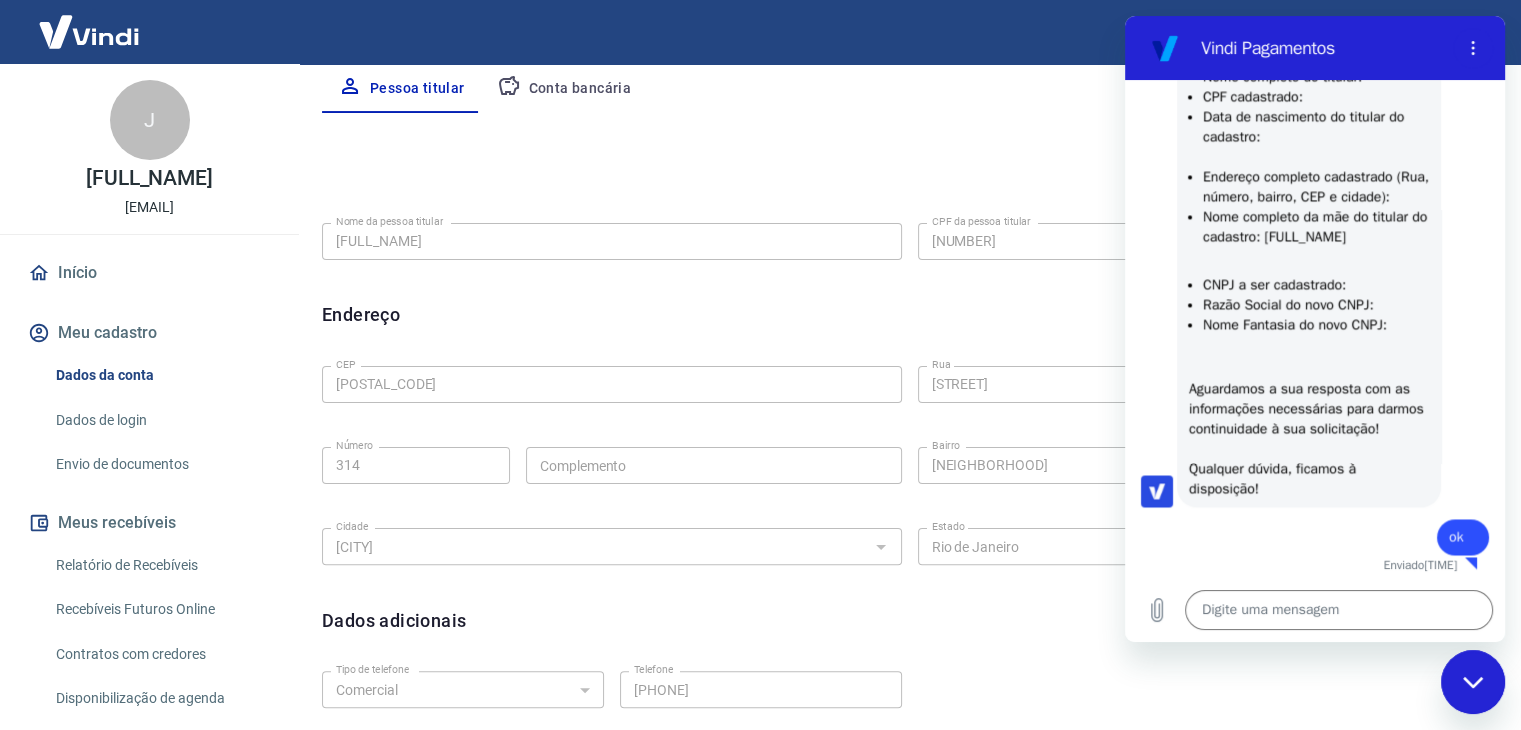scroll, scrollTop: 400, scrollLeft: 0, axis: vertical 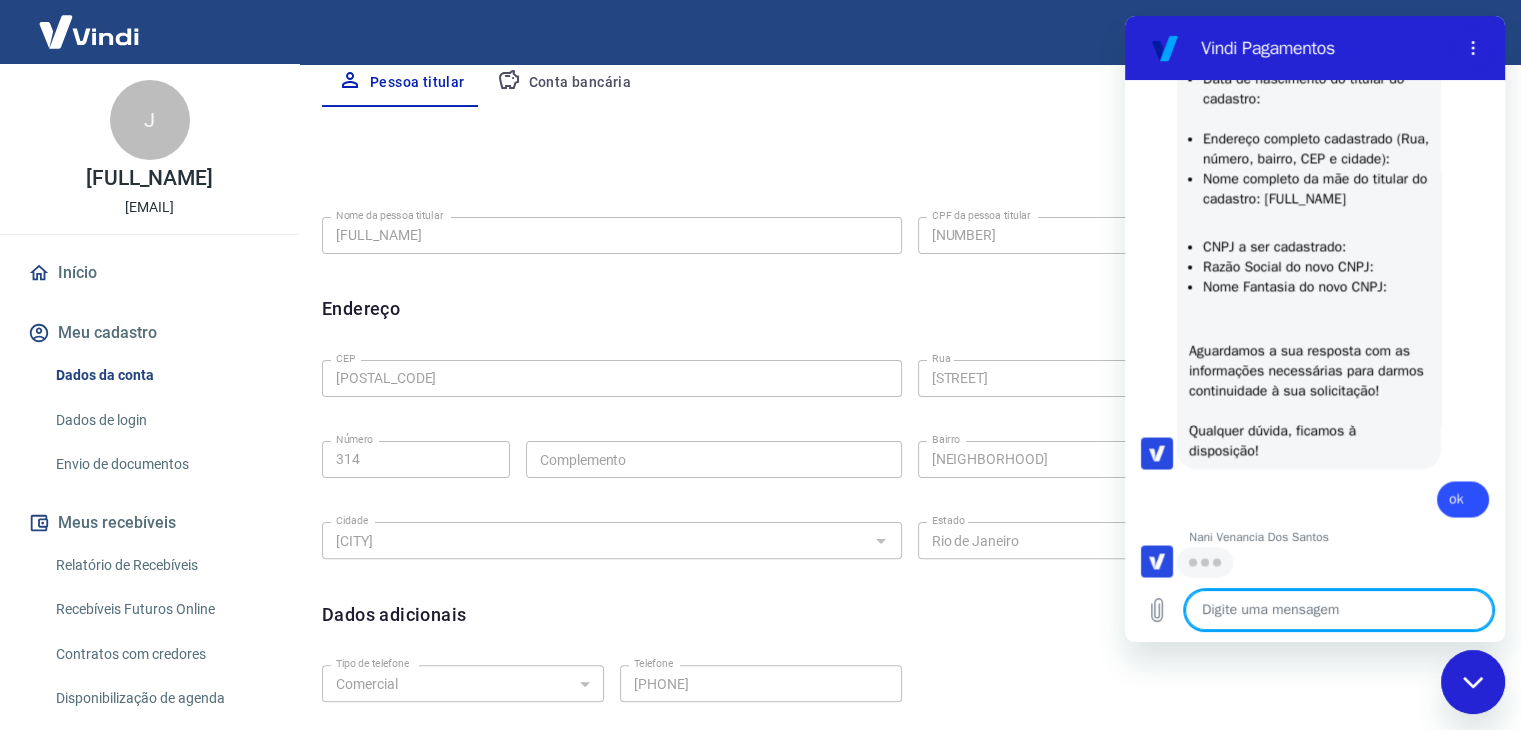 click at bounding box center [1339, 610] 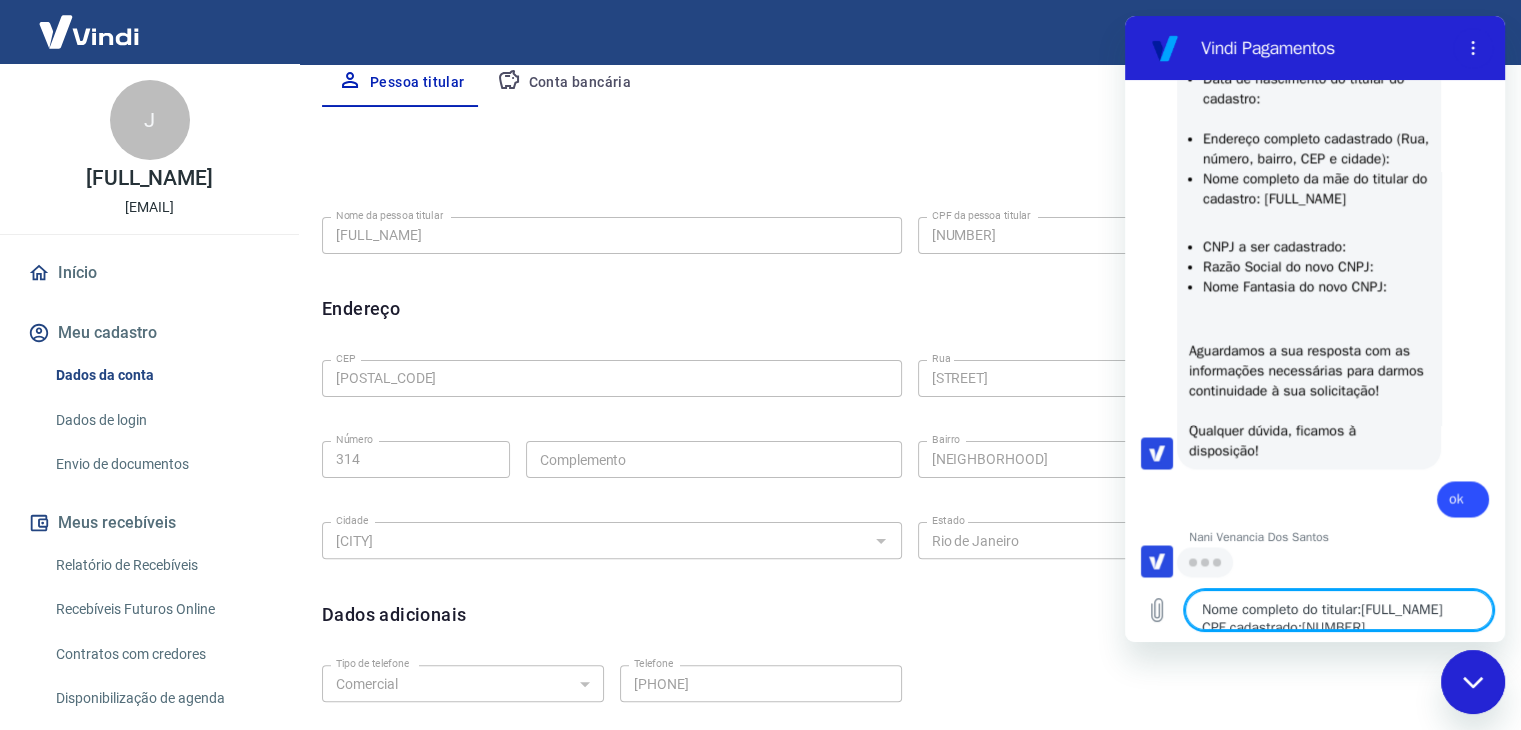 scroll, scrollTop: 243, scrollLeft: 0, axis: vertical 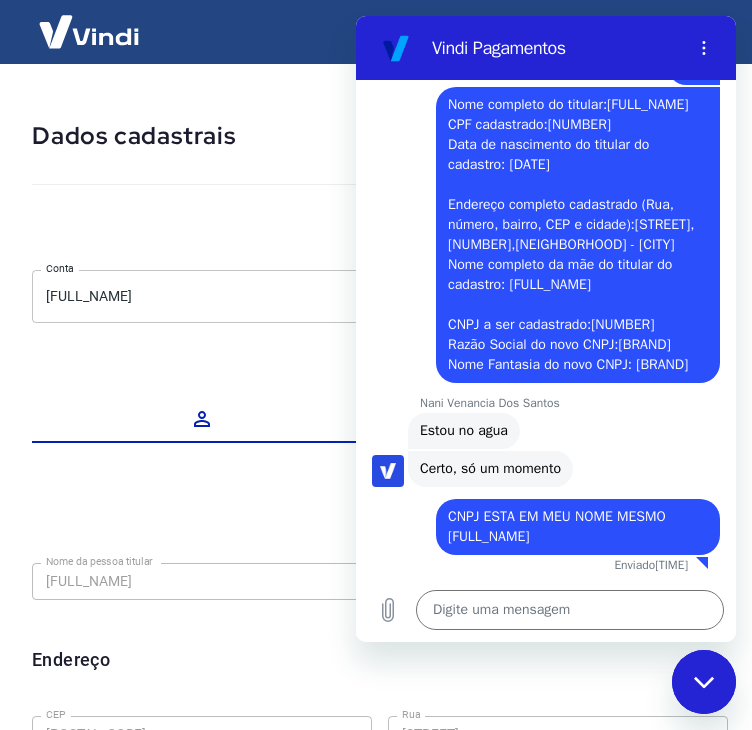 click on "[FULL_NAME] diz:  Estou no agua" at bounding box center [554, 430] 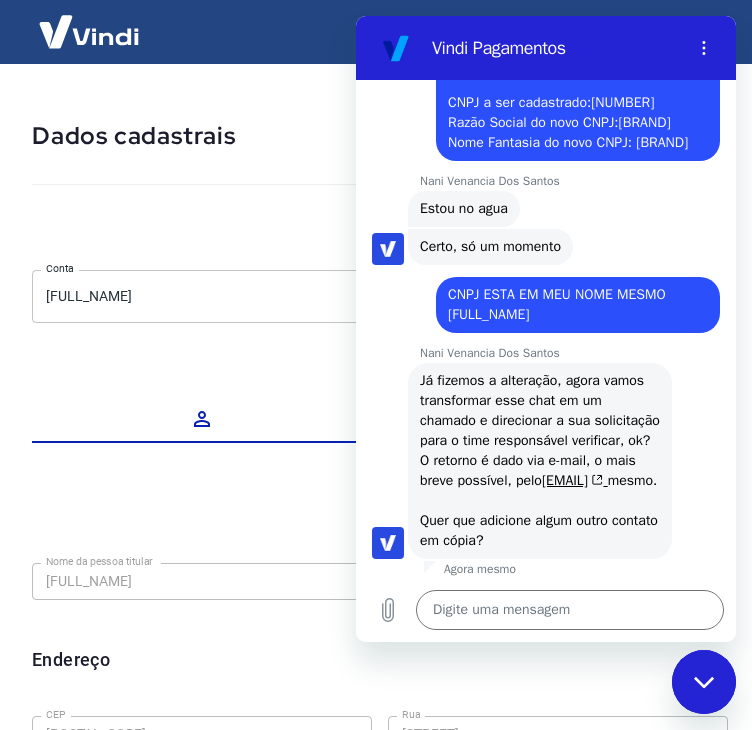 scroll, scrollTop: 3892, scrollLeft: 0, axis: vertical 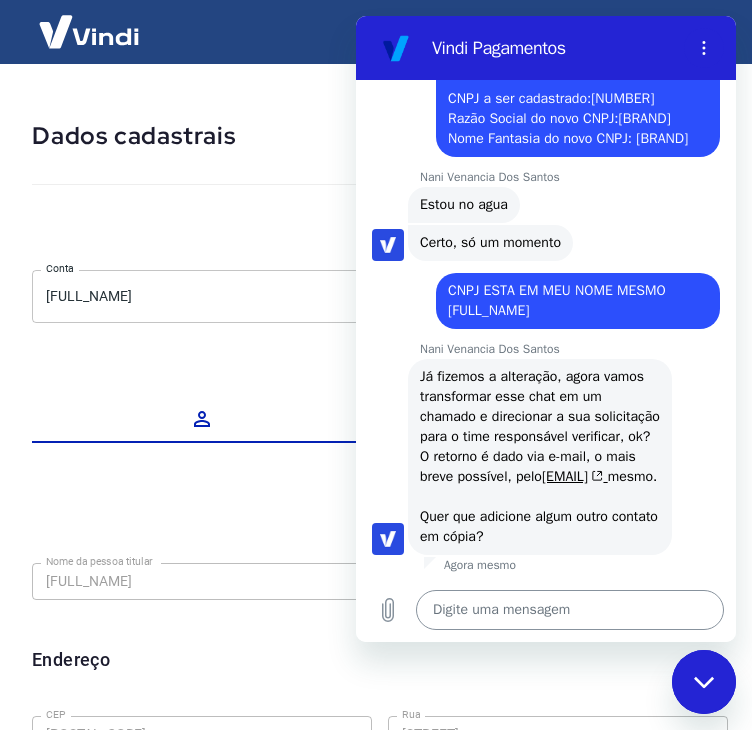 click at bounding box center [570, 610] 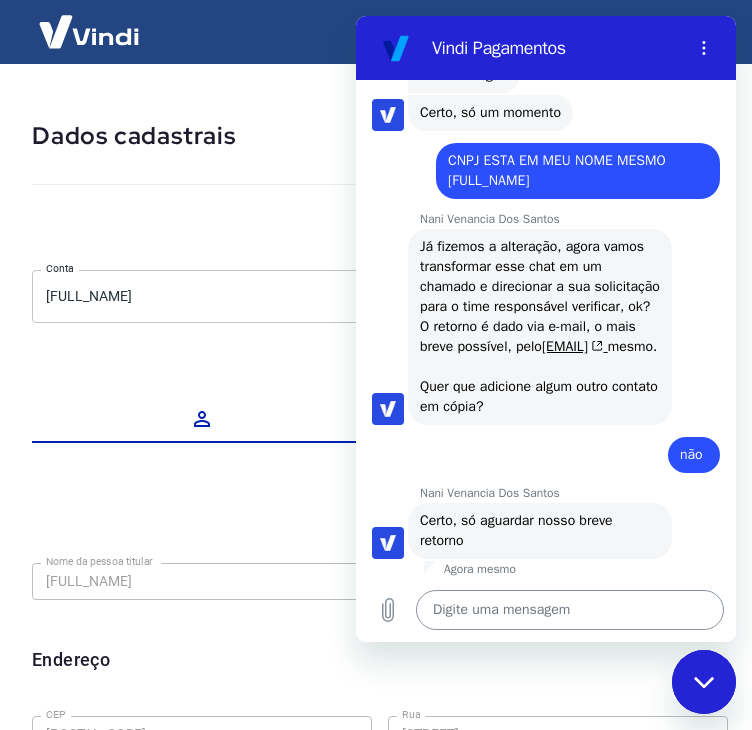 scroll, scrollTop: 4026, scrollLeft: 0, axis: vertical 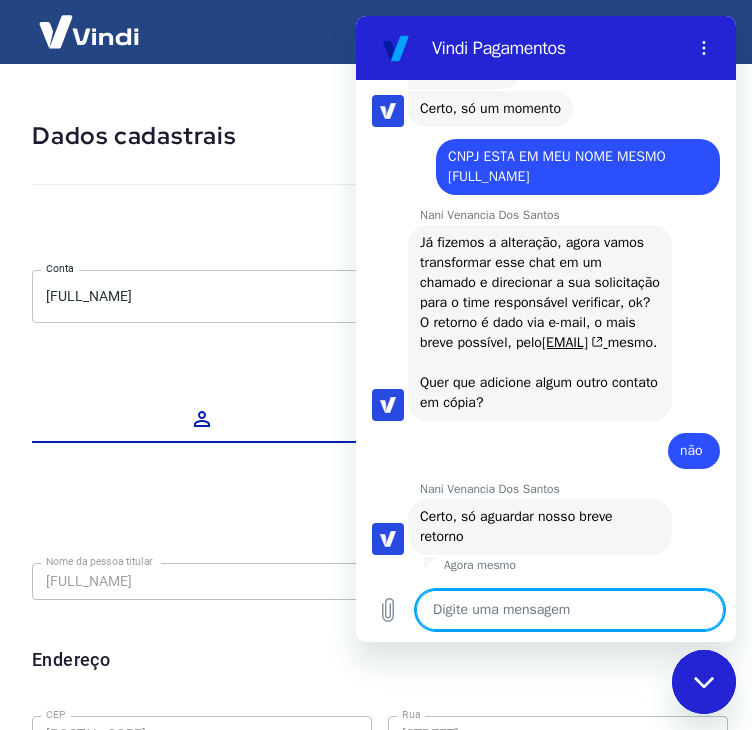 click at bounding box center (570, 610) 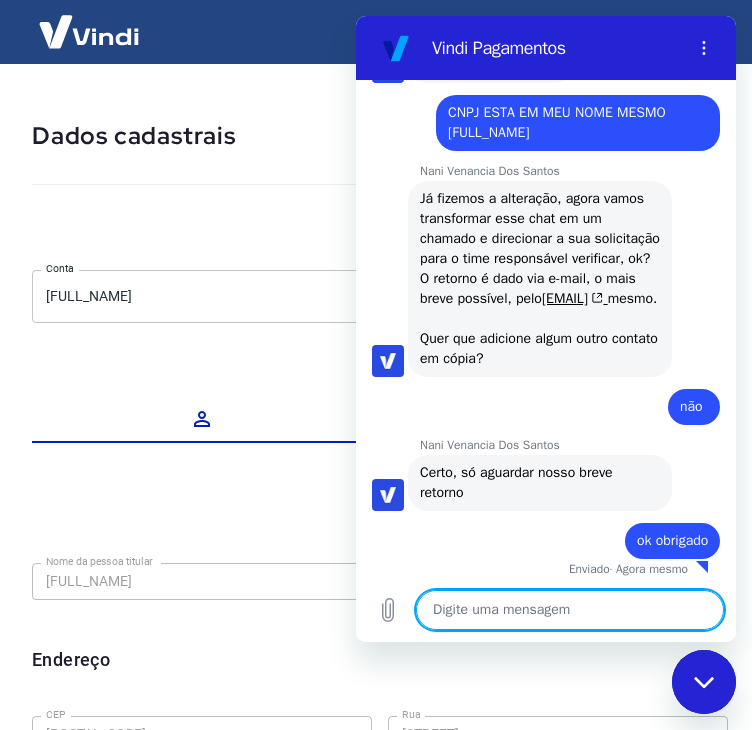 scroll, scrollTop: 4074, scrollLeft: 0, axis: vertical 